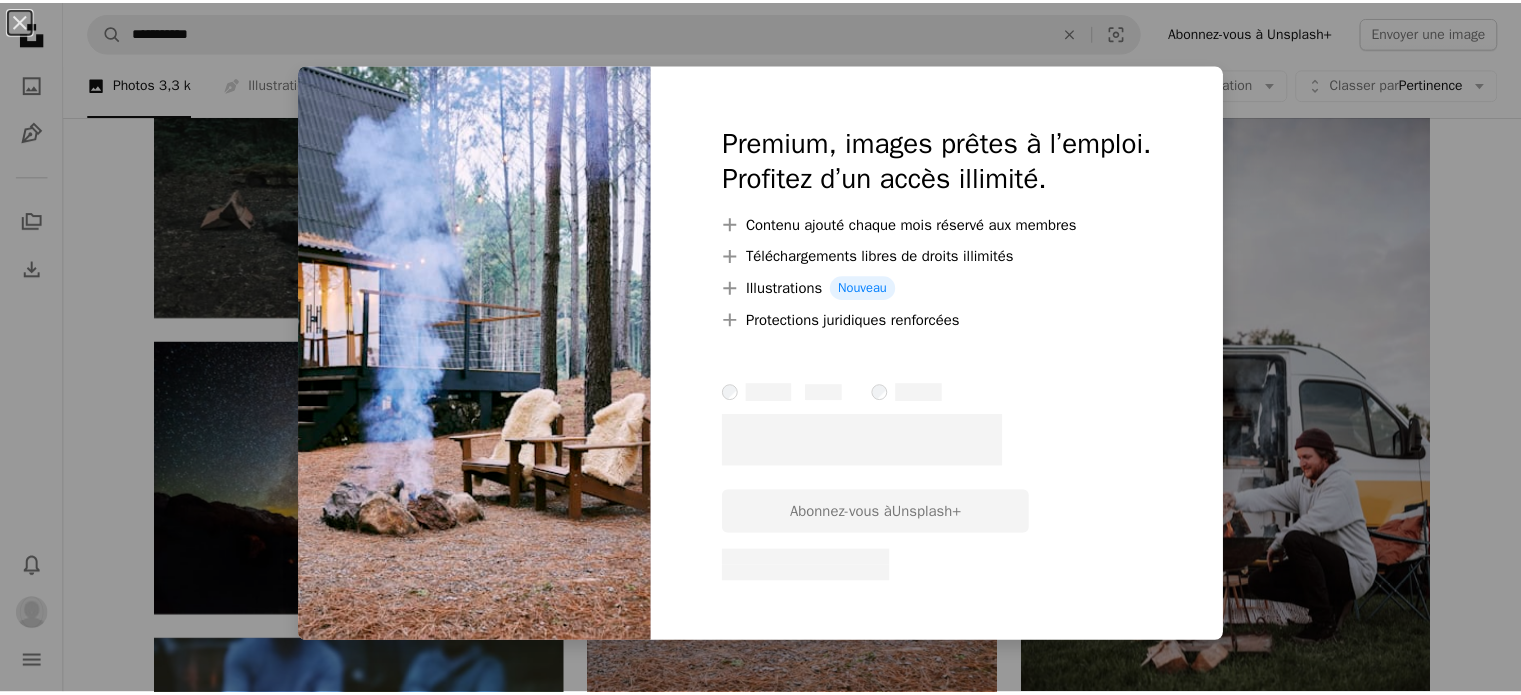 scroll, scrollTop: 4700, scrollLeft: 0, axis: vertical 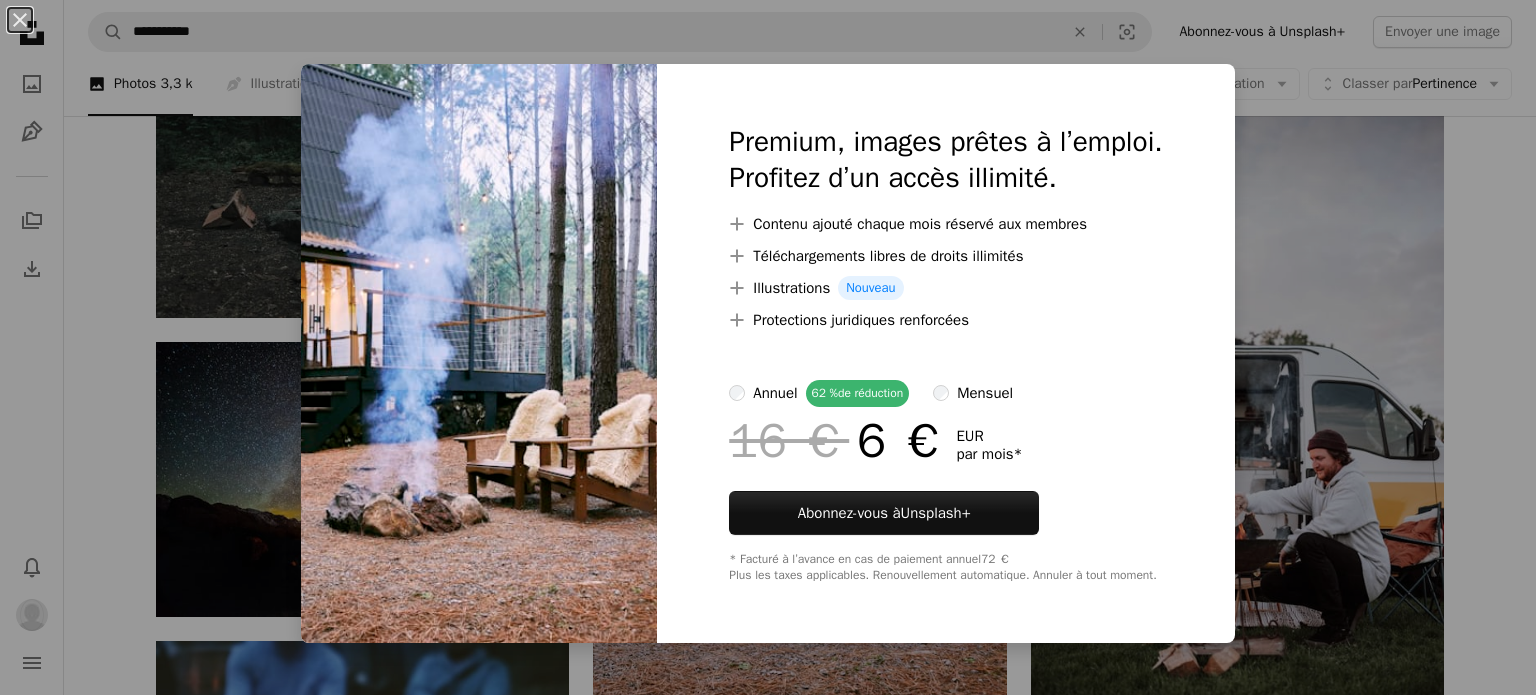 click on "An X shape Premium, images prêtes à l’emploi. Profitez d’un accès illimité. A plus sign Contenu ajouté chaque mois réservé aux membres A plus sign Téléchargements libres de droits illimités A plus sign Illustrations  Nouveau A plus sign Protections juridiques renforcées annuel 62 %  de réduction mensuel 16 €   6 € EUR par mois * Abonnez-vous à  Unsplash+ * Facturé à l’avance en cas de paiement annuel  72 € Plus les taxes applicables. Renouvellement automatique. Annuler à tout moment." at bounding box center [768, 347] 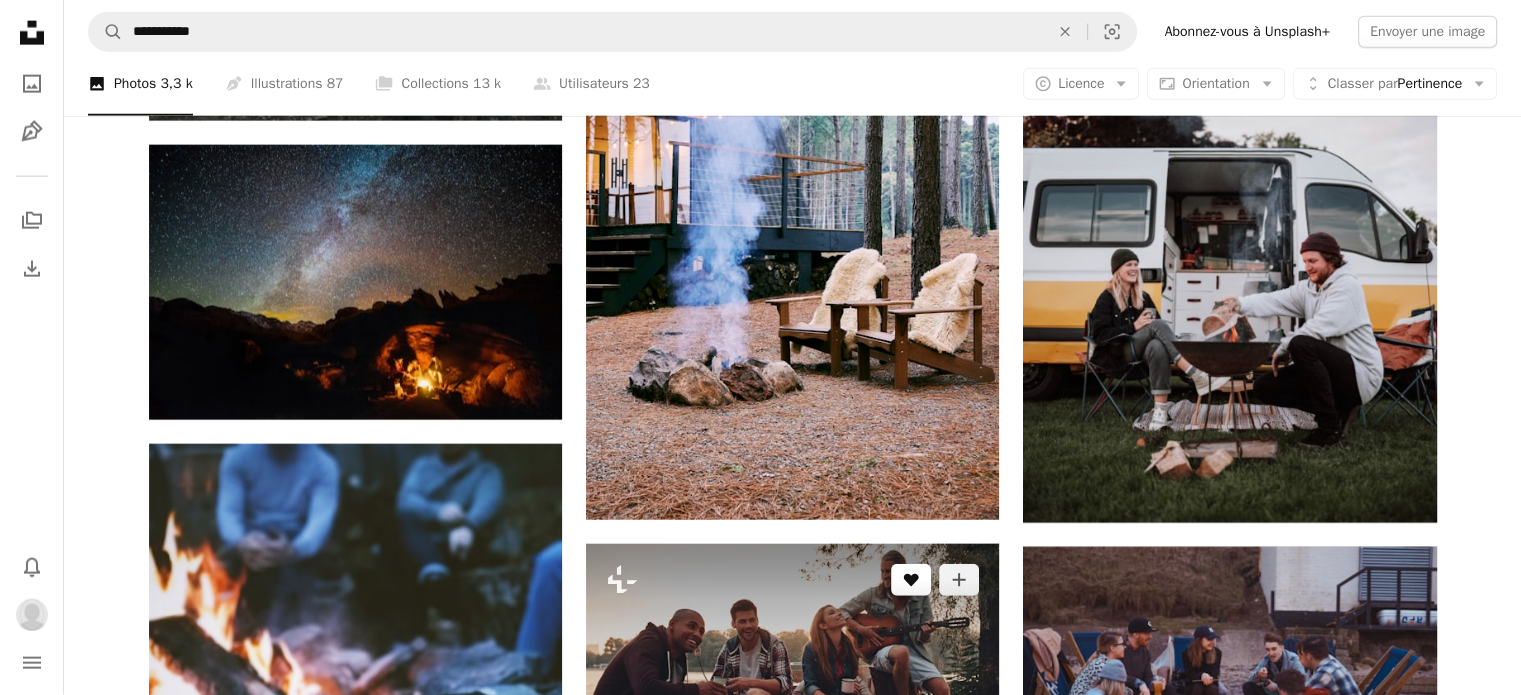 scroll, scrollTop: 4900, scrollLeft: 0, axis: vertical 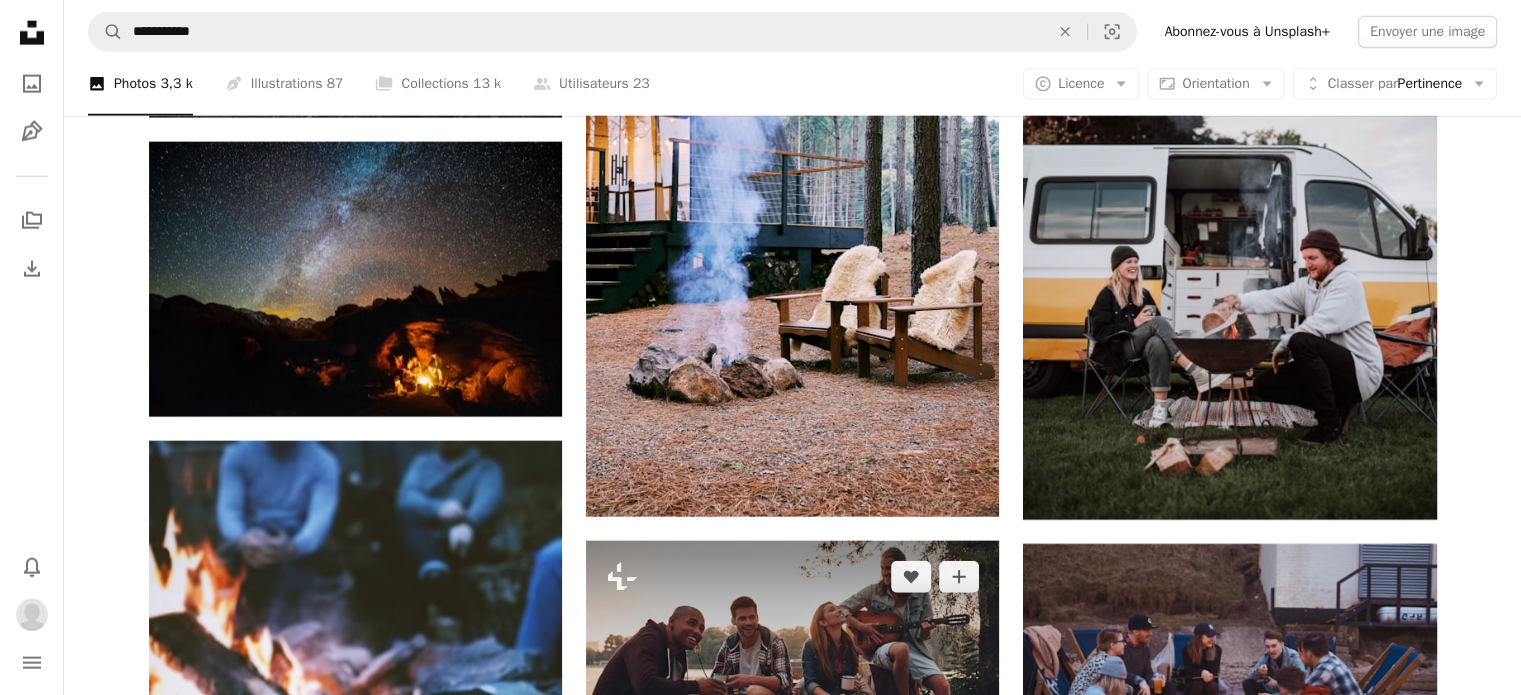 click on "A lock   Télécharger" at bounding box center [922, 781] 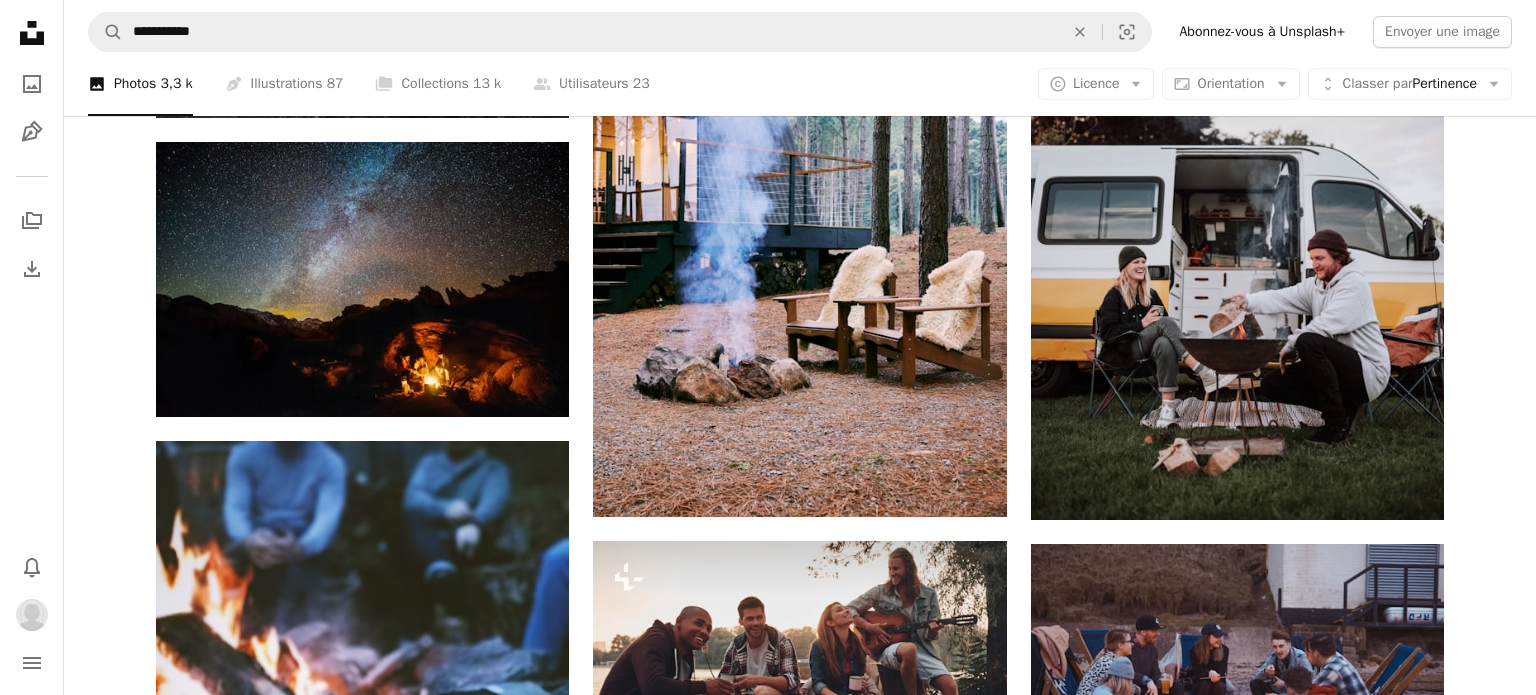click on "An X shape Premium, images prêtes à l’emploi. Profitez d’un accès illimité. A plus sign Contenu ajouté chaque mois réservé aux membres A plus sign Téléchargements libres de droits illimités A plus sign Illustrations  Nouveau A plus sign Protections juridiques renforcées annuel 62 %  de réduction mensuel 16 €   6 € EUR par mois * Abonnez-vous à  Unsplash+ * Facturé à l’avance en cas de paiement annuel  72 € Plus les taxes applicables. Renouvellement automatique. Annuler à tout moment." at bounding box center (768, 5586) 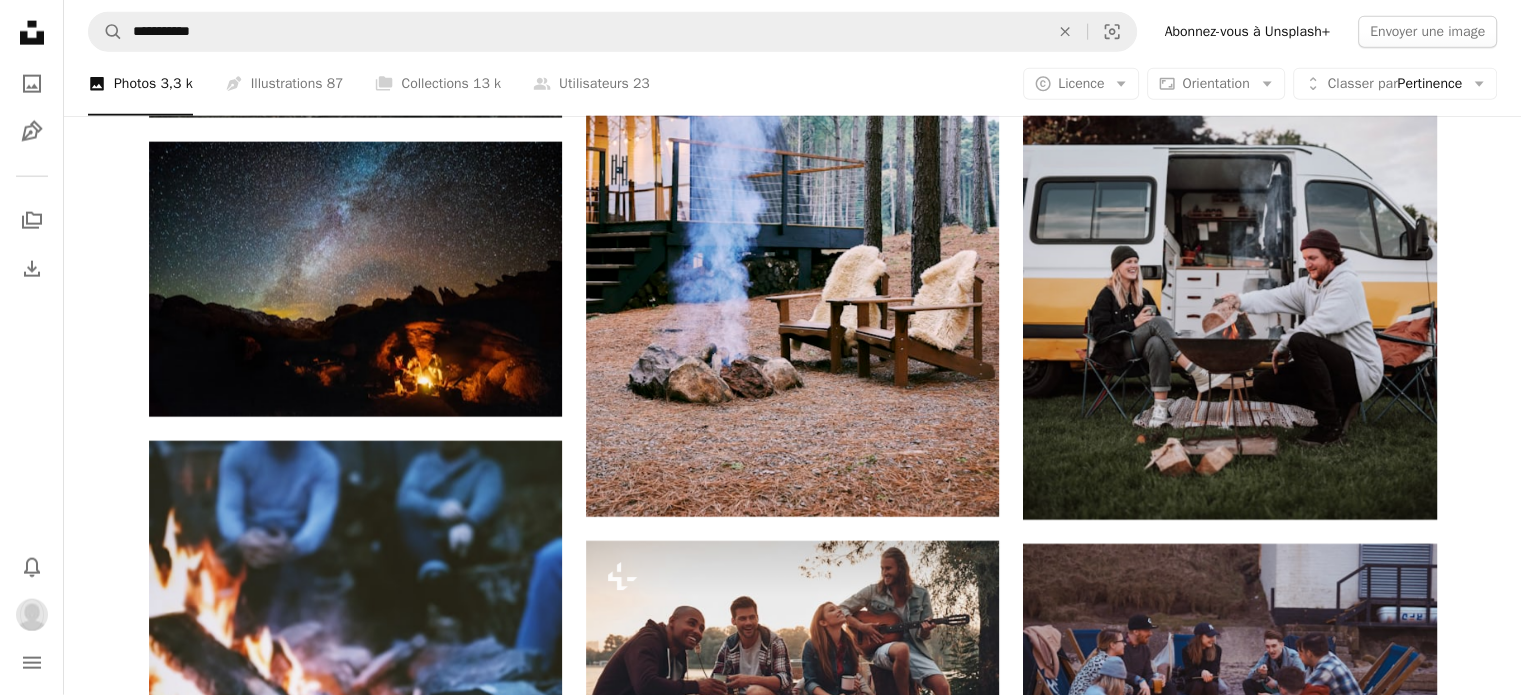 click on "Arrow pointing down" 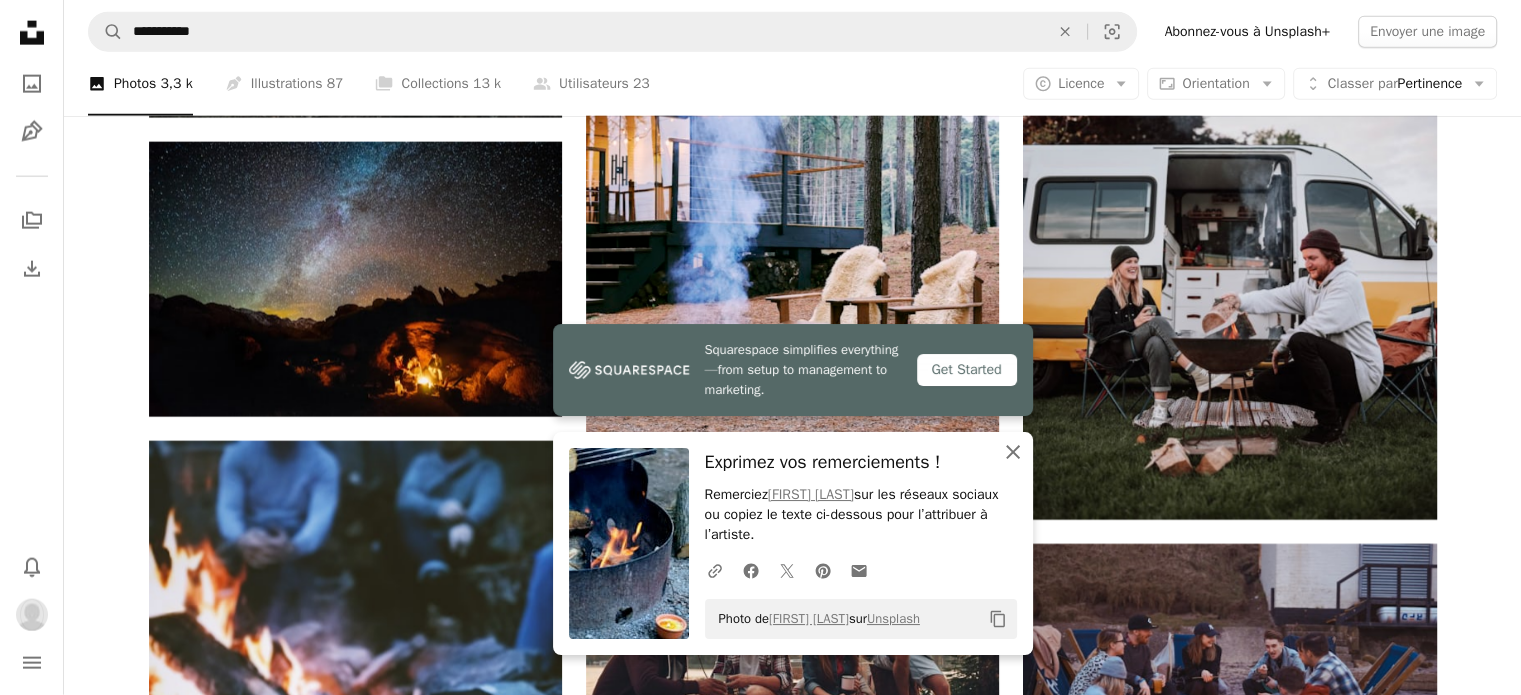 drag, startPoint x: 1016, startPoint y: 454, endPoint x: 1008, endPoint y: 443, distance: 13.601471 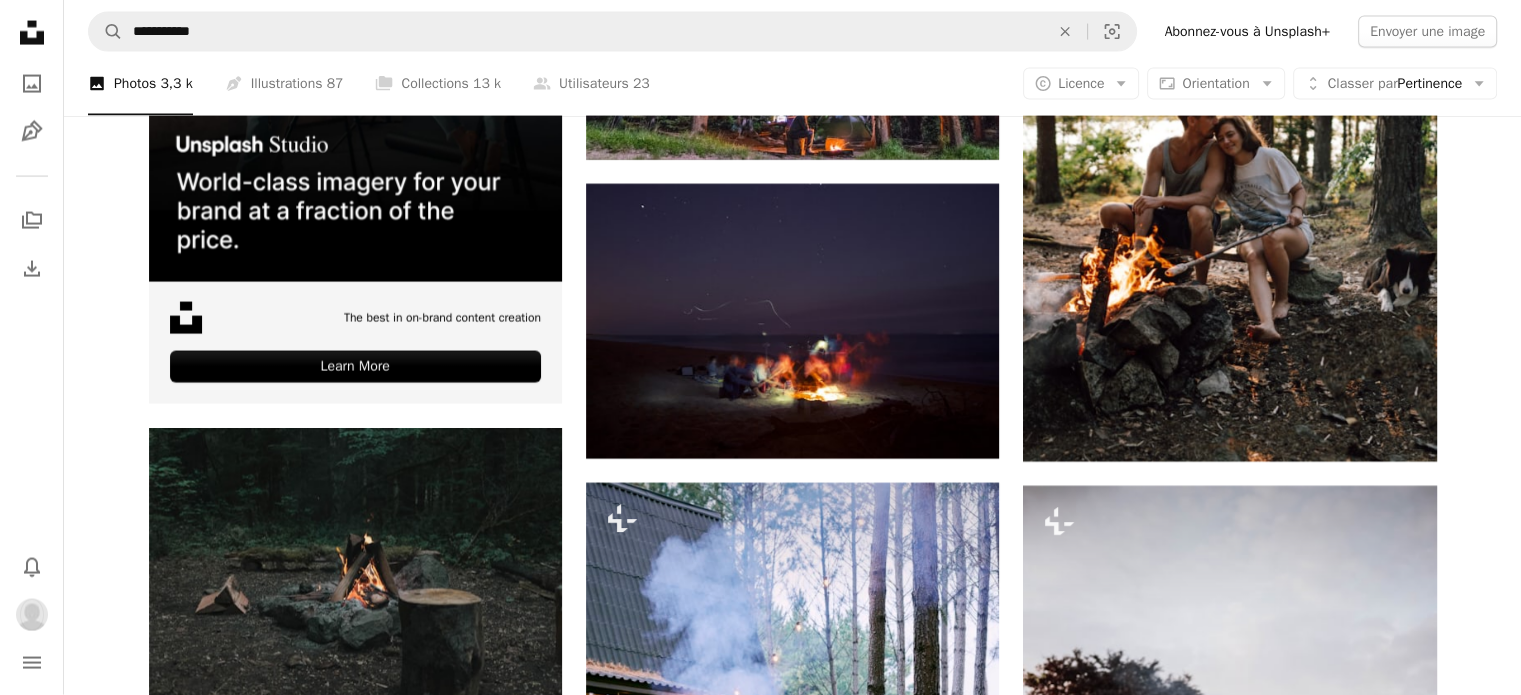 scroll, scrollTop: 4300, scrollLeft: 0, axis: vertical 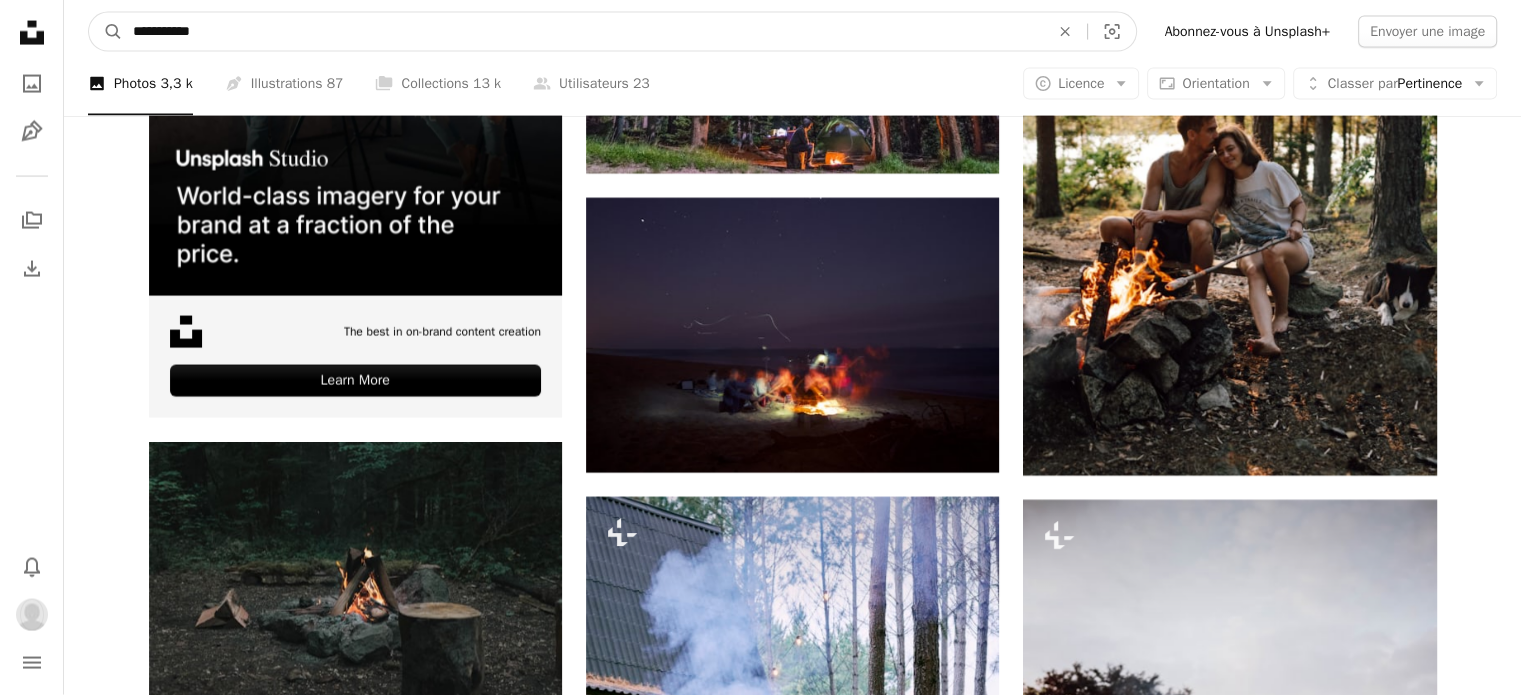 drag, startPoint x: 313, startPoint y: 48, endPoint x: 303, endPoint y: 42, distance: 11.661903 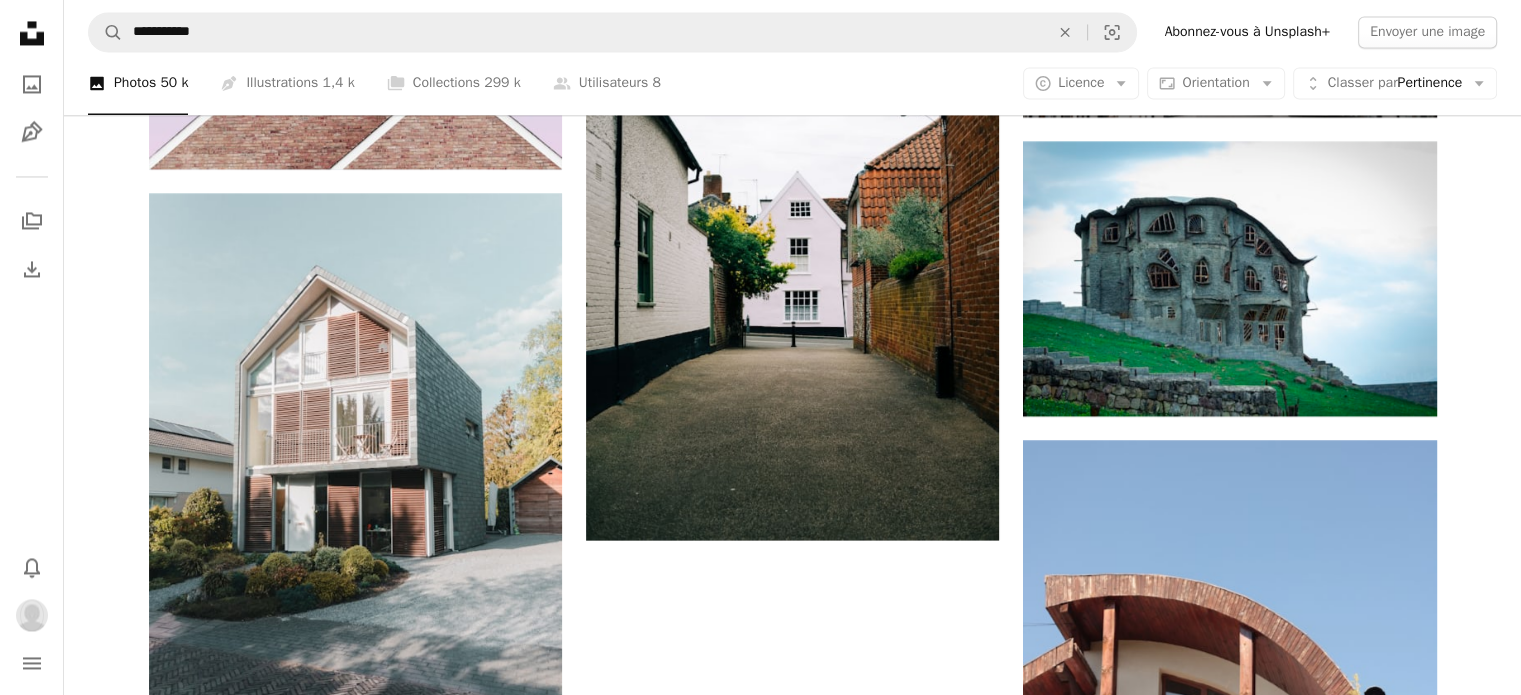 scroll, scrollTop: 3400, scrollLeft: 0, axis: vertical 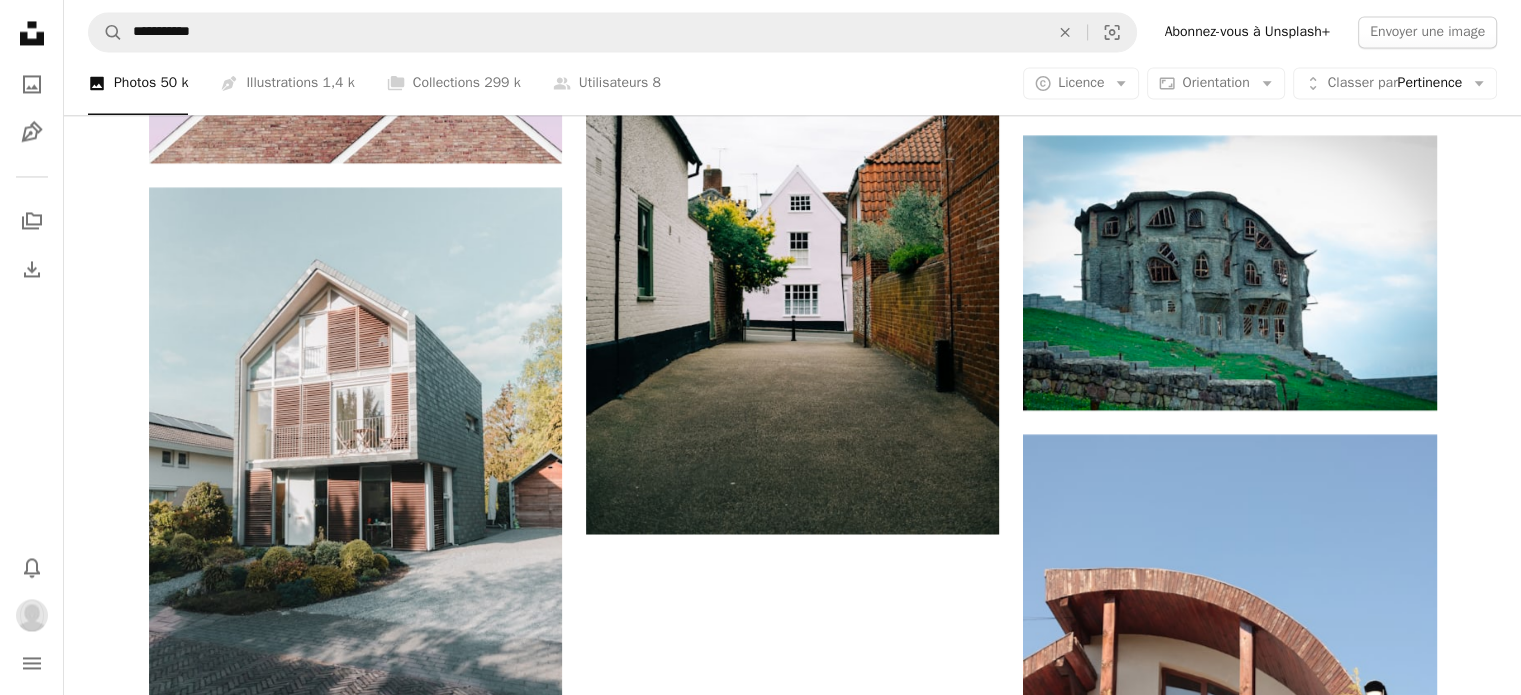 click on "Plus de résultats" at bounding box center (793, 1134) 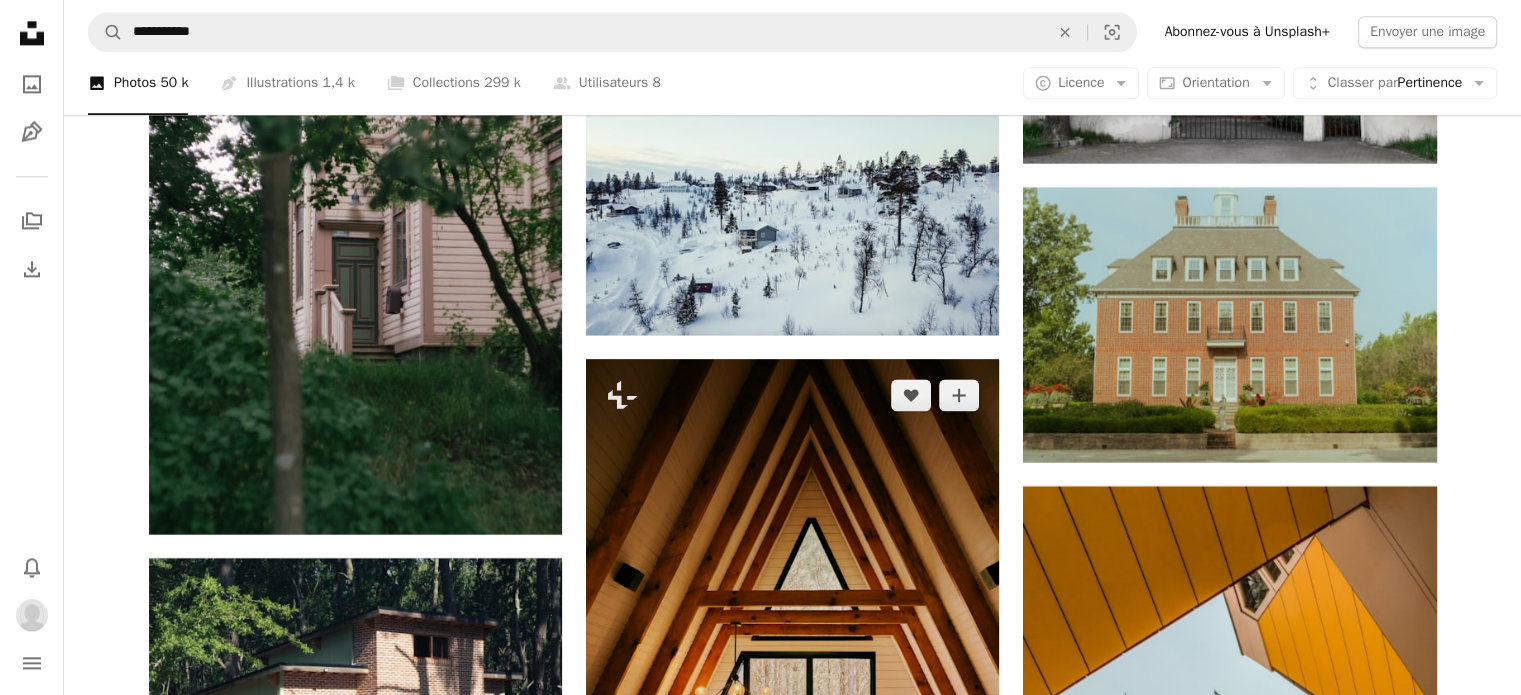 scroll, scrollTop: 18100, scrollLeft: 0, axis: vertical 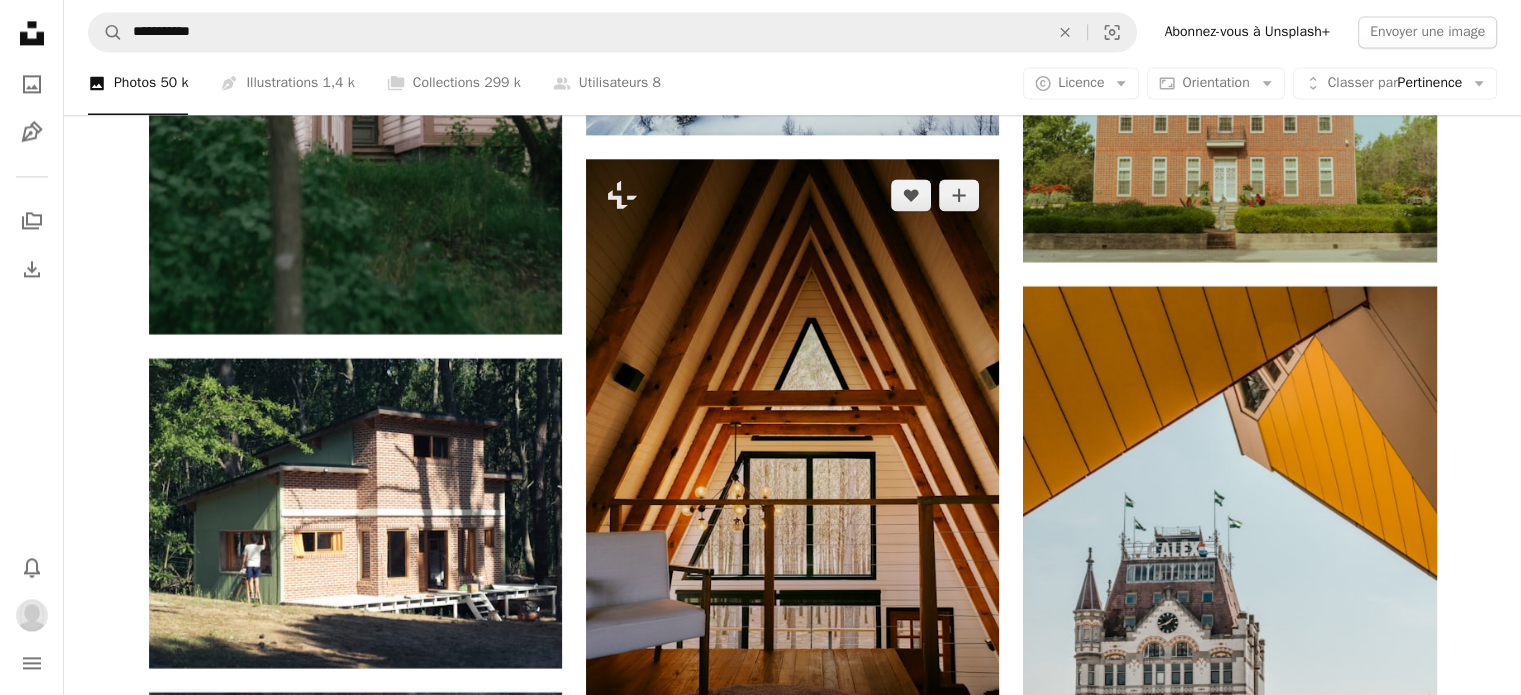 click on "A lock   Télécharger" at bounding box center (922, 743) 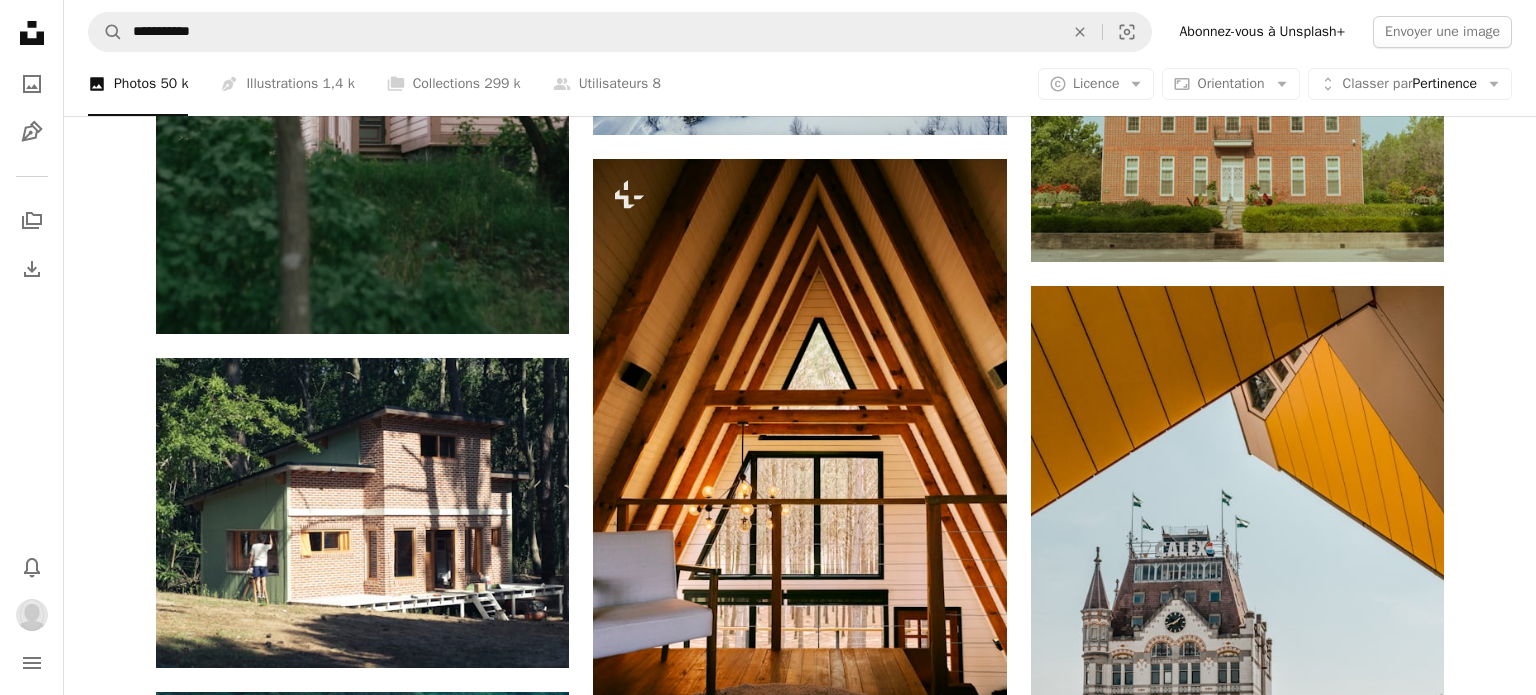 click on "An X shape Premium, images prêtes à l’emploi. Profitez d’un accès illimité. A plus sign Contenu ajouté chaque mois réservé aux membres A plus sign Téléchargements libres de droits illimités A plus sign Illustrations  Nouveau A plus sign Protections juridiques renforcées annuel 62 %  de réduction mensuel 16 €   6 € EUR par mois * Abonnez-vous à  Unsplash+ * Facturé à l’avance en cas de paiement annuel  72 € Plus les taxes applicables. Renouvellement automatique. Annuler à tout moment." at bounding box center [768, 5899] 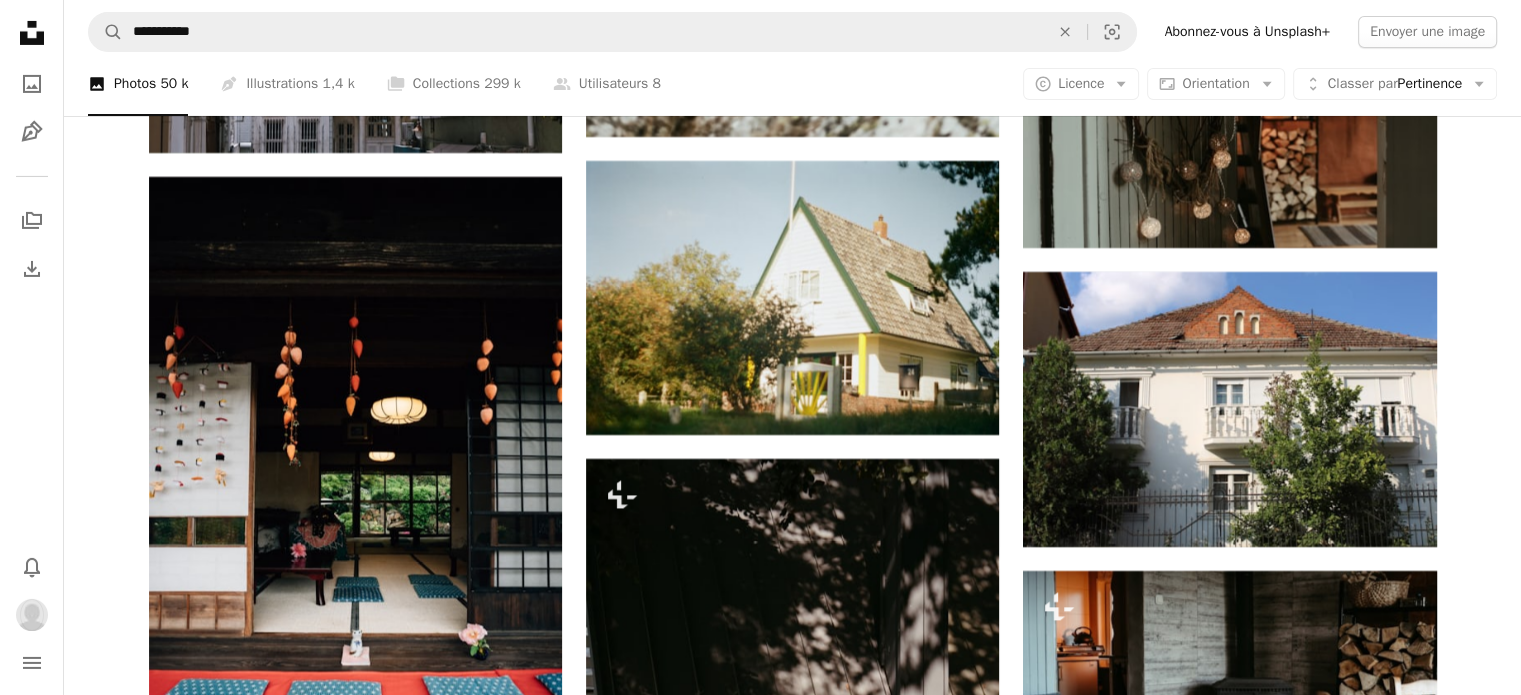 scroll, scrollTop: 14600, scrollLeft: 0, axis: vertical 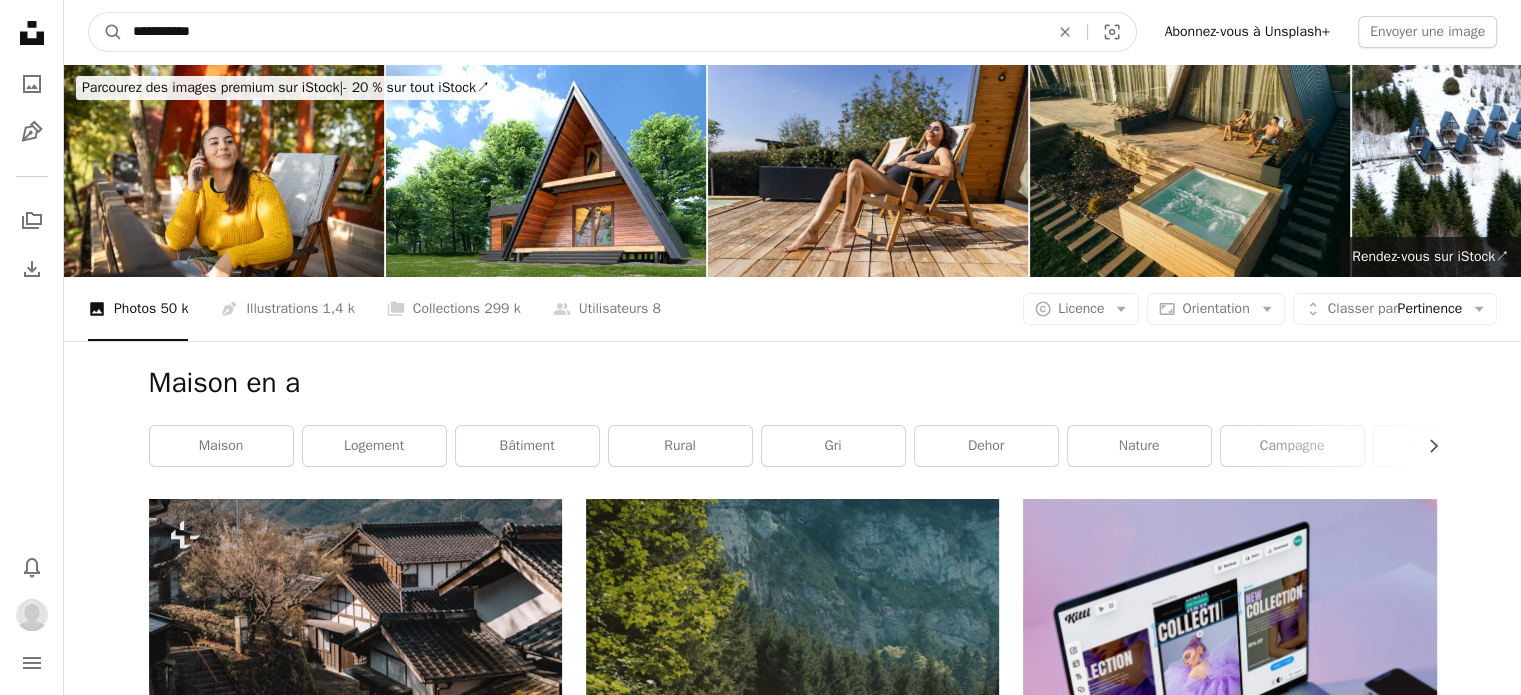 drag, startPoint x: 232, startPoint y: 39, endPoint x: 248, endPoint y: 20, distance: 24.839485 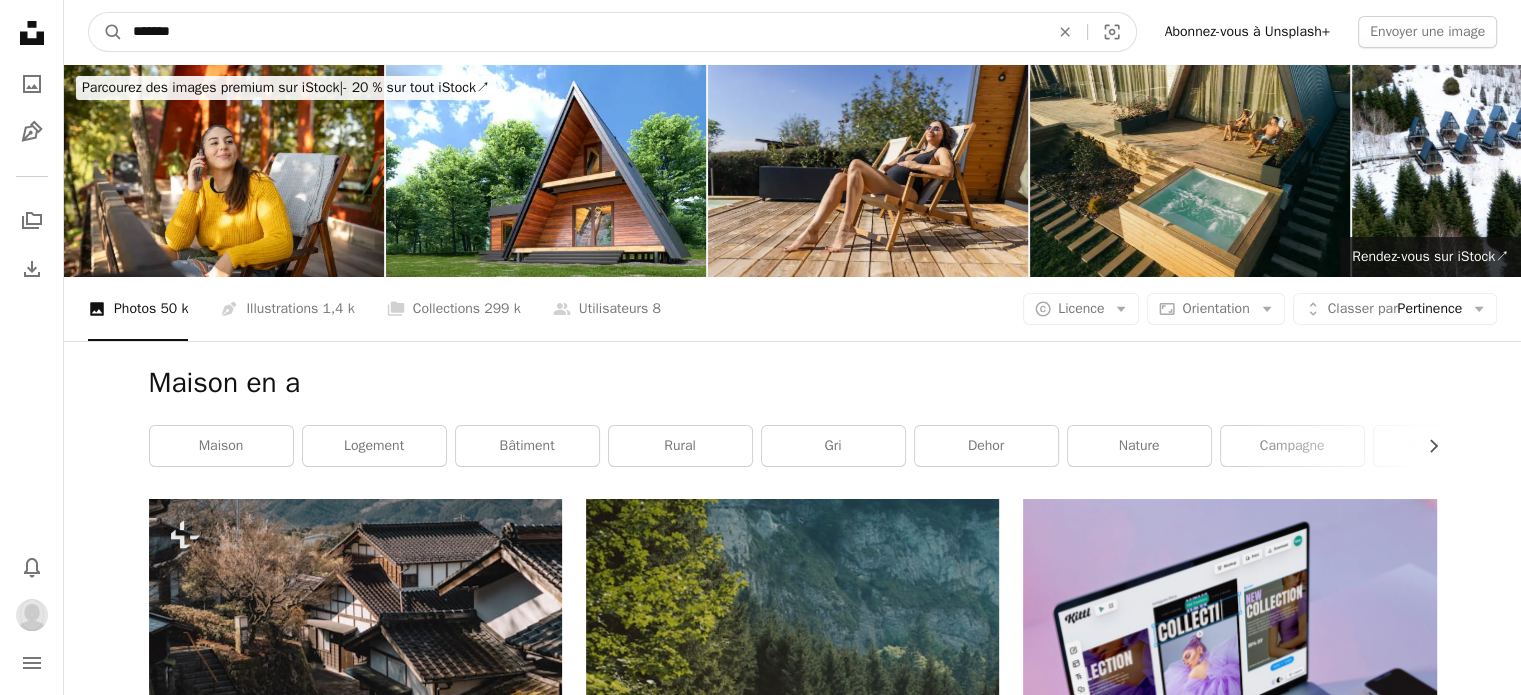 type on "*******" 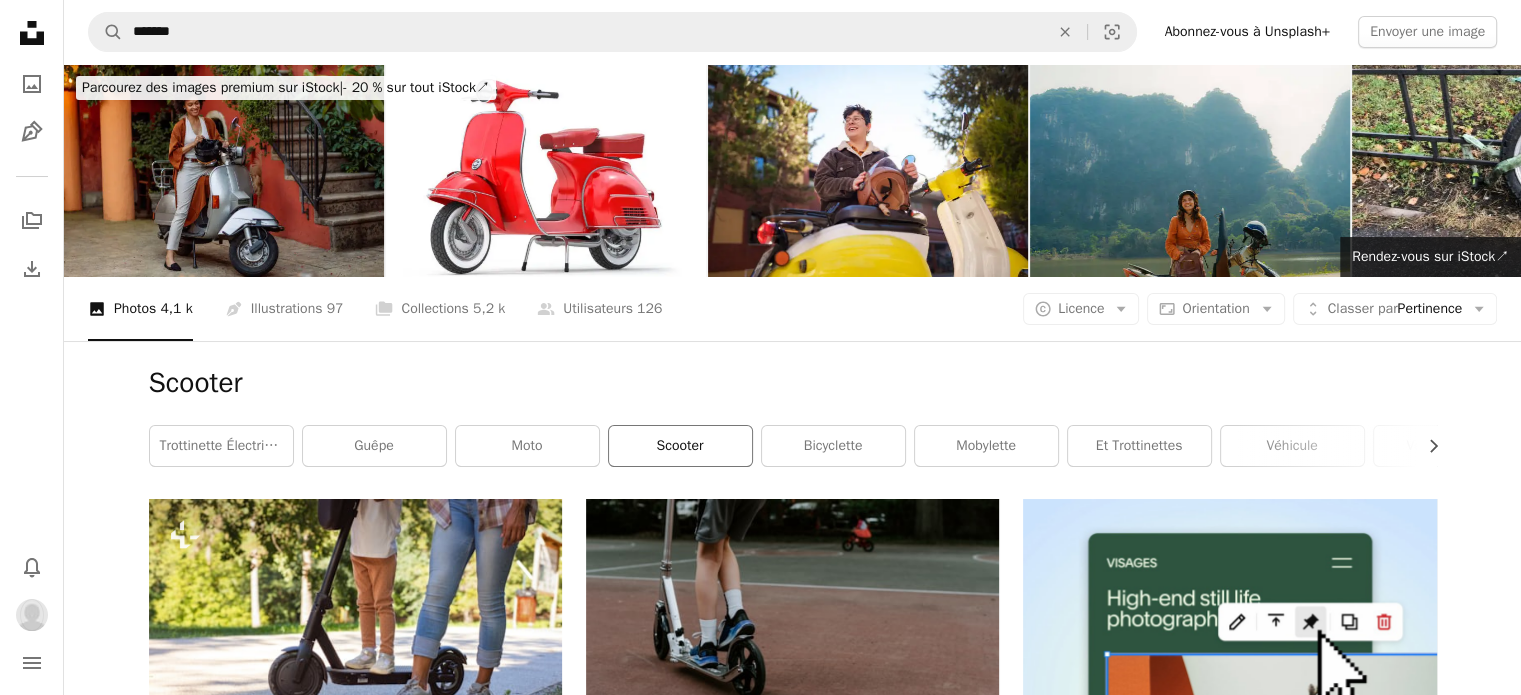 click on "scooter" at bounding box center (680, 446) 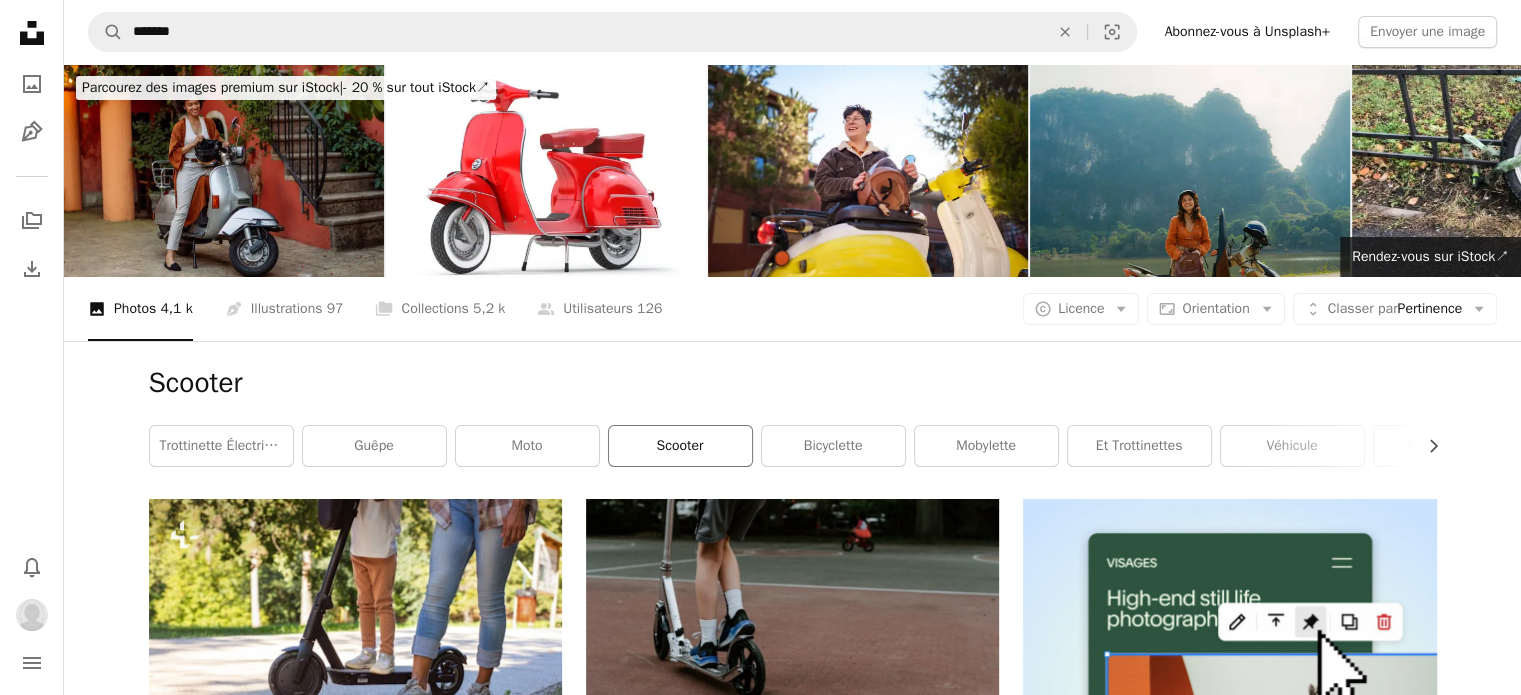 click on "scooter" at bounding box center (680, 446) 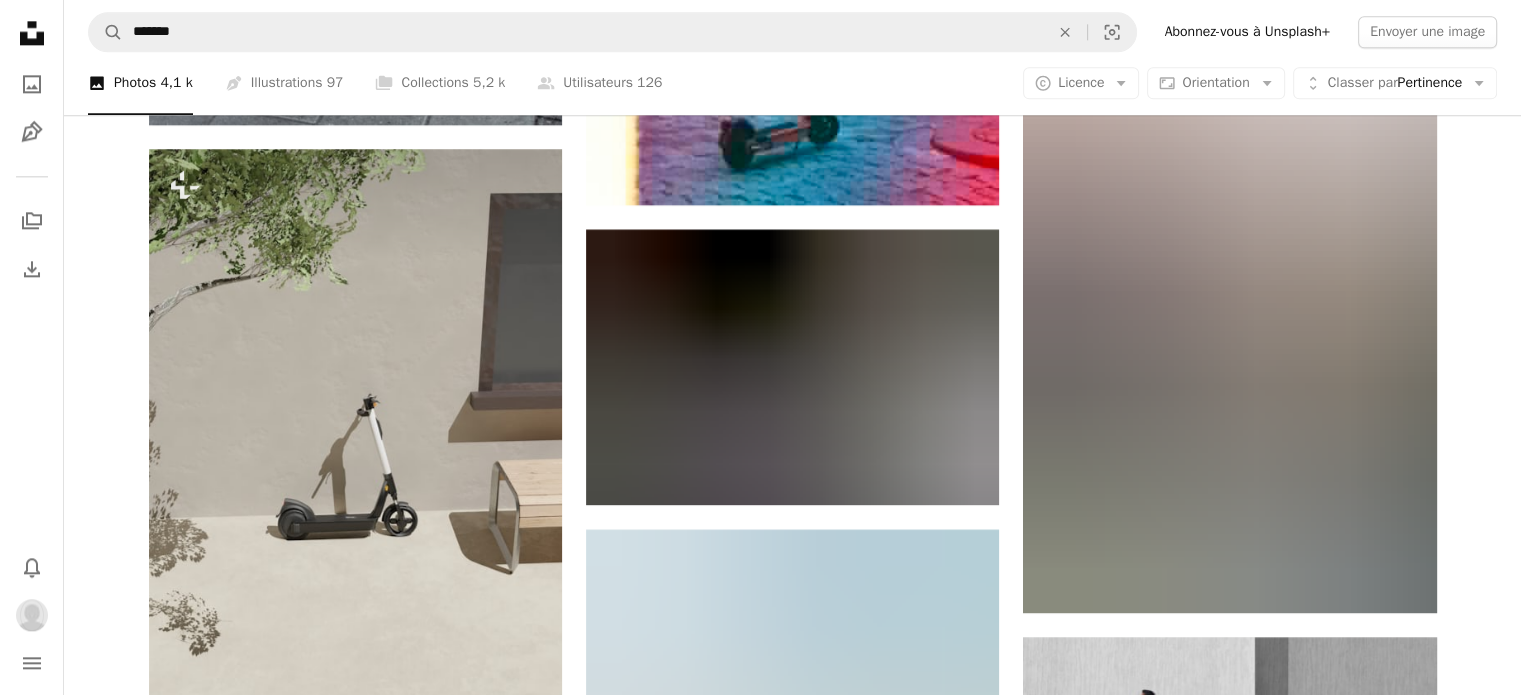 scroll, scrollTop: 2900, scrollLeft: 0, axis: vertical 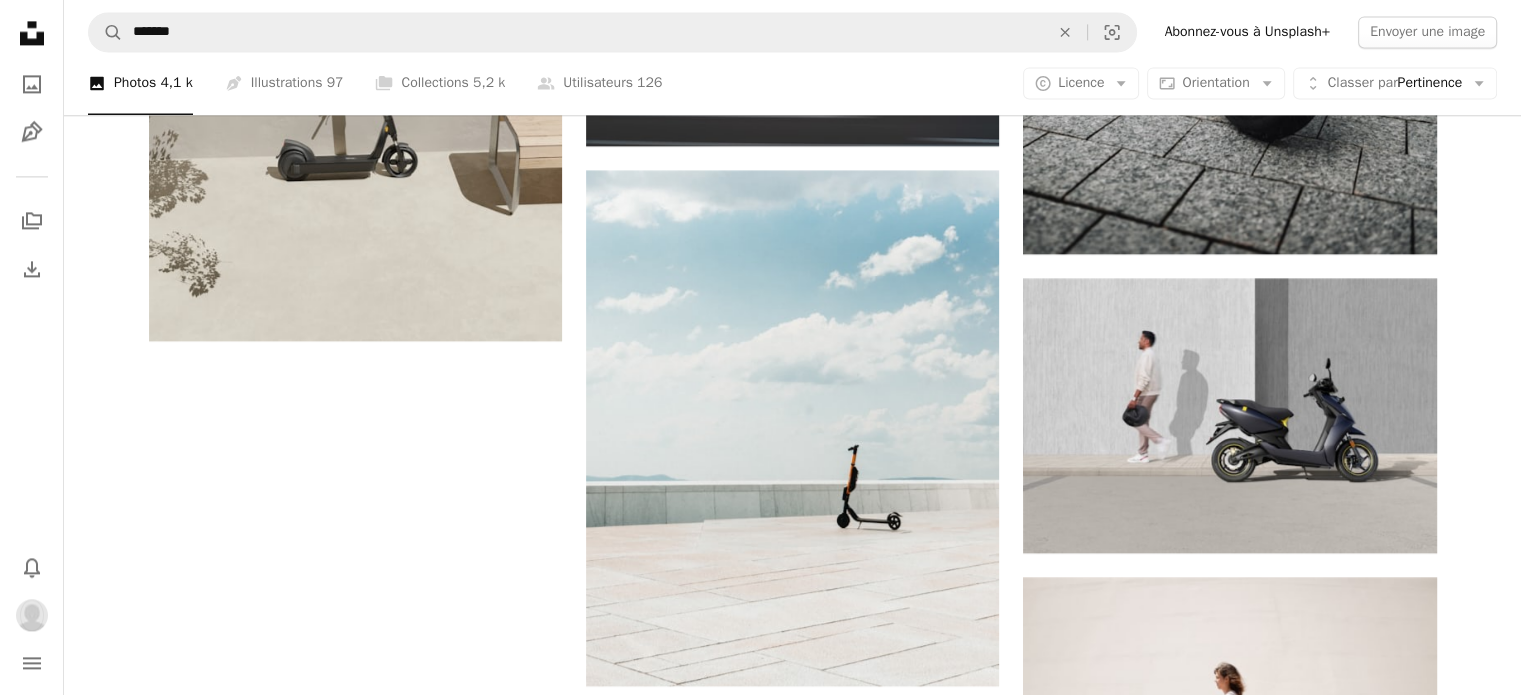 click on "Plus de résultats" at bounding box center (793, 932) 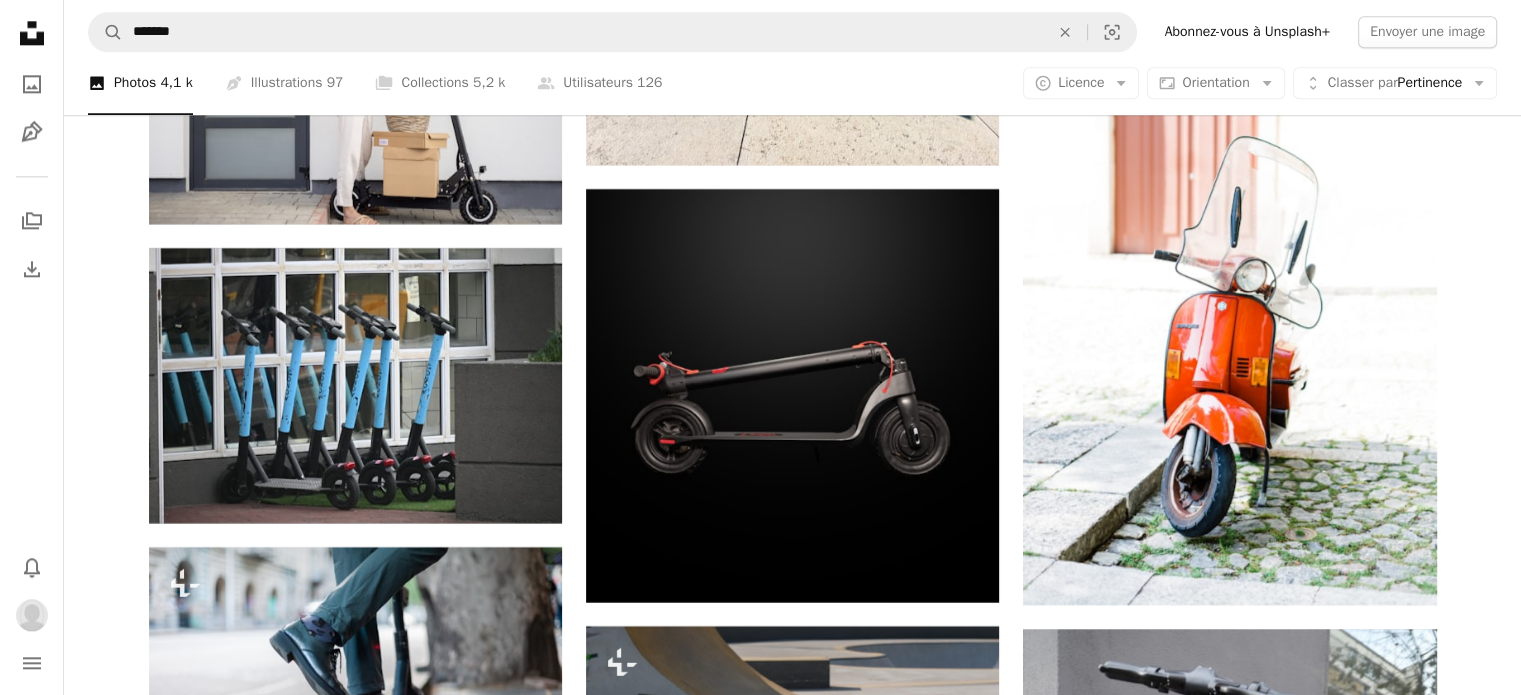 scroll, scrollTop: 10100, scrollLeft: 0, axis: vertical 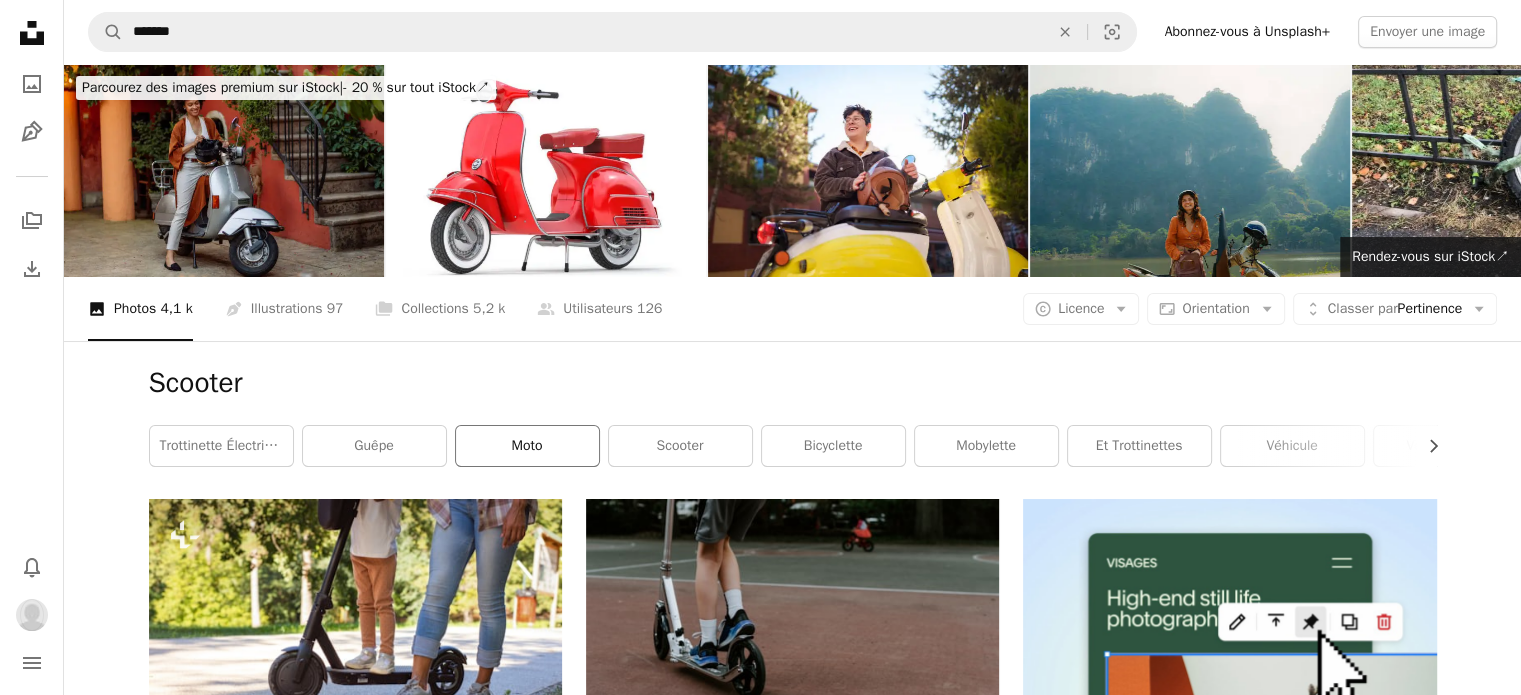 click on "moto" at bounding box center [527, 446] 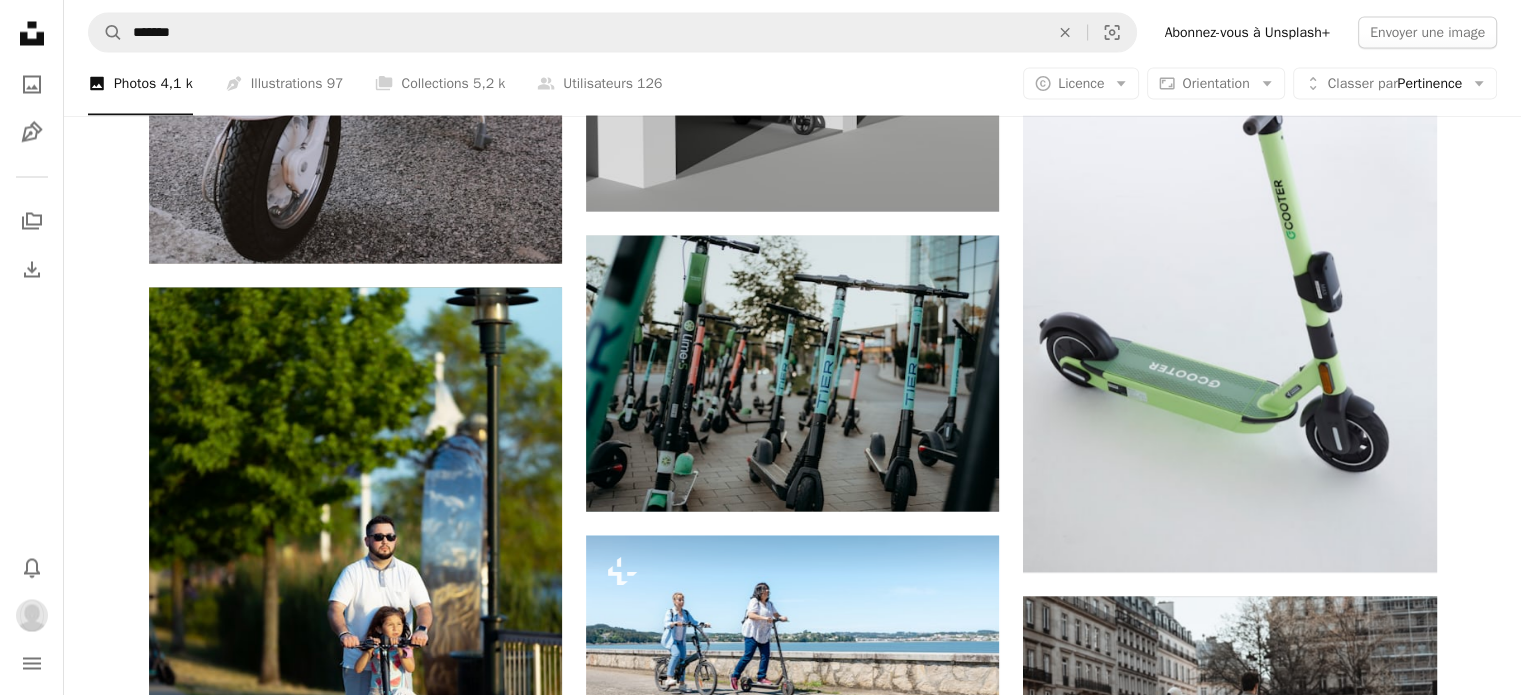 scroll, scrollTop: 11500, scrollLeft: 0, axis: vertical 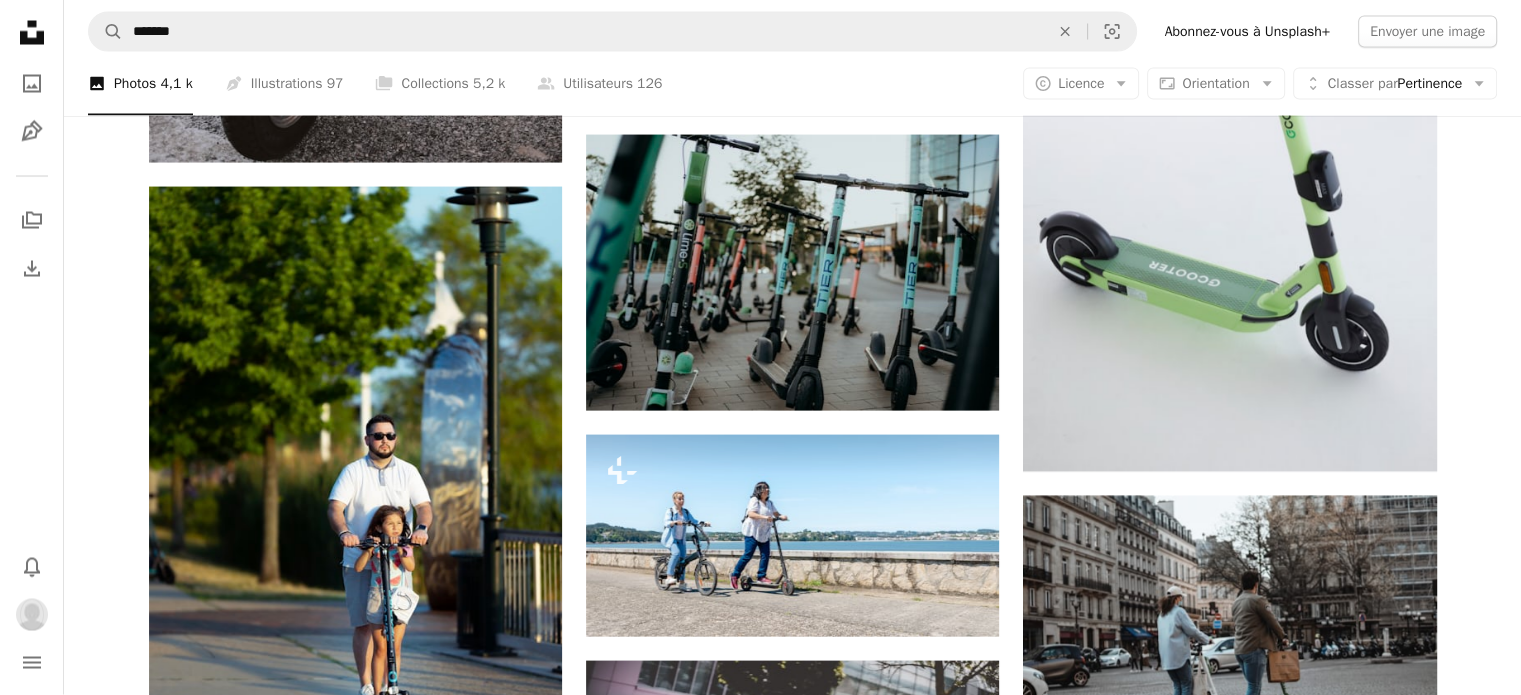 click on "Arrow pointing down" 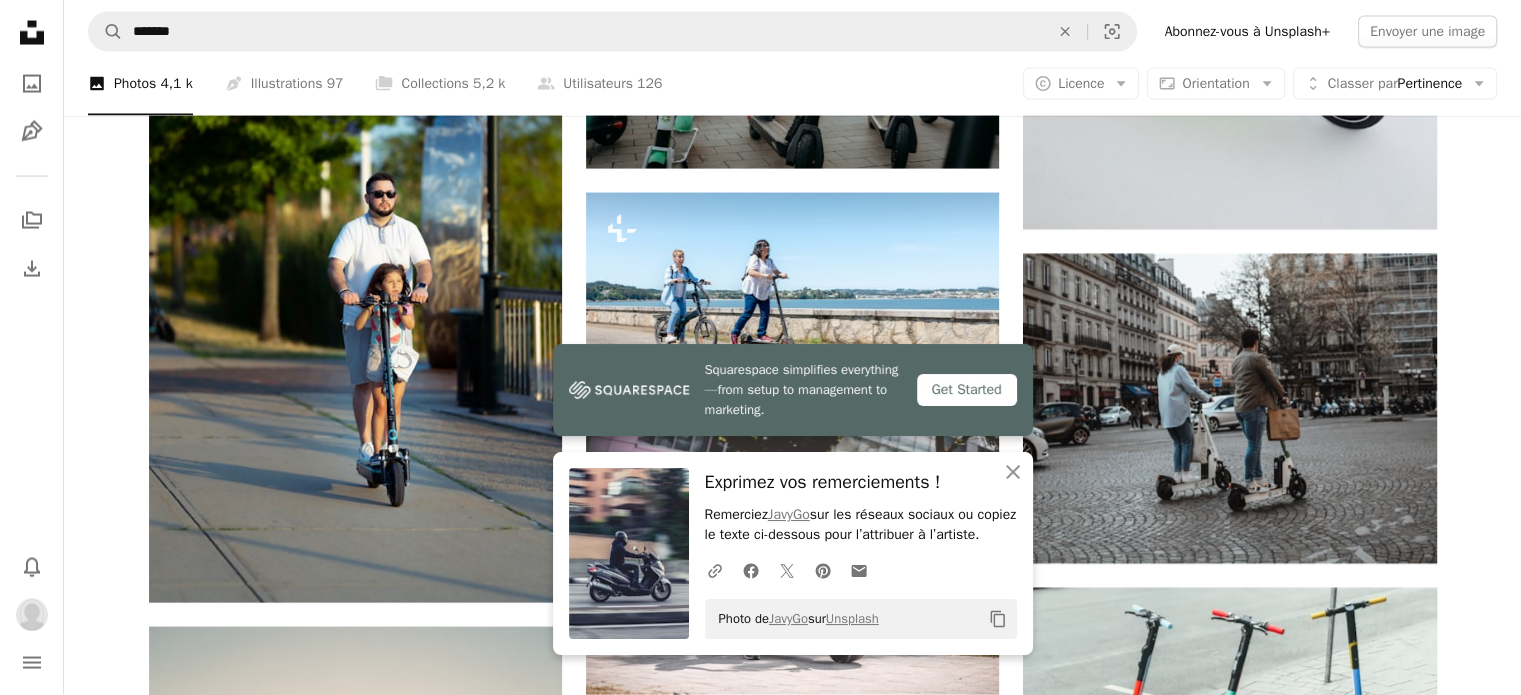 scroll, scrollTop: 12000, scrollLeft: 0, axis: vertical 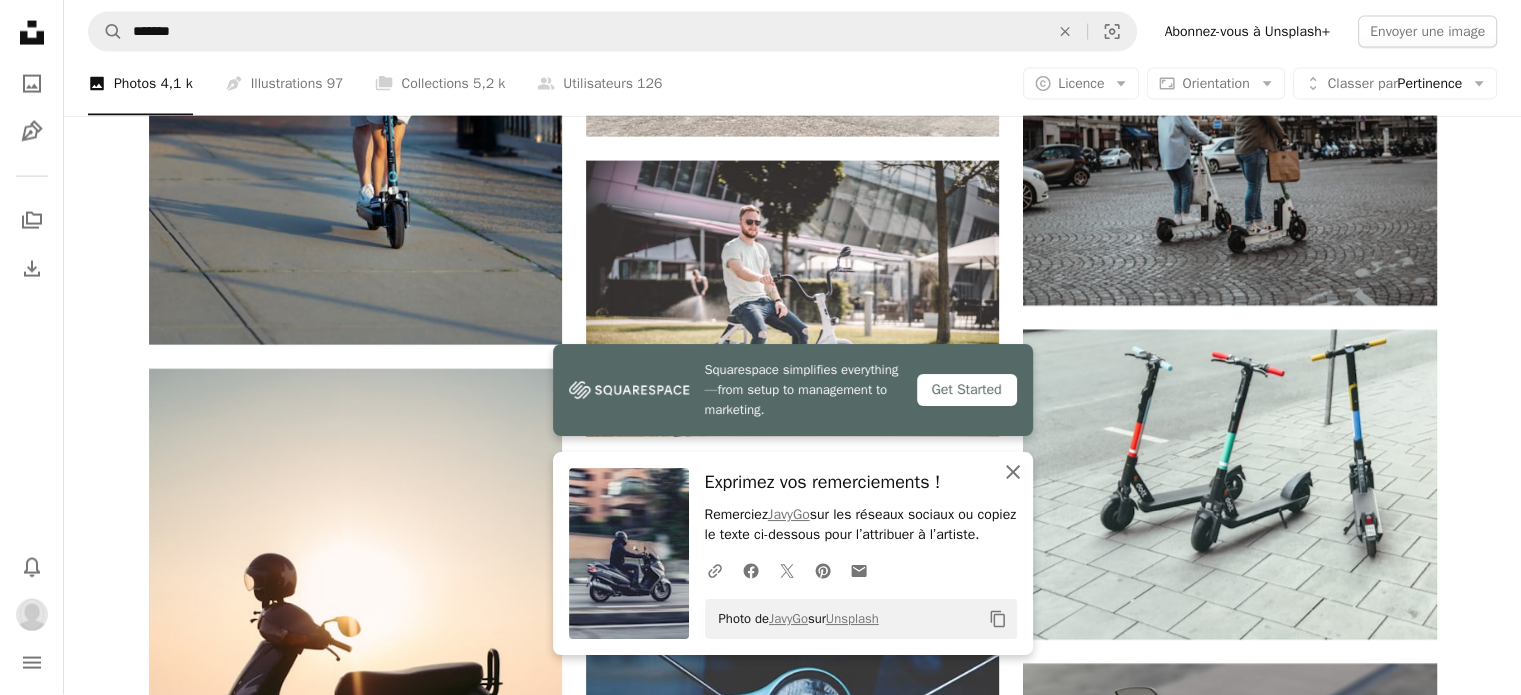 drag, startPoint x: 1016, startPoint y: 458, endPoint x: 1033, endPoint y: 424, distance: 38.013157 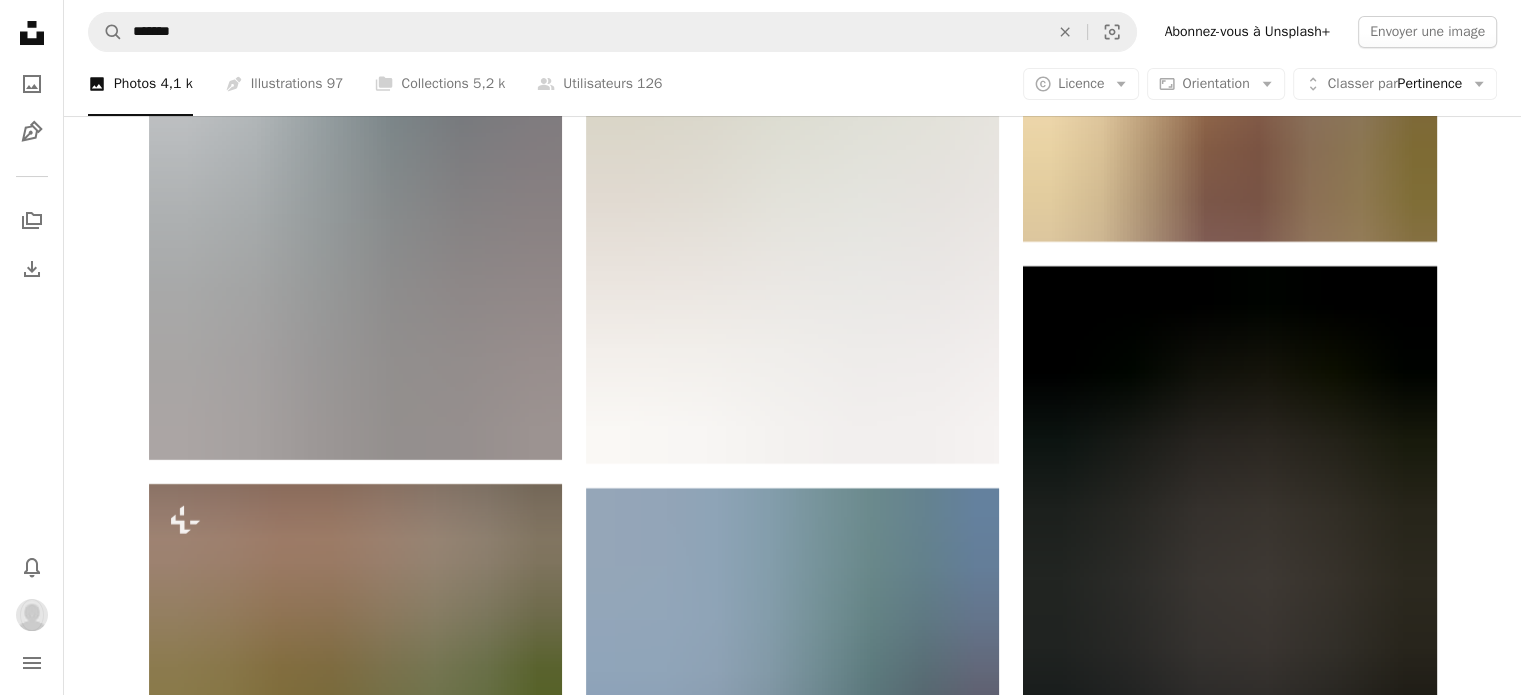 scroll, scrollTop: 0, scrollLeft: 0, axis: both 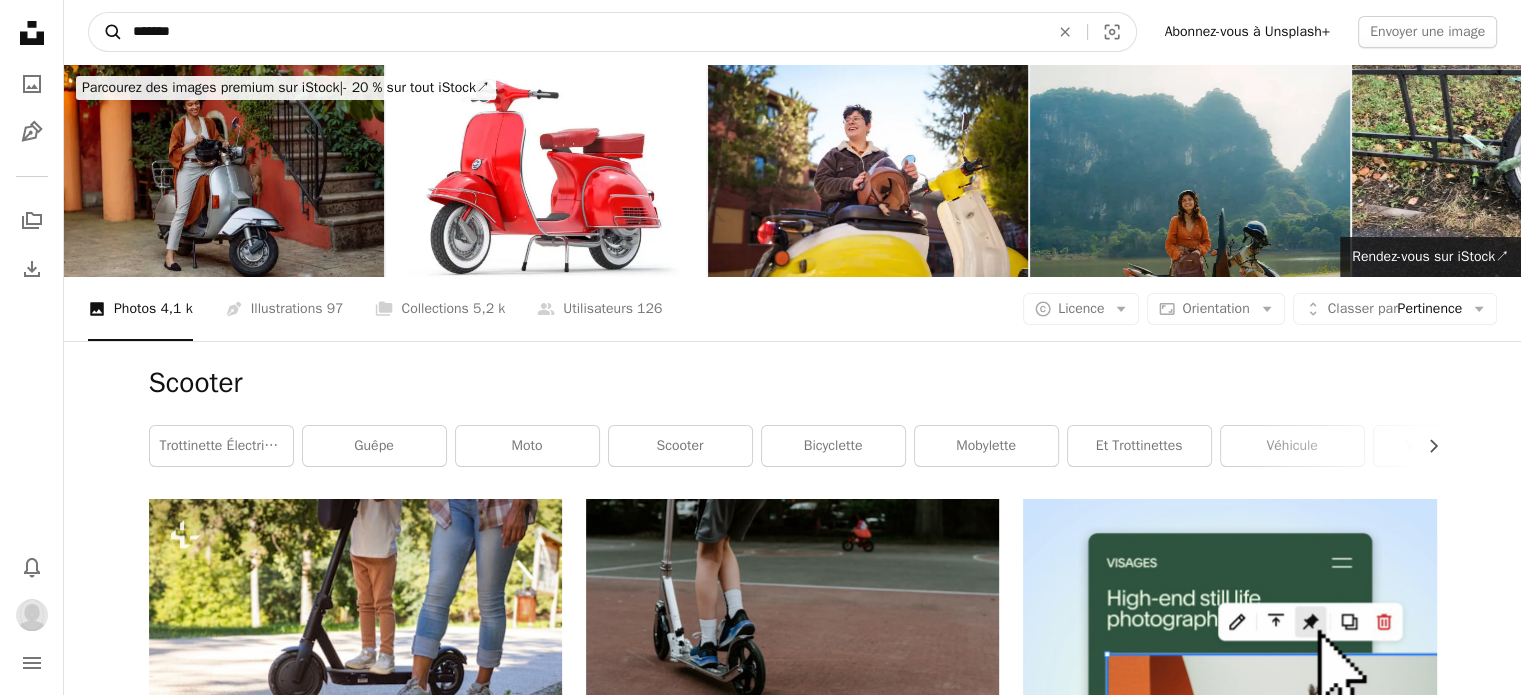 drag, startPoint x: 211, startPoint y: 49, endPoint x: 109, endPoint y: 27, distance: 104.34558 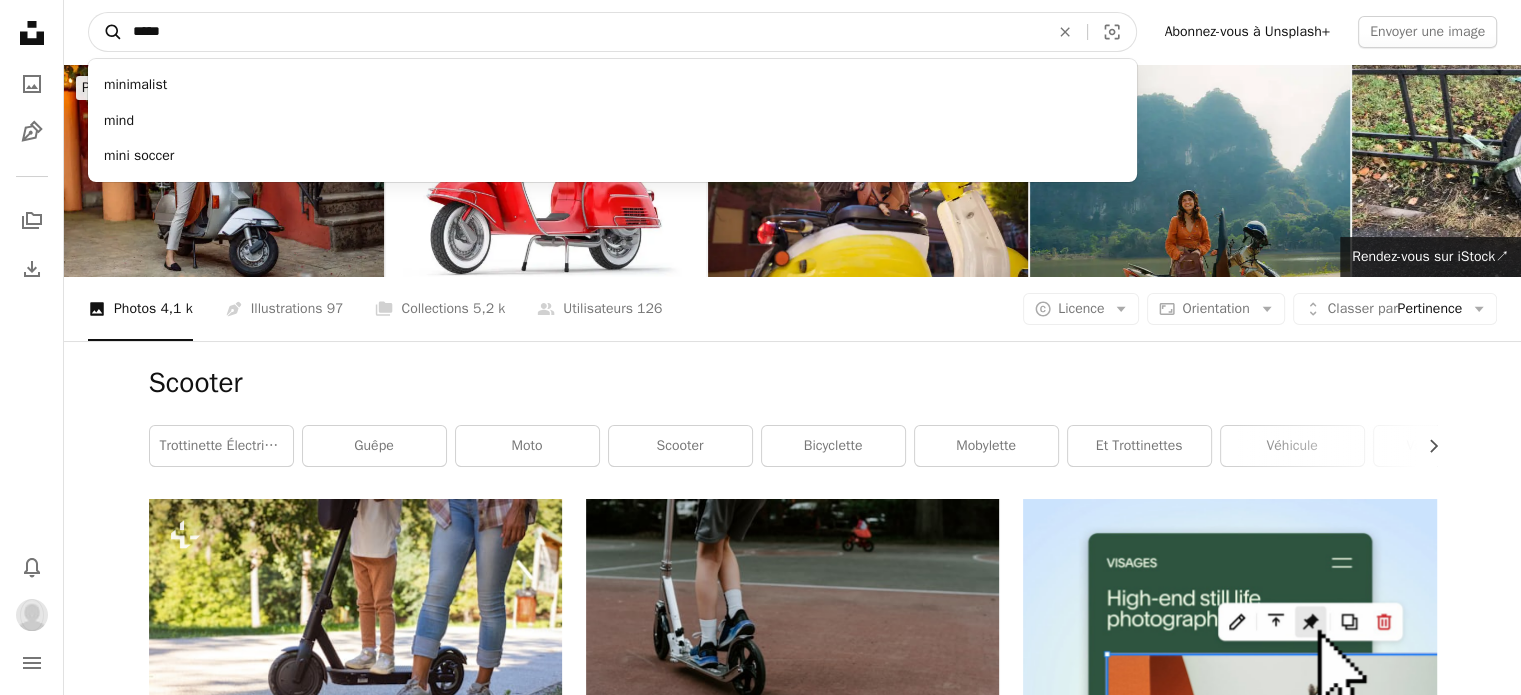 type on "*****" 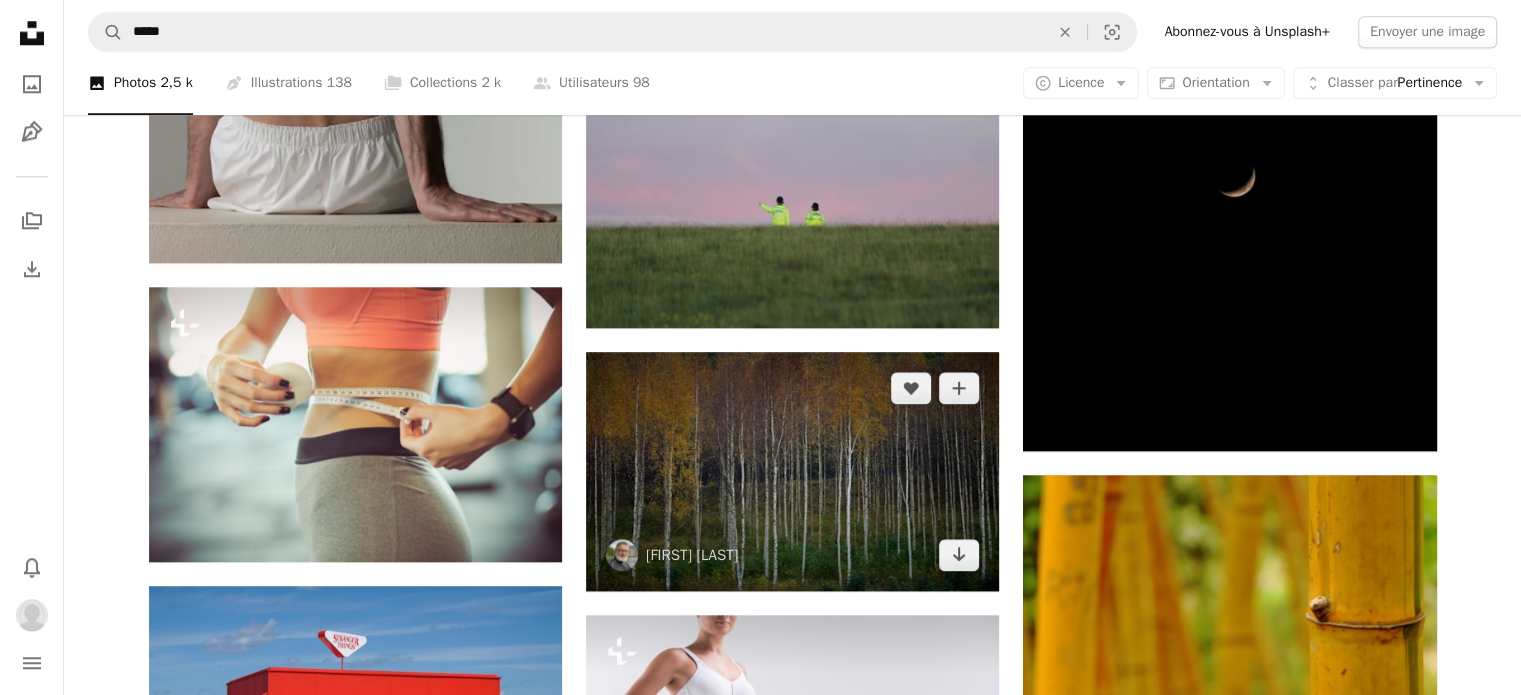 scroll, scrollTop: 2100, scrollLeft: 0, axis: vertical 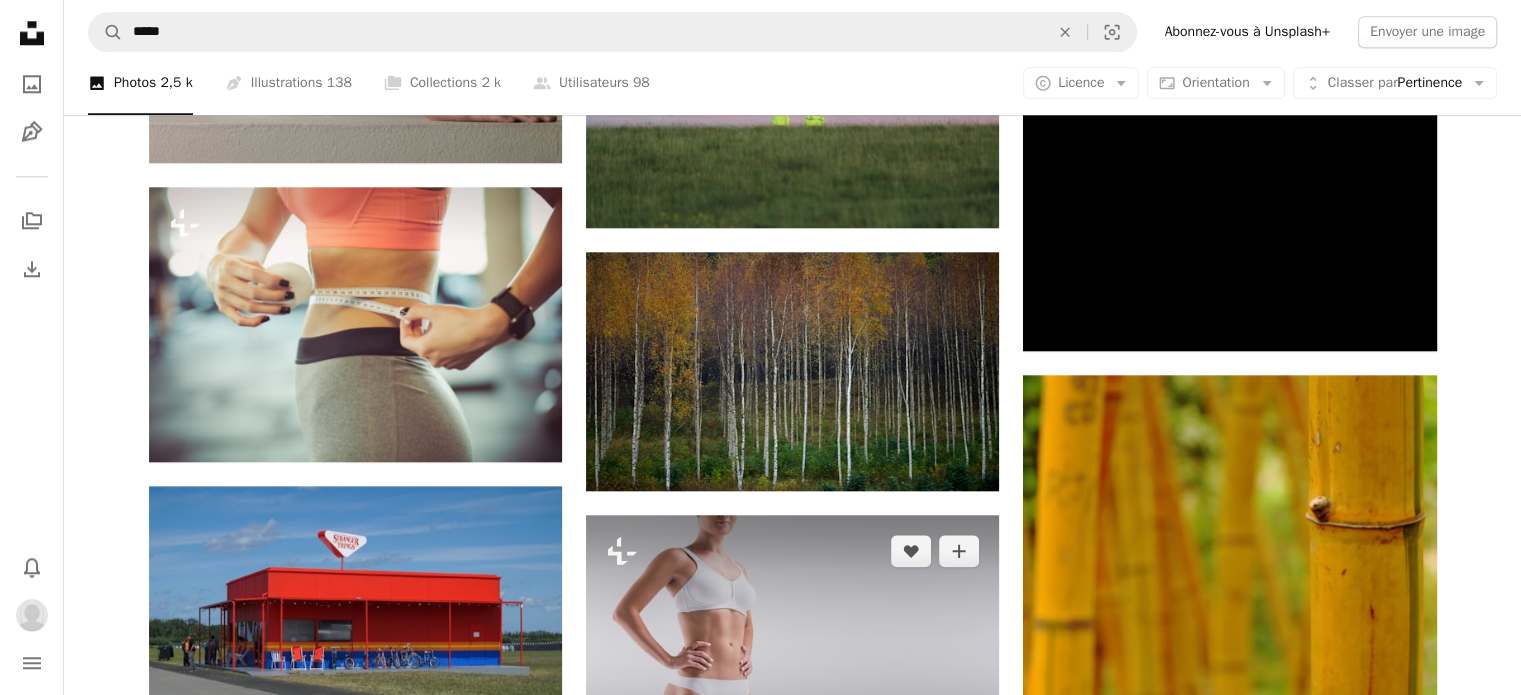 click on "A lock   Télécharger" at bounding box center [922, 755] 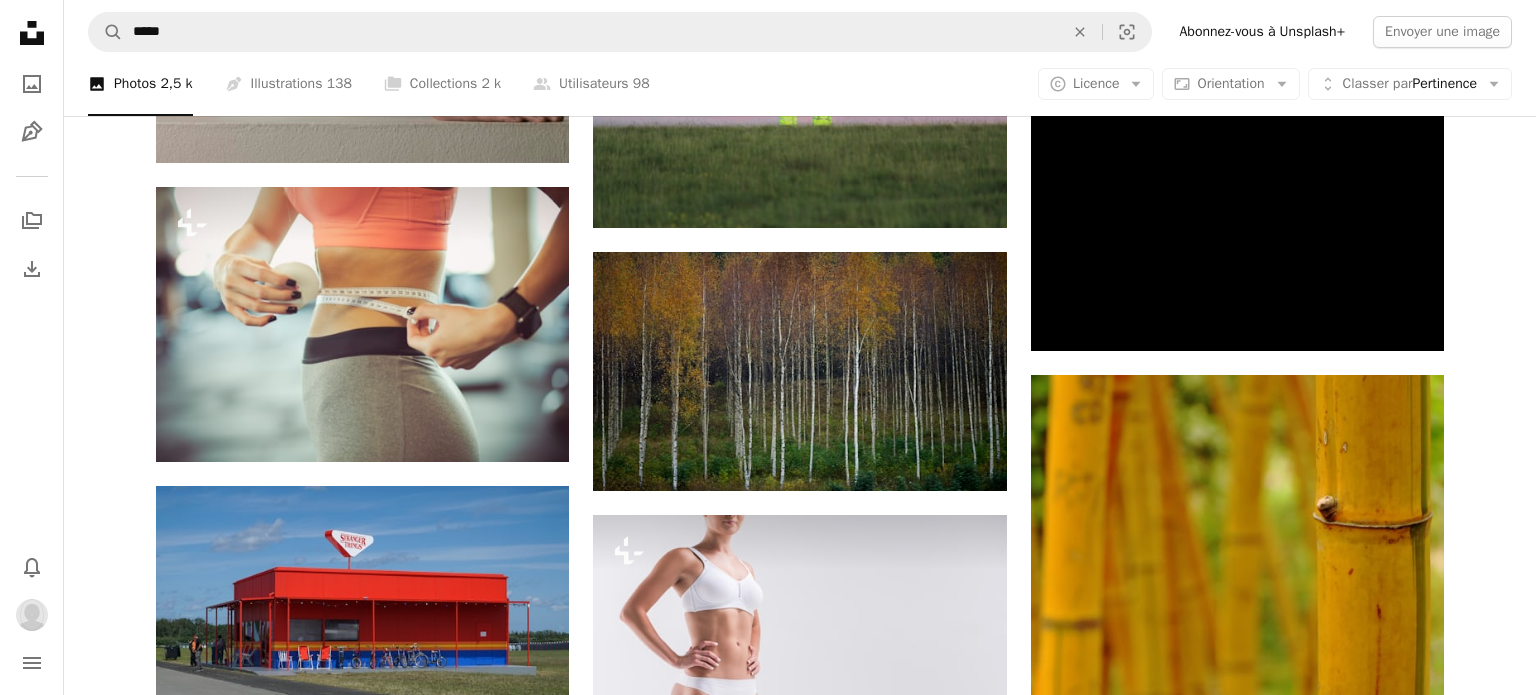 click on "An X shape Premium, images prêtes à l’emploi. Profitez d’un accès illimité. A plus sign Contenu ajouté chaque mois réservé aux membres A plus sign Téléchargements libres de droits illimités A plus sign Illustrations  Nouveau A plus sign Protections juridiques renforcées annuel 62 %  de réduction mensuel 16 €   6 € EUR par mois * Abonnez-vous à  Unsplash+ * Facturé à l’avance en cas de paiement annuel  72 € Plus les taxes applicables. Renouvellement automatique. Annuler à tout moment." at bounding box center (768, 3134) 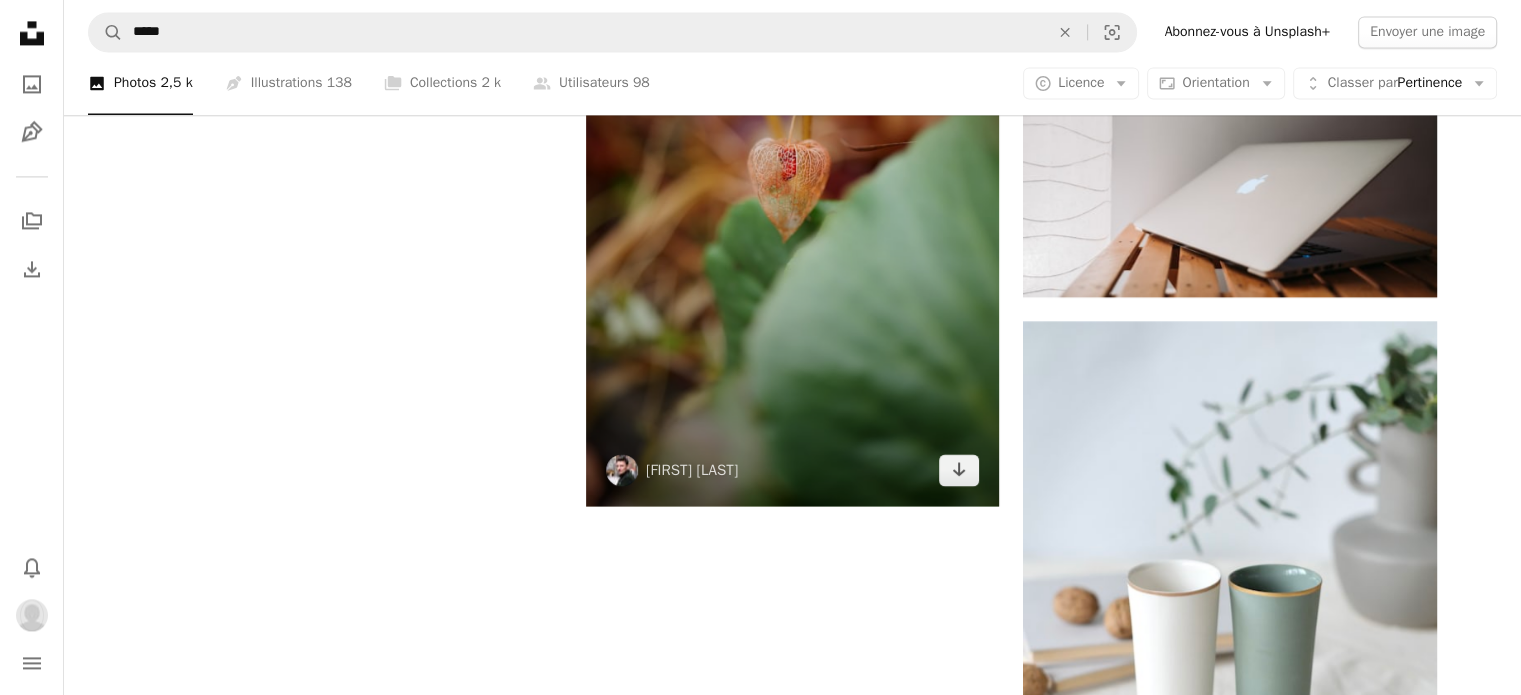 scroll, scrollTop: 3072, scrollLeft: 0, axis: vertical 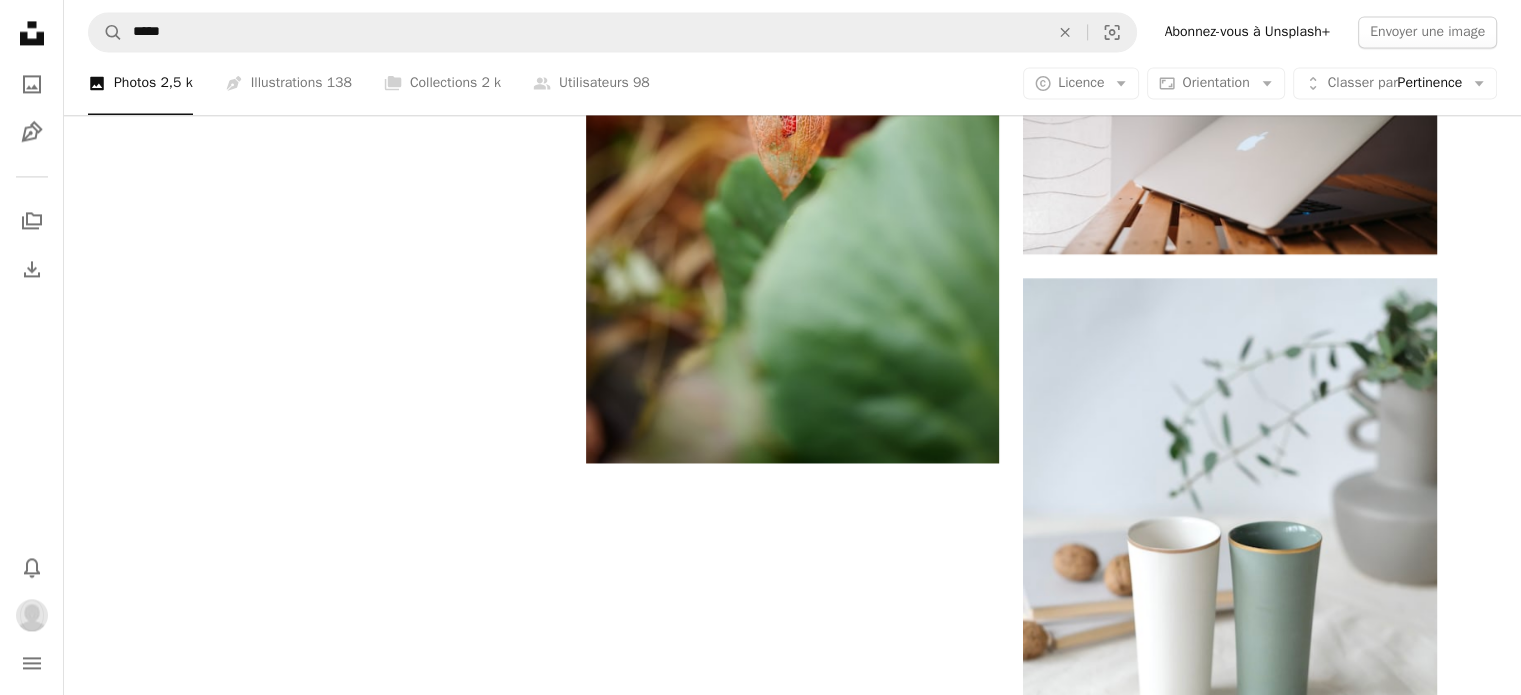 click on "Plus de résultats" at bounding box center (793, 978) 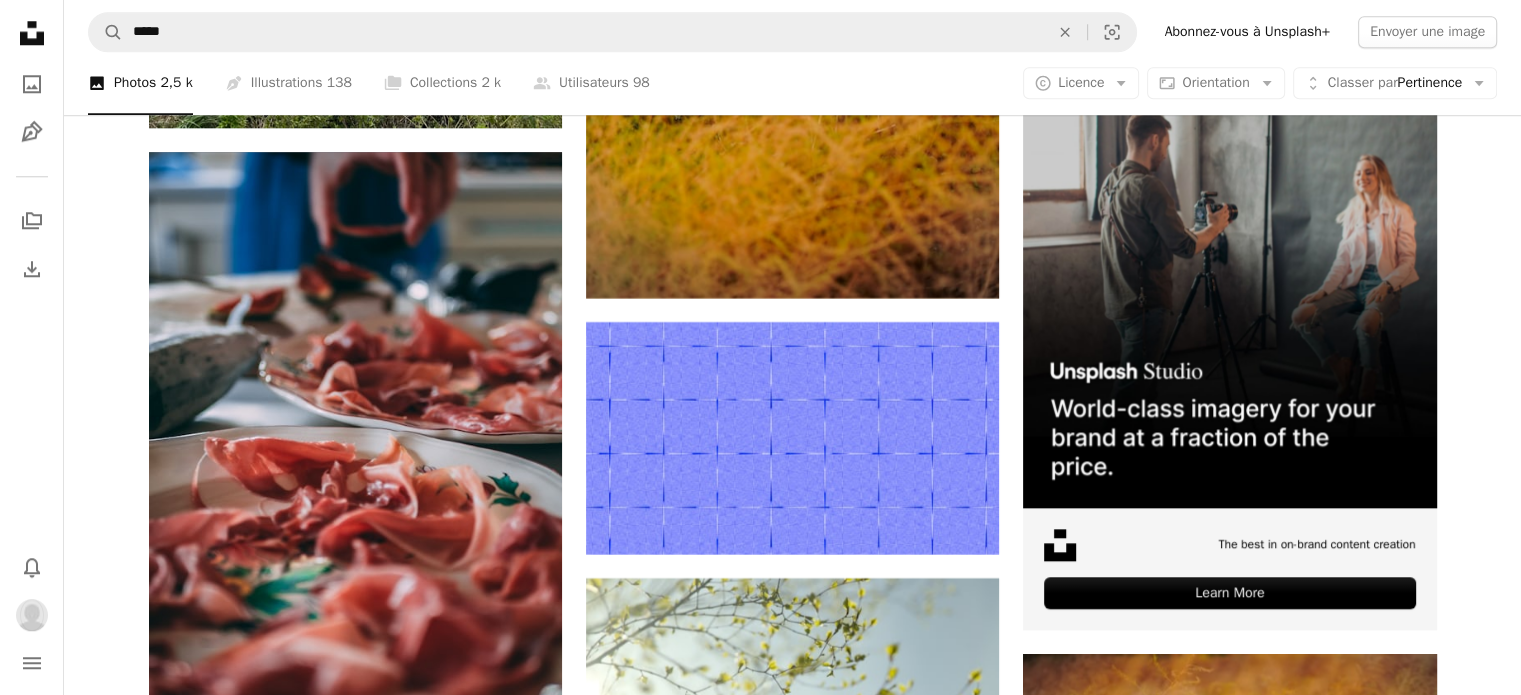 scroll, scrollTop: 9572, scrollLeft: 0, axis: vertical 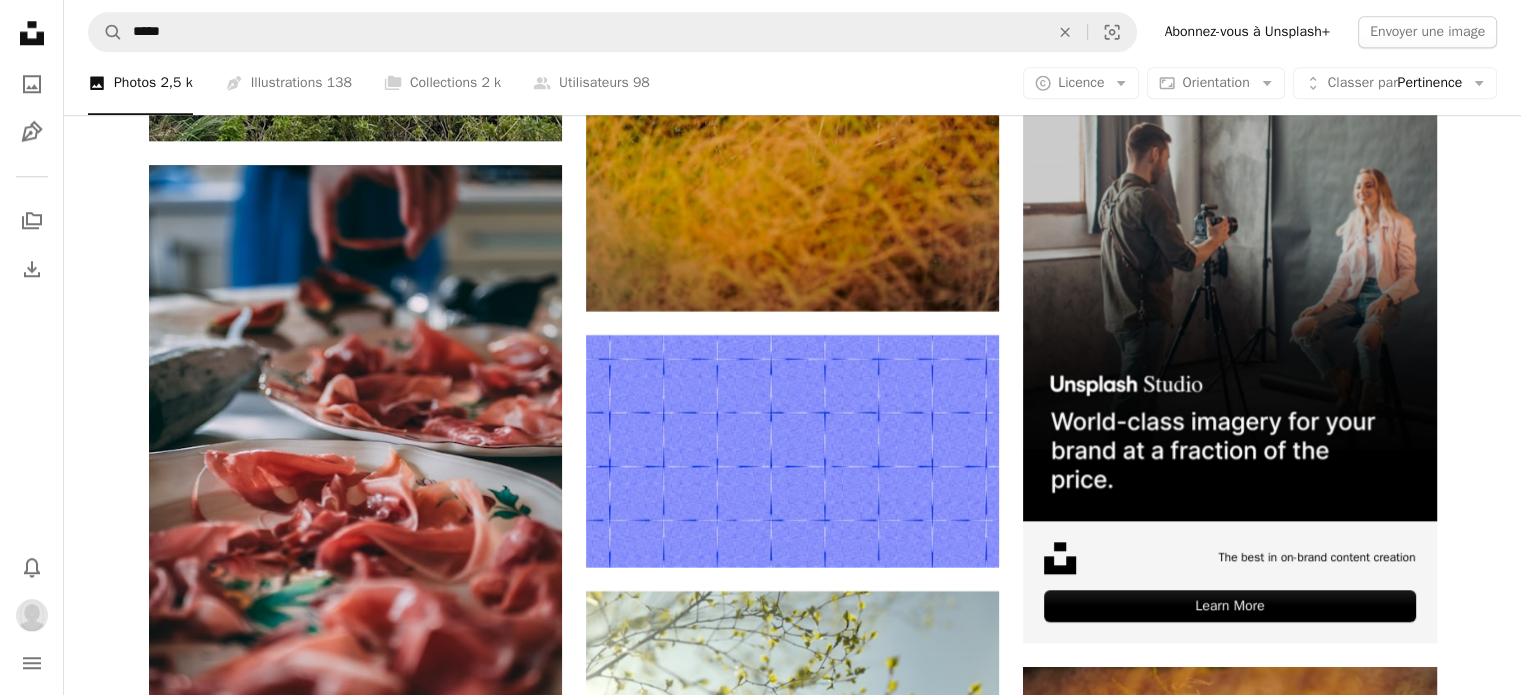 click on "A lock   Télécharger" at bounding box center [485, 1304] 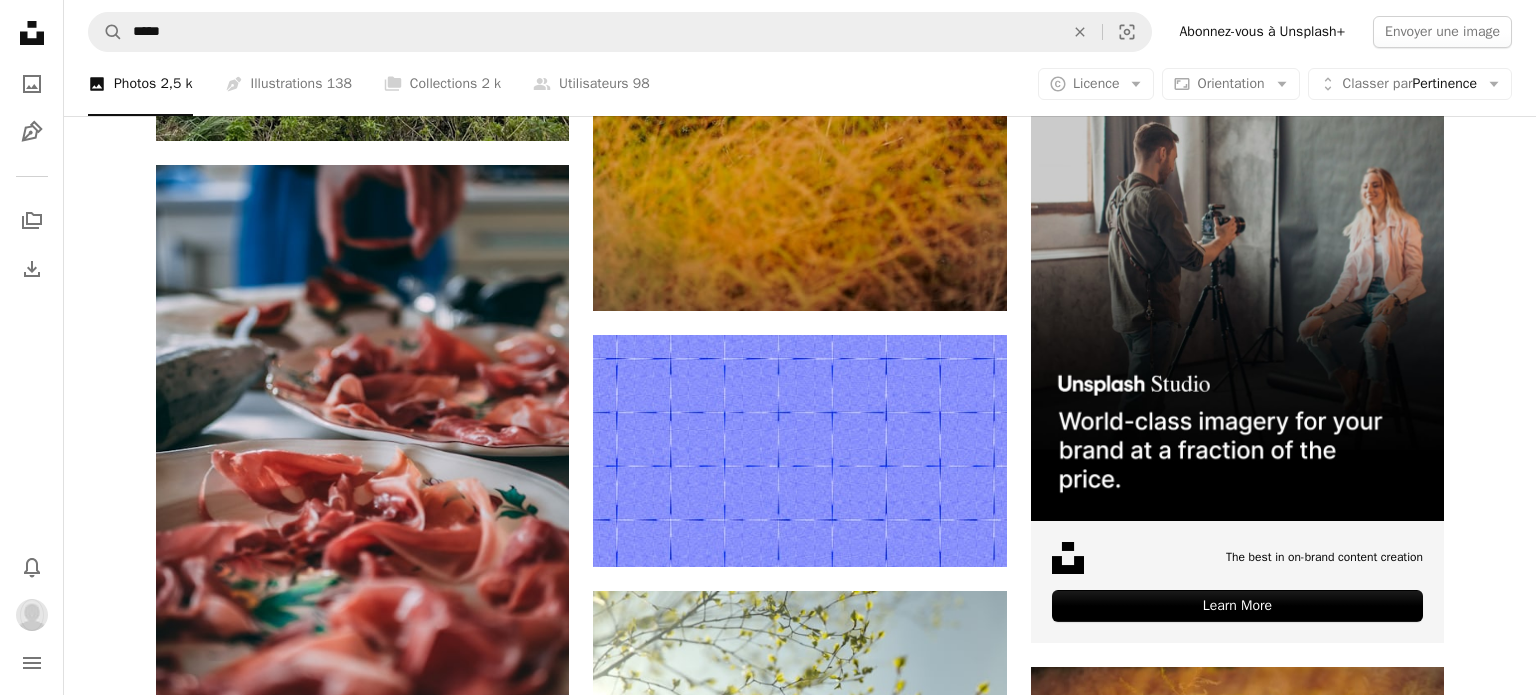 drag, startPoint x: 1432, startPoint y: 255, endPoint x: 1464, endPoint y: 247, distance: 32.984844 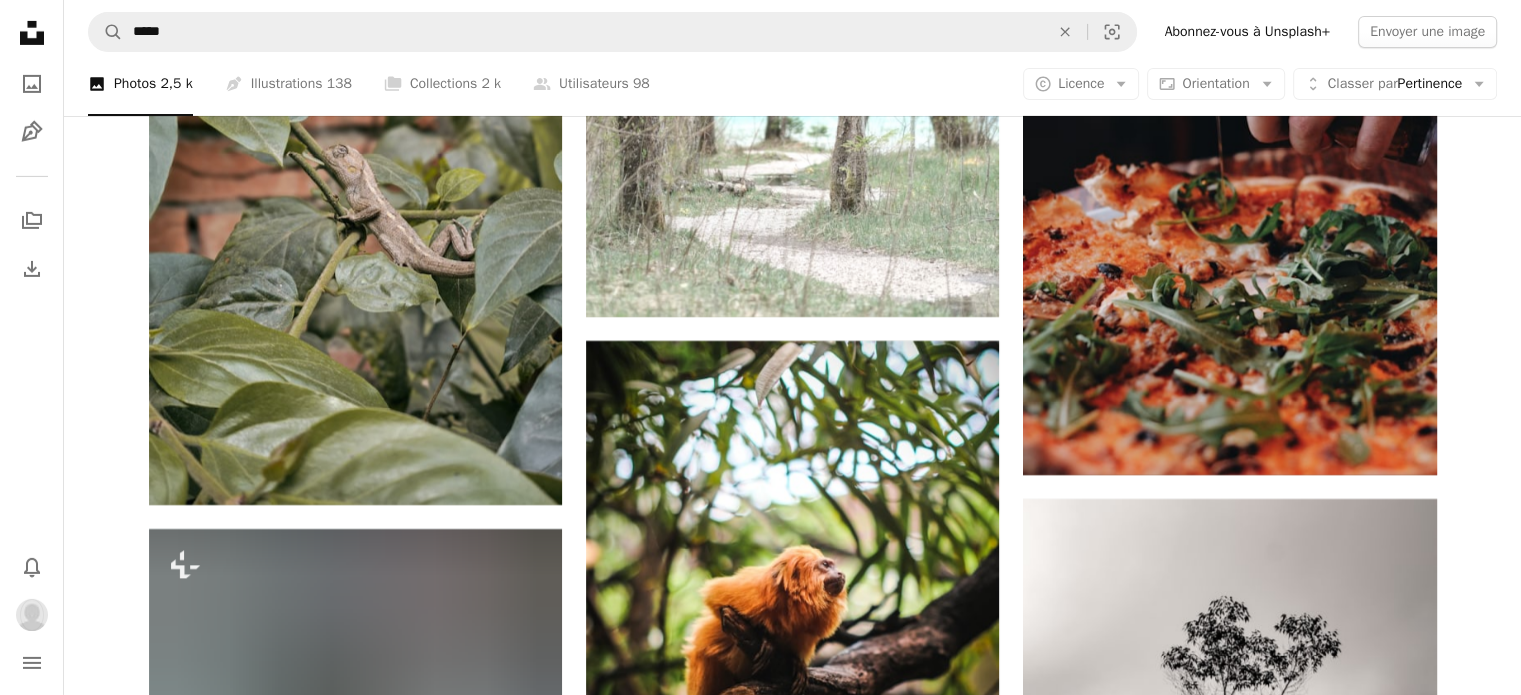 scroll, scrollTop: 22072, scrollLeft: 0, axis: vertical 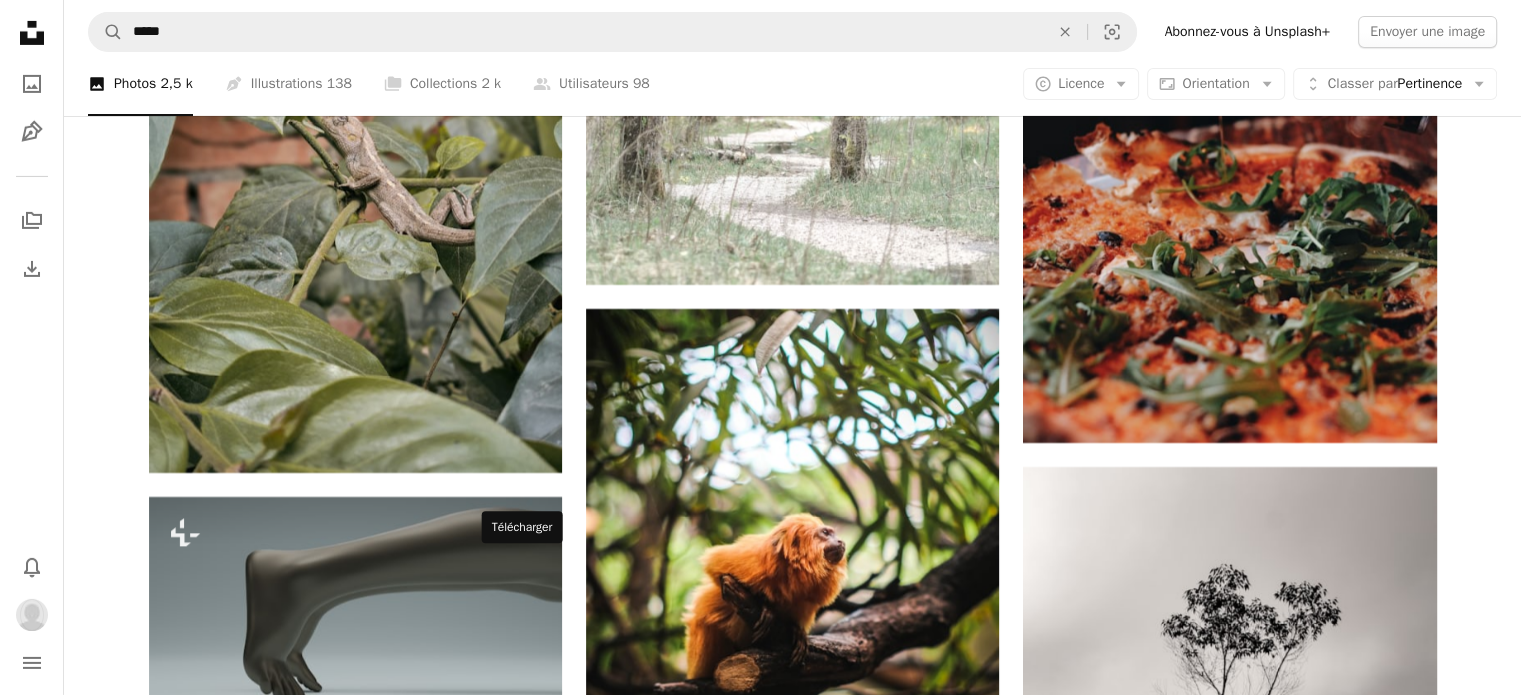 click 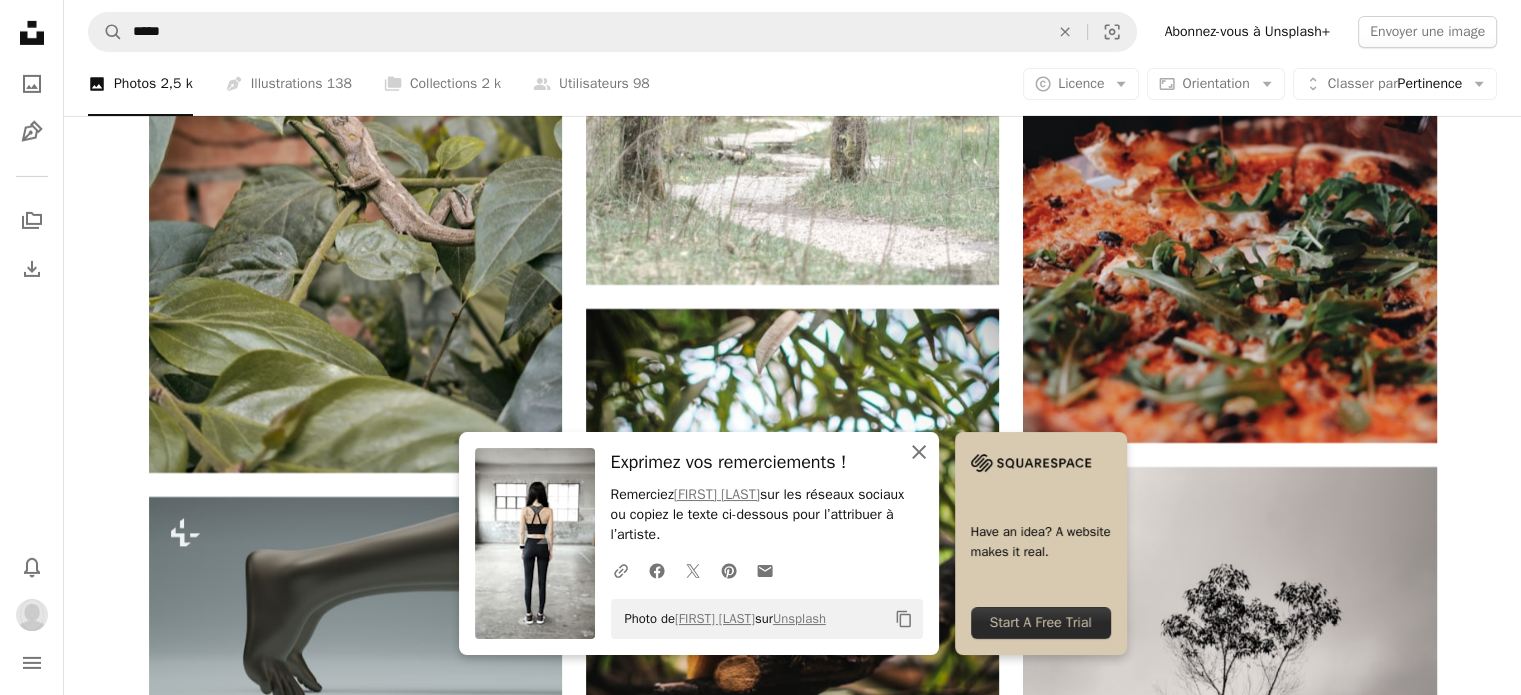 drag, startPoint x: 1019, startPoint y: 453, endPoint x: 1000, endPoint y: 435, distance: 26.172504 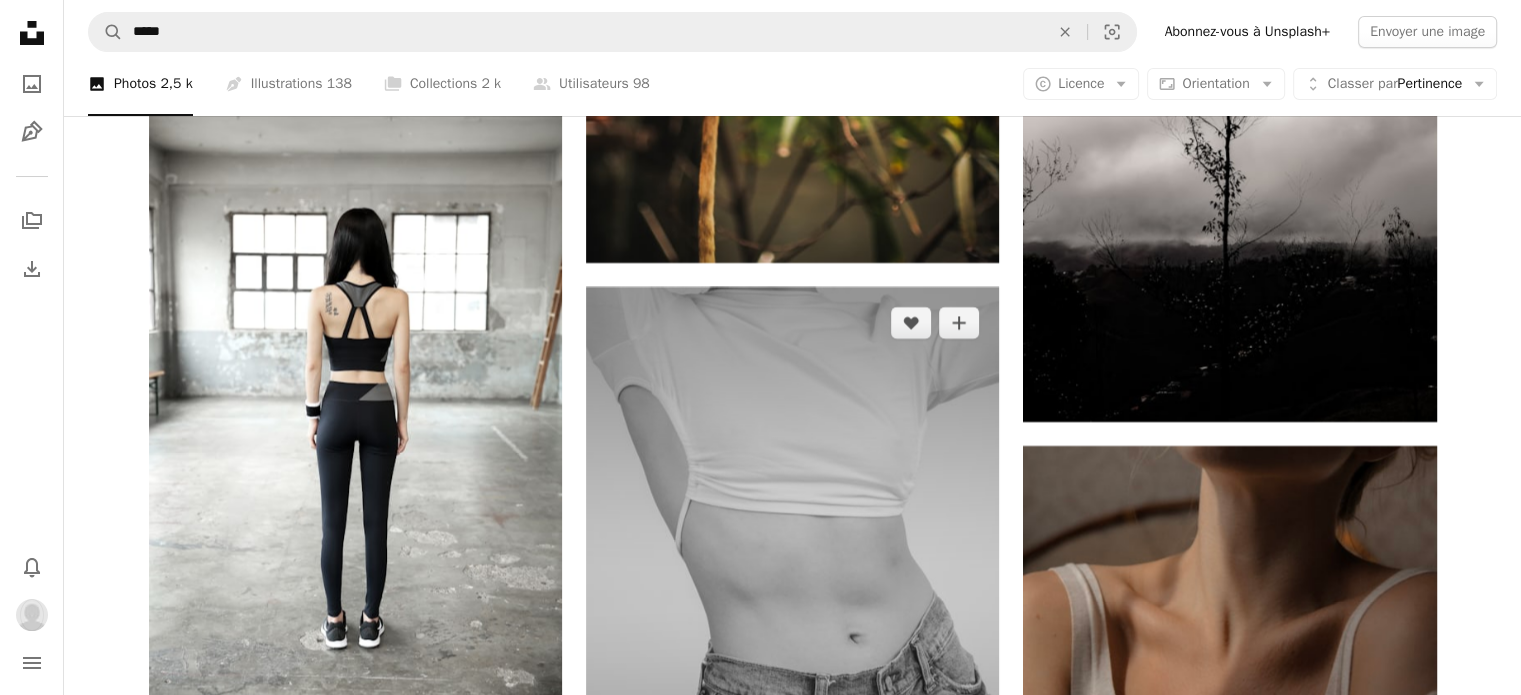 scroll, scrollTop: 22772, scrollLeft: 0, axis: vertical 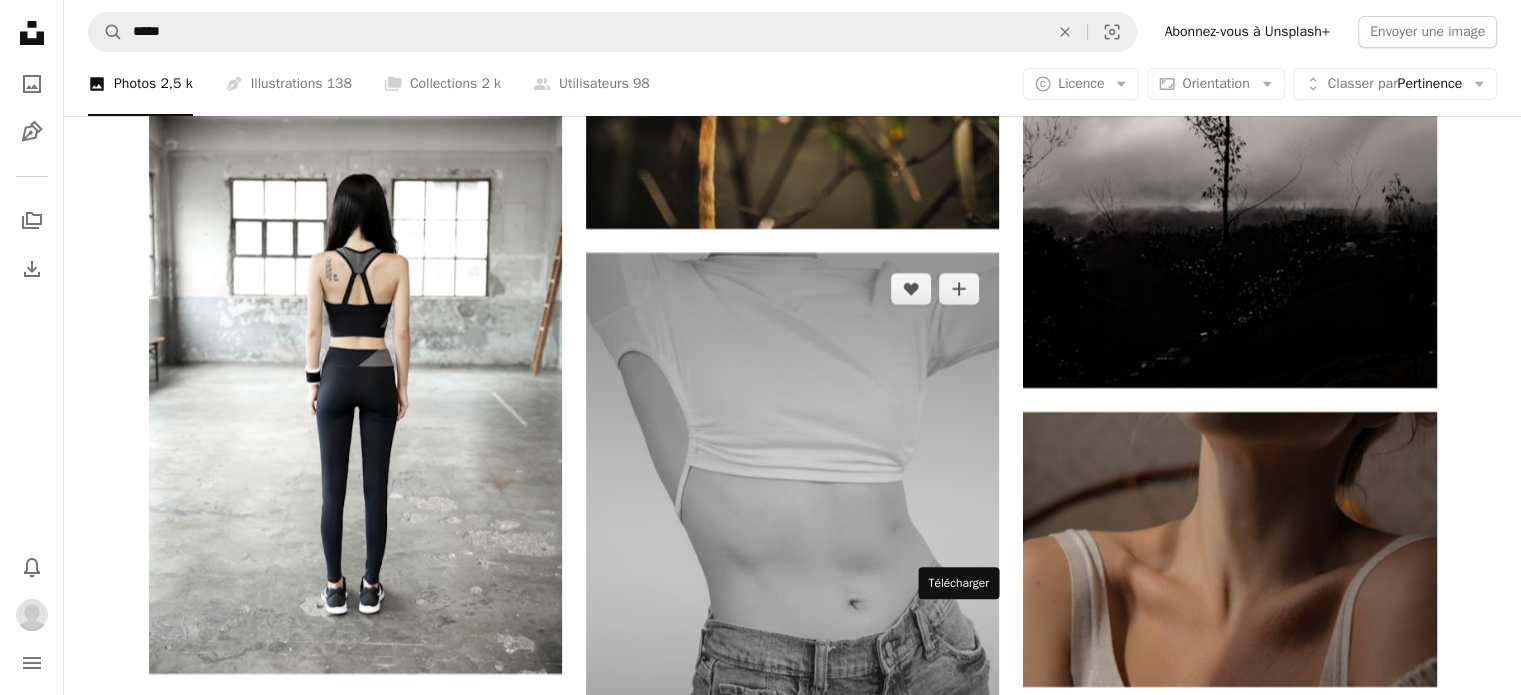 click 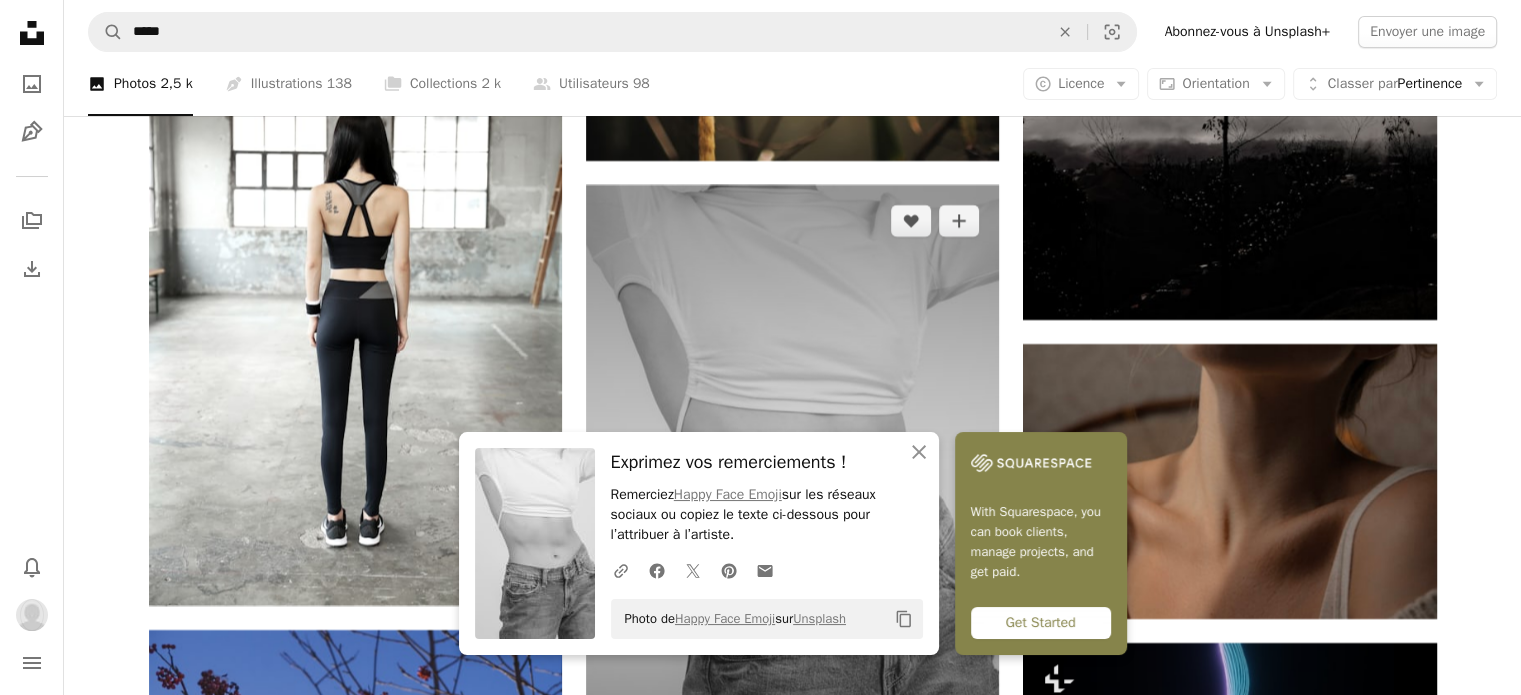 scroll, scrollTop: 22872, scrollLeft: 0, axis: vertical 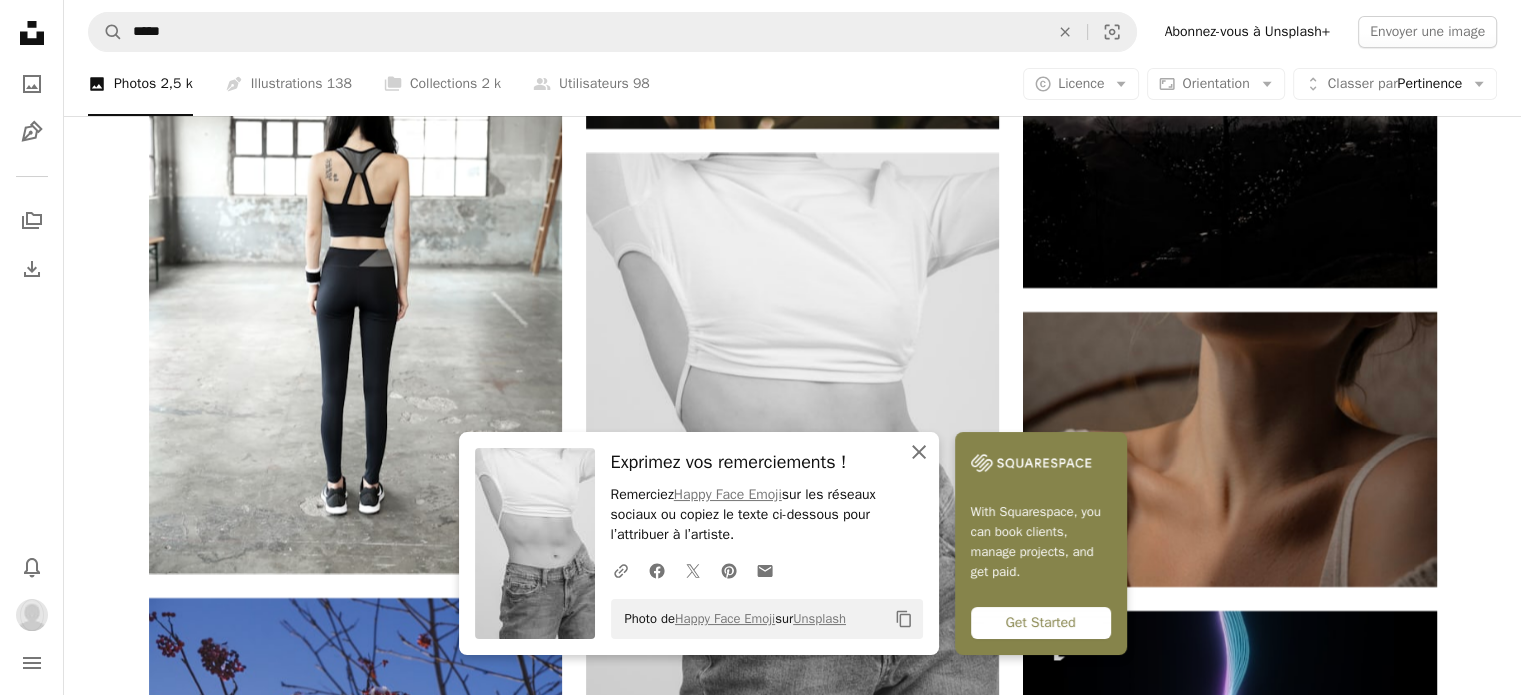 click on "An X shape" 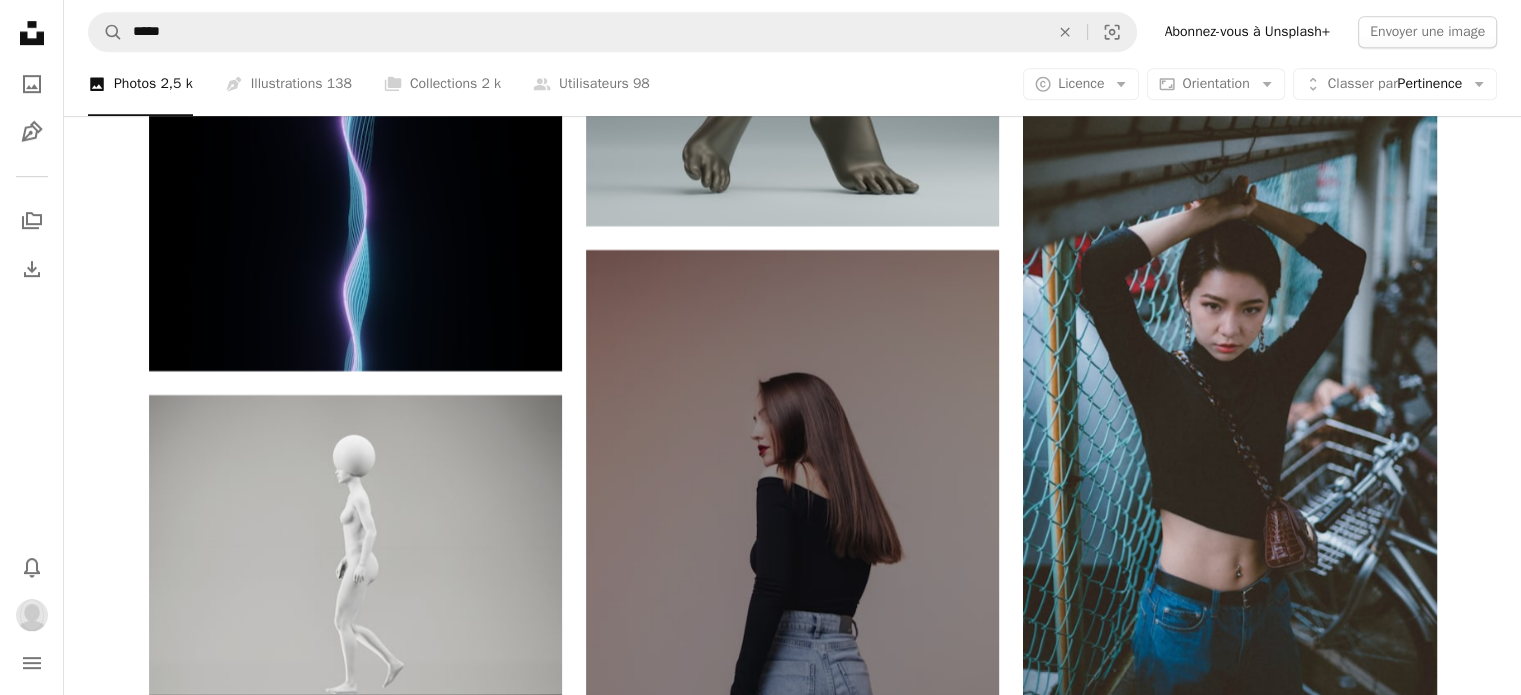 scroll, scrollTop: 23272, scrollLeft: 0, axis: vertical 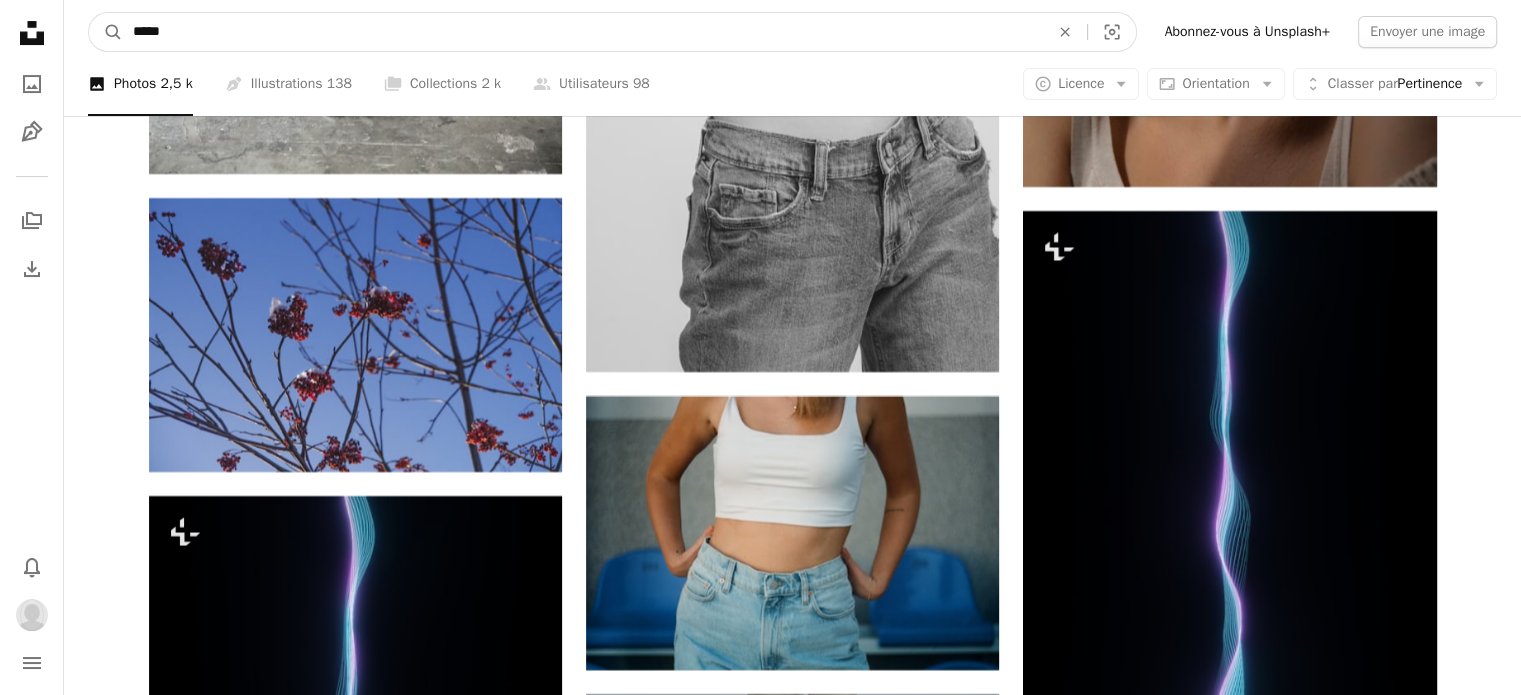 click on "*****" at bounding box center (583, 32) 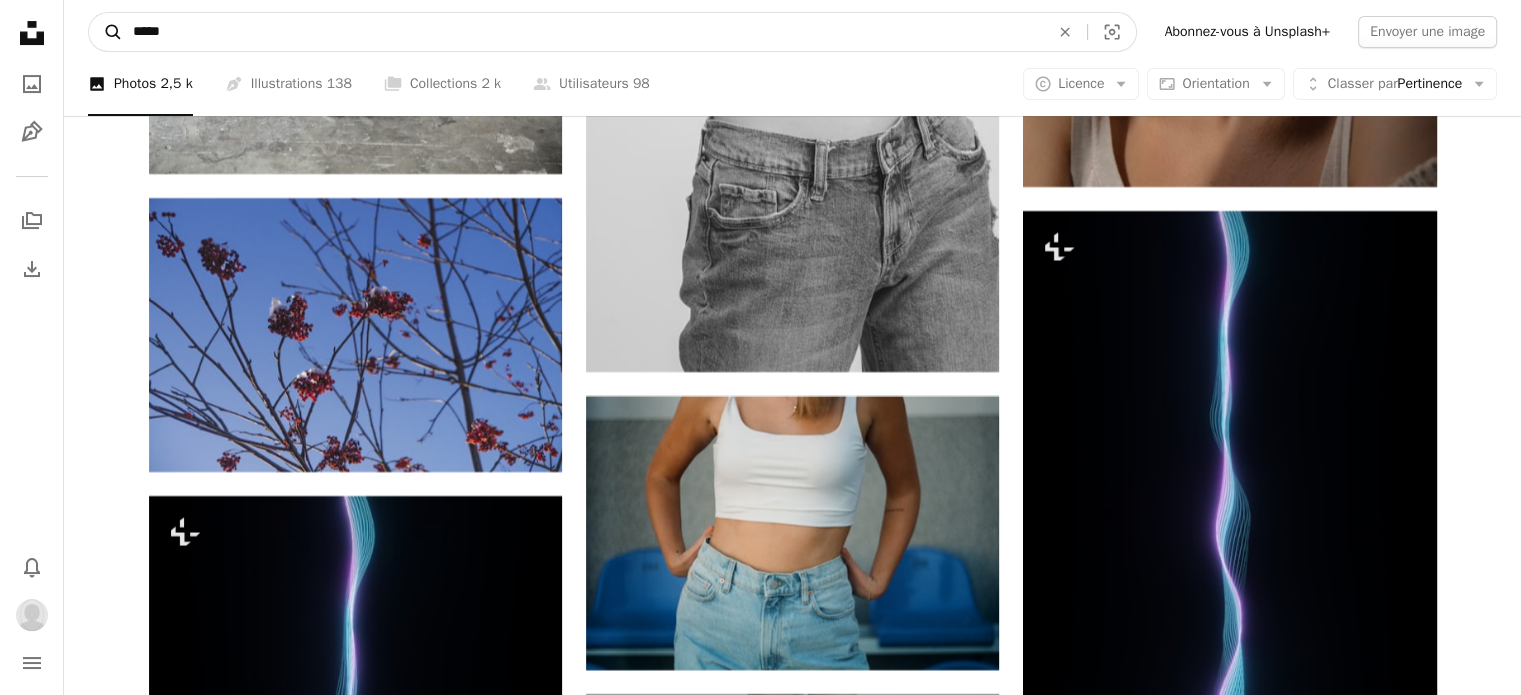drag, startPoint x: 195, startPoint y: 36, endPoint x: 113, endPoint y: 19, distance: 83.74366 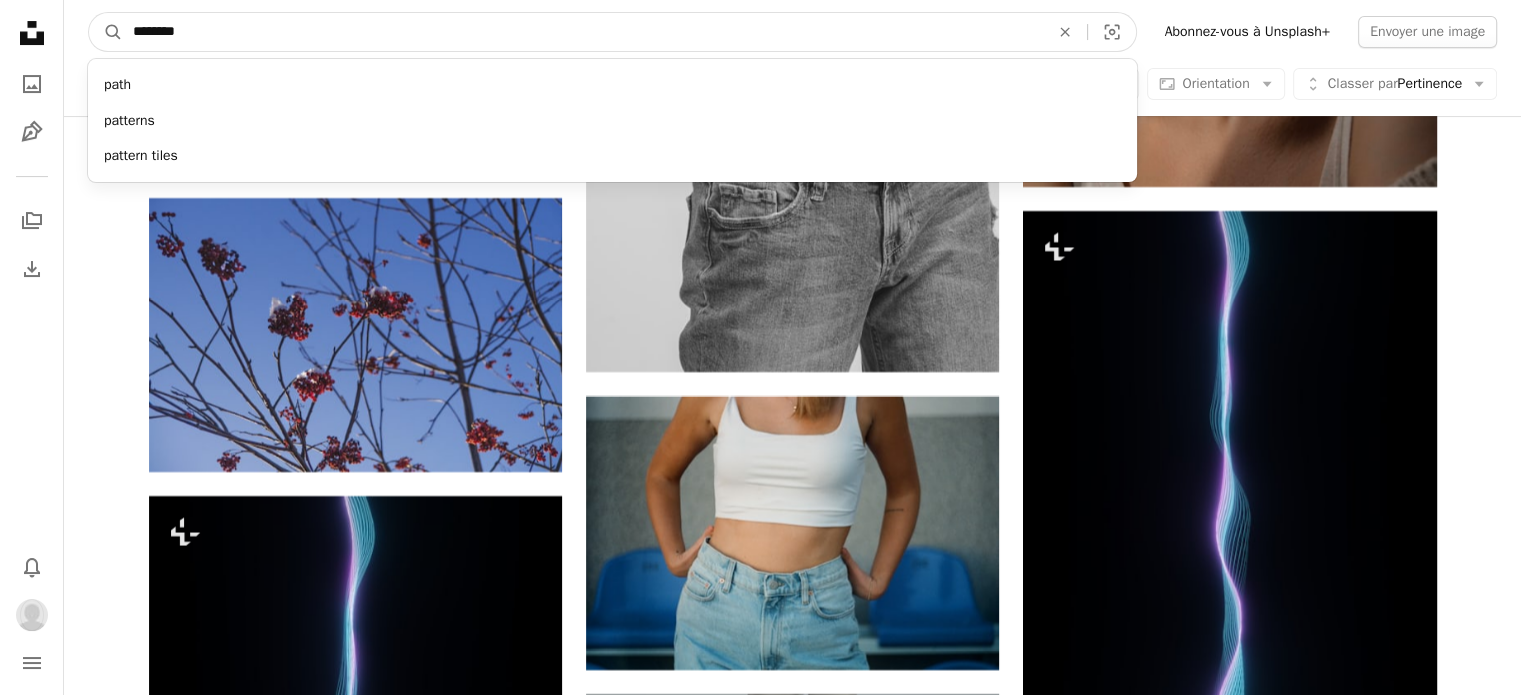 type on "********" 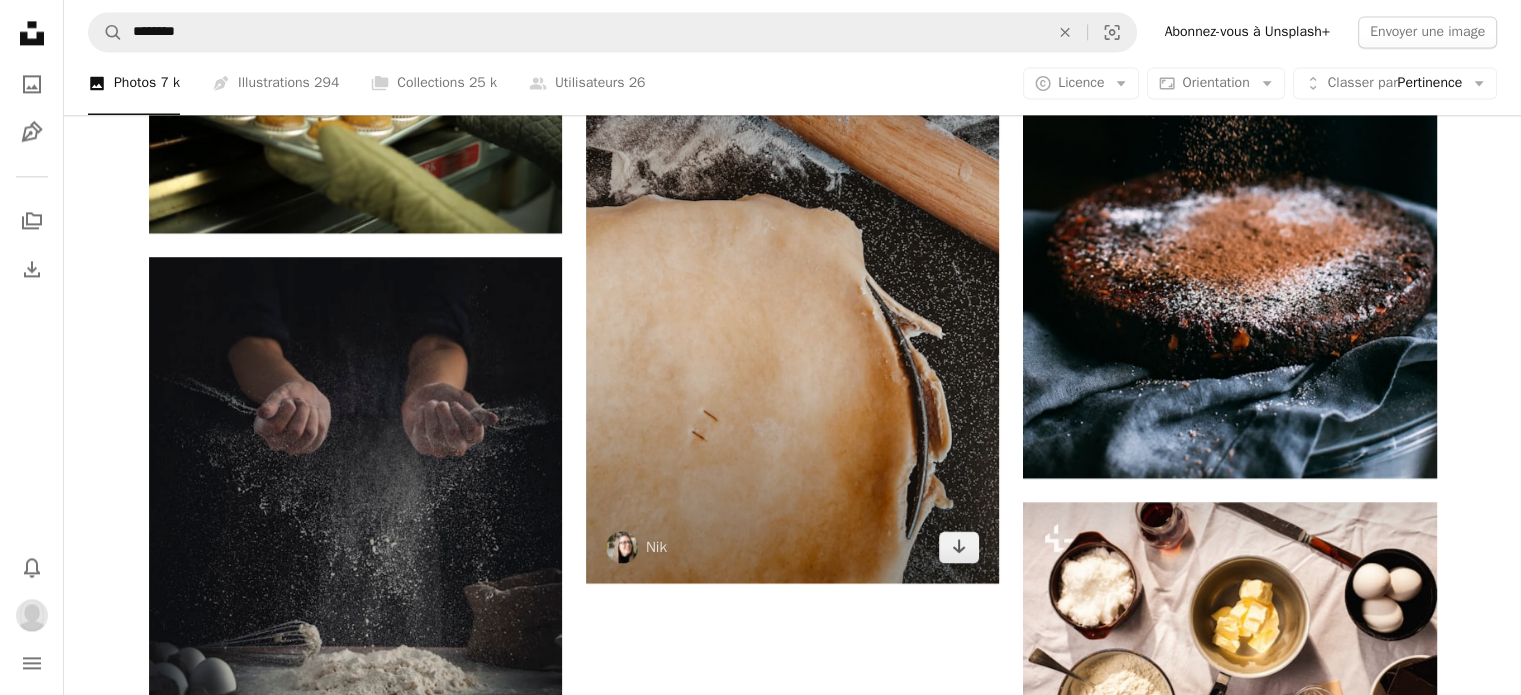 scroll, scrollTop: 3000, scrollLeft: 0, axis: vertical 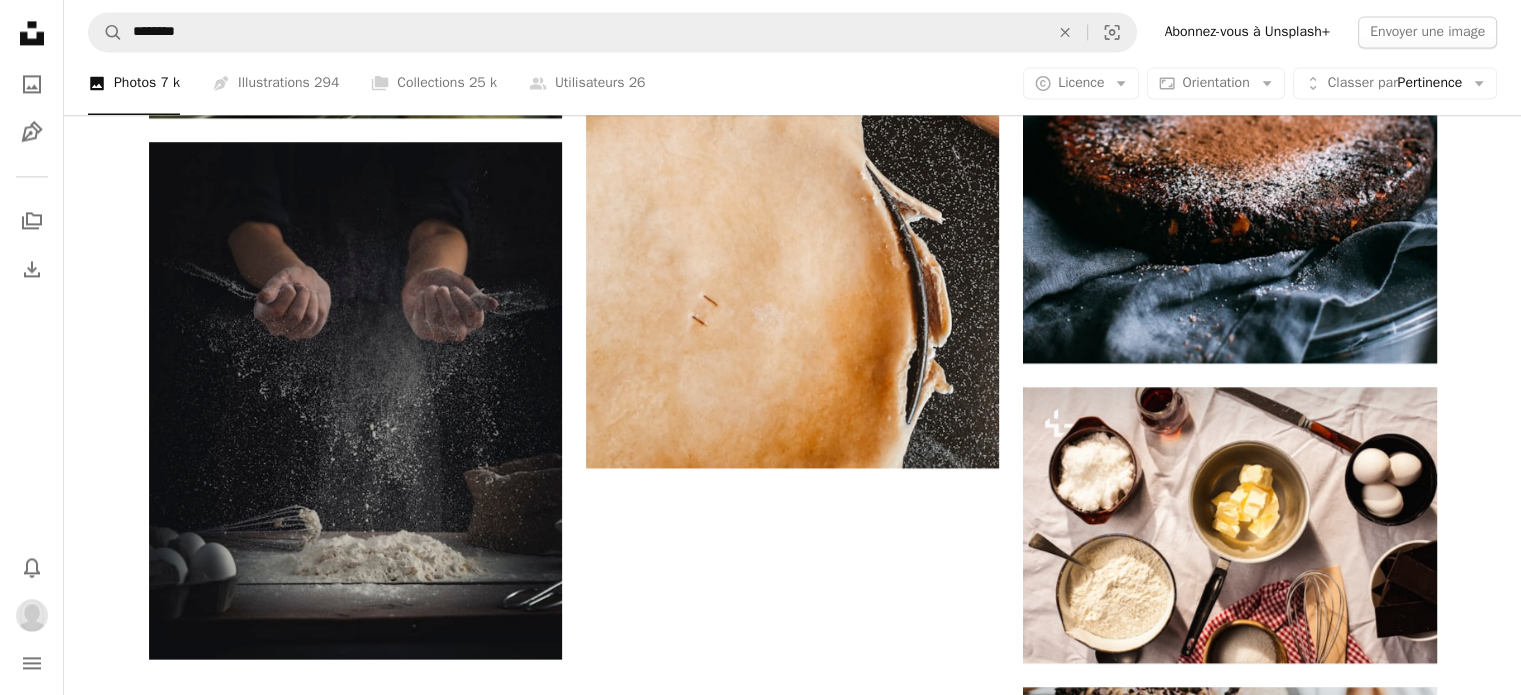 click on "Plus de résultats" at bounding box center (793, 1042) 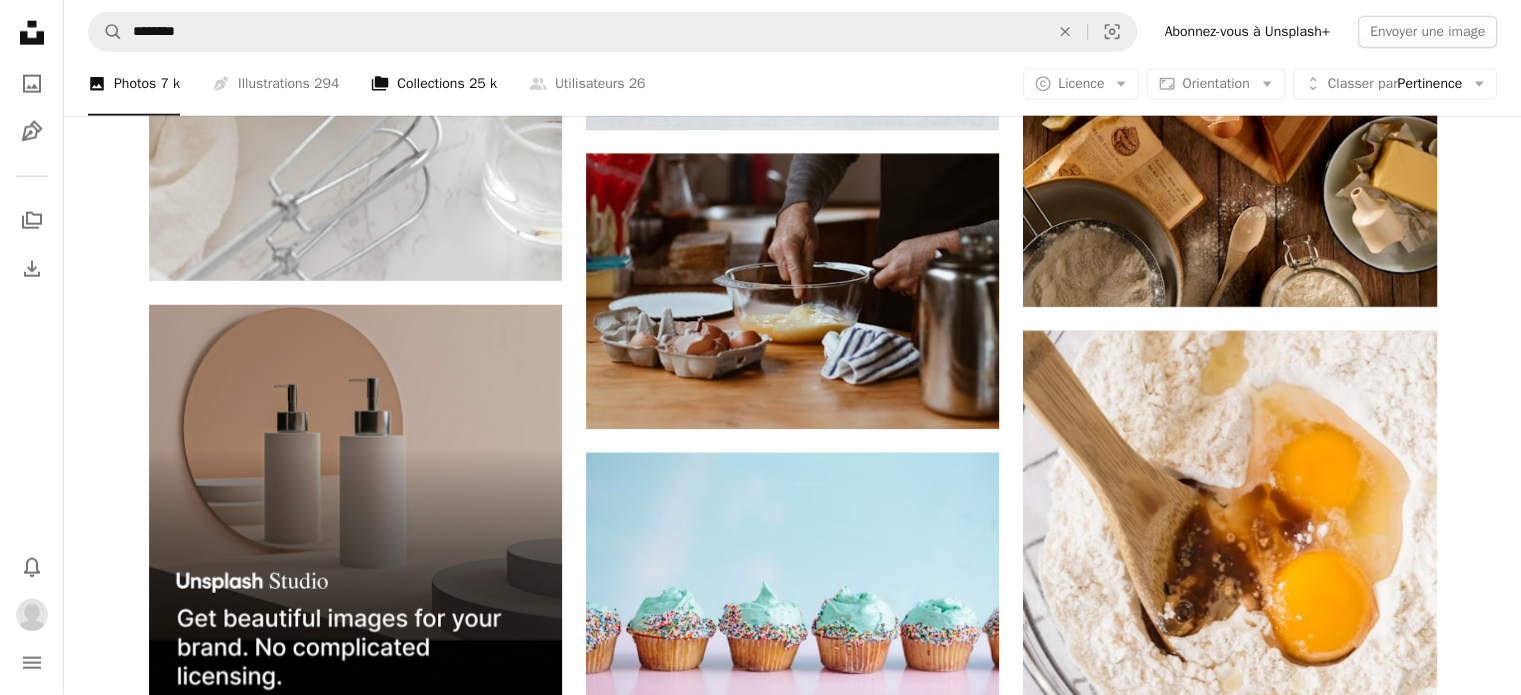 scroll, scrollTop: 4300, scrollLeft: 0, axis: vertical 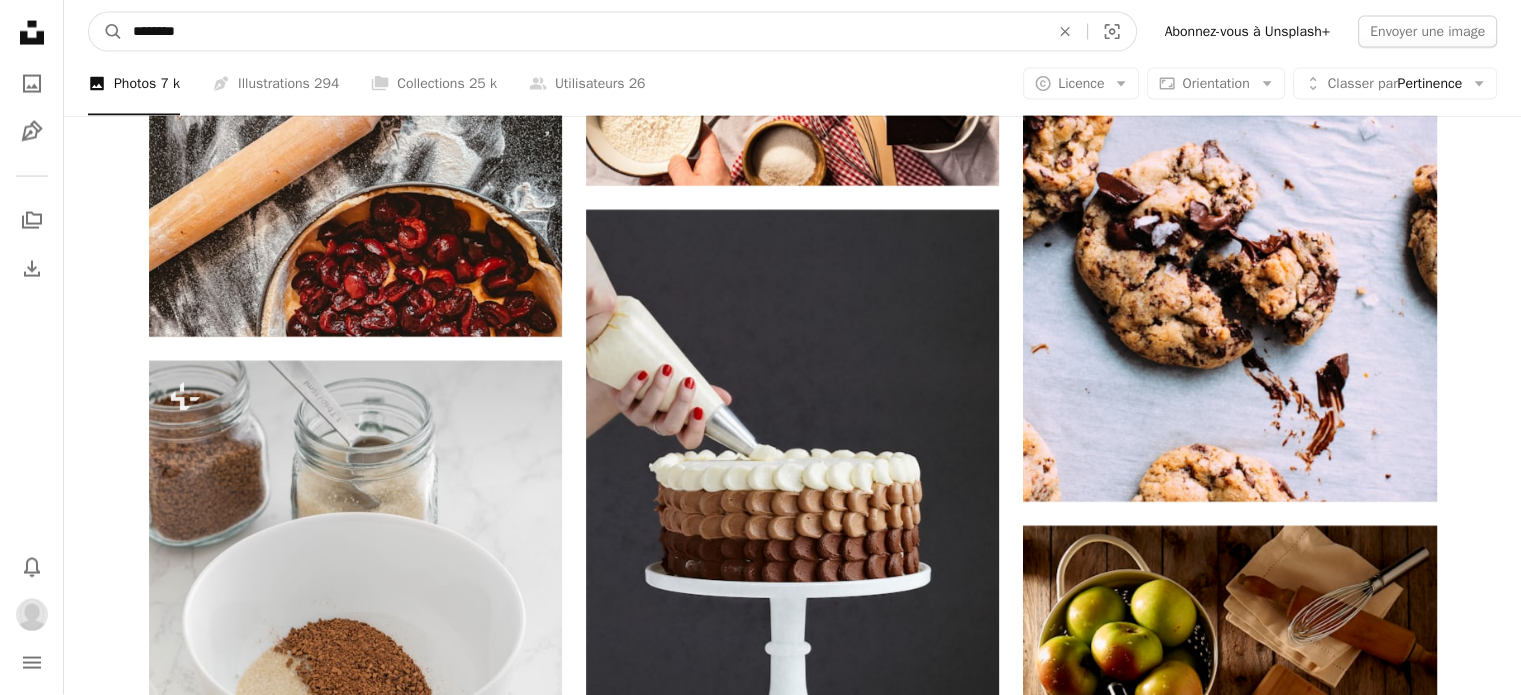 click on "********" at bounding box center (583, 32) 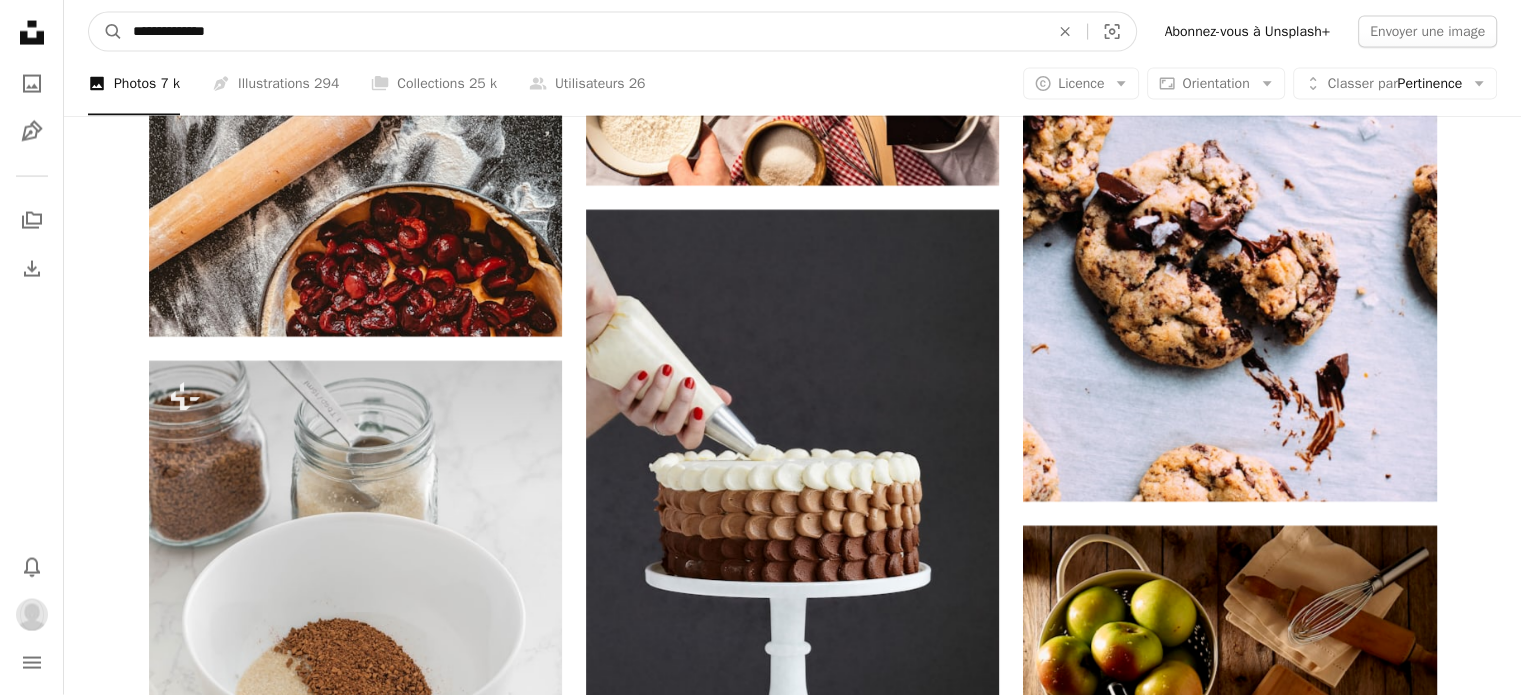 type on "**********" 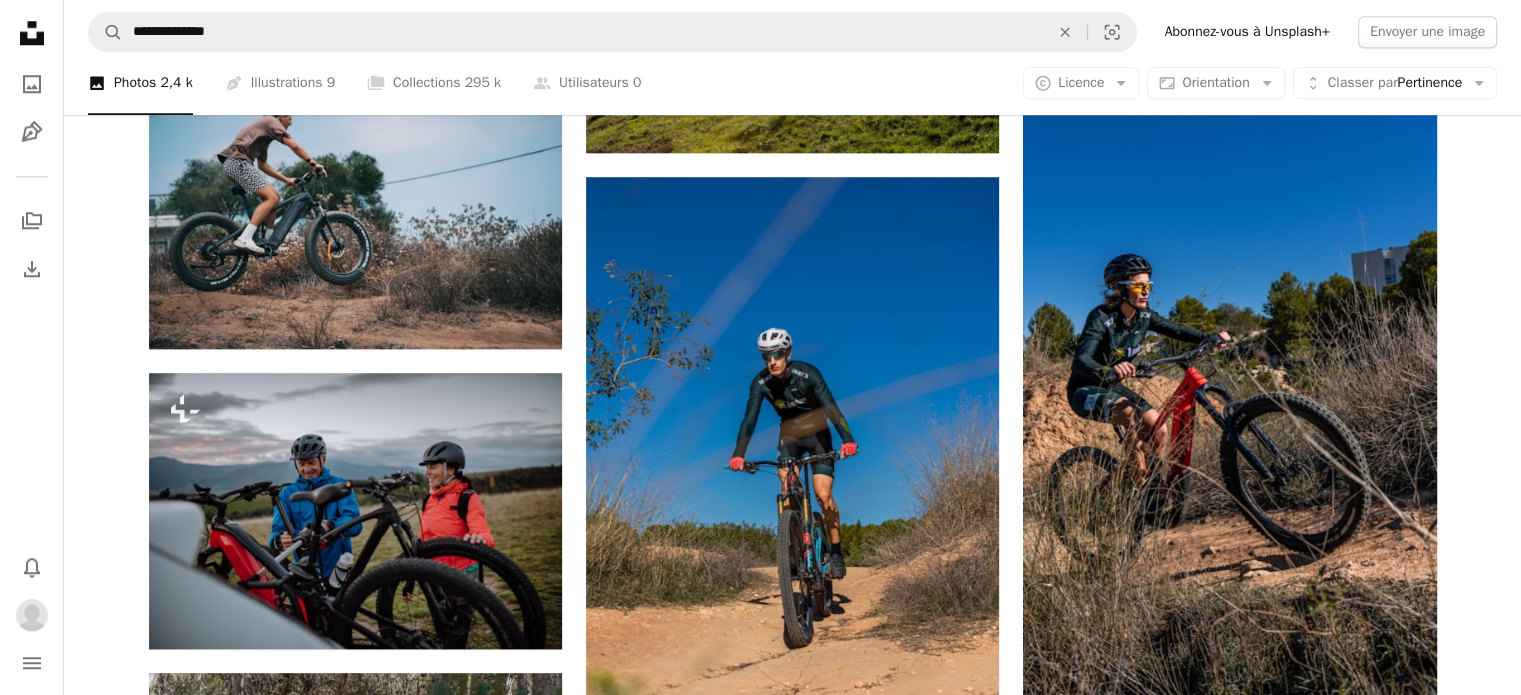 scroll, scrollTop: 2200, scrollLeft: 0, axis: vertical 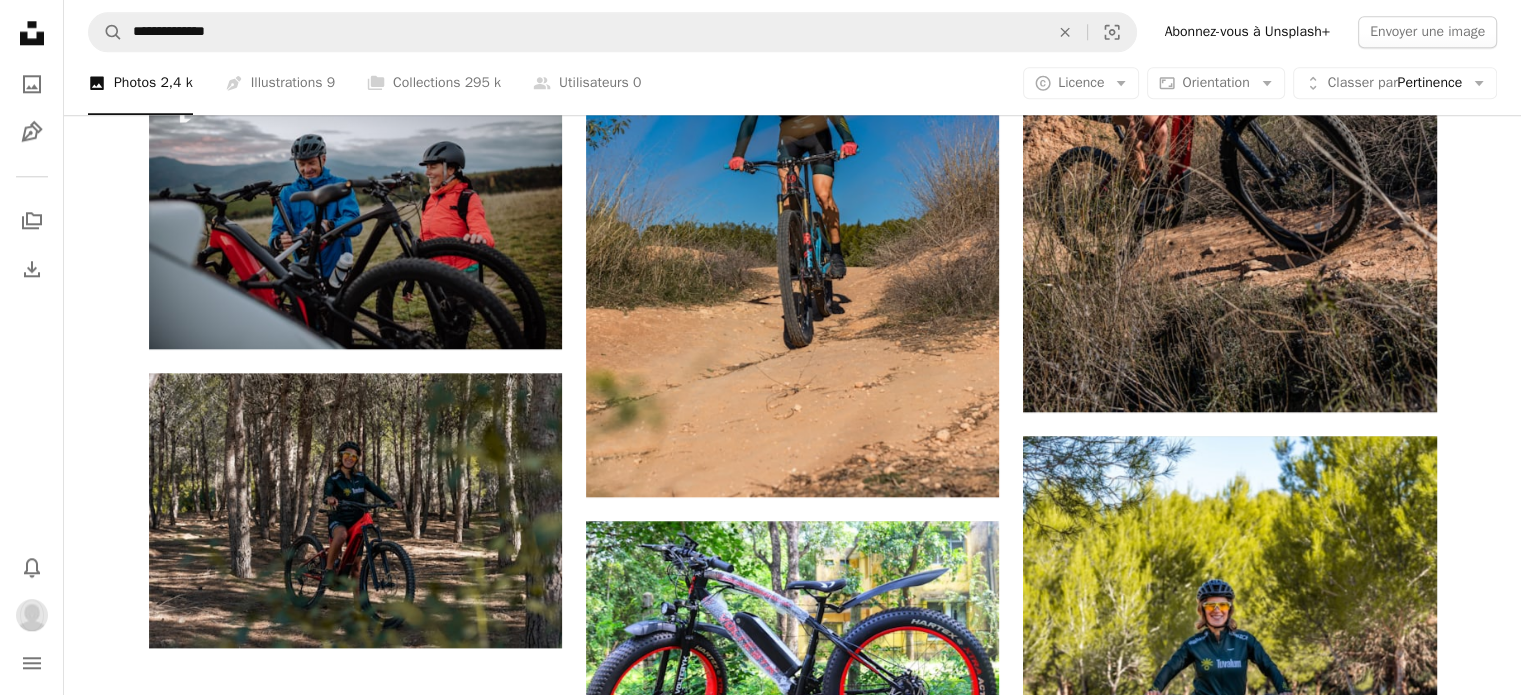 click on "Plus de résultats" at bounding box center (793, 1436) 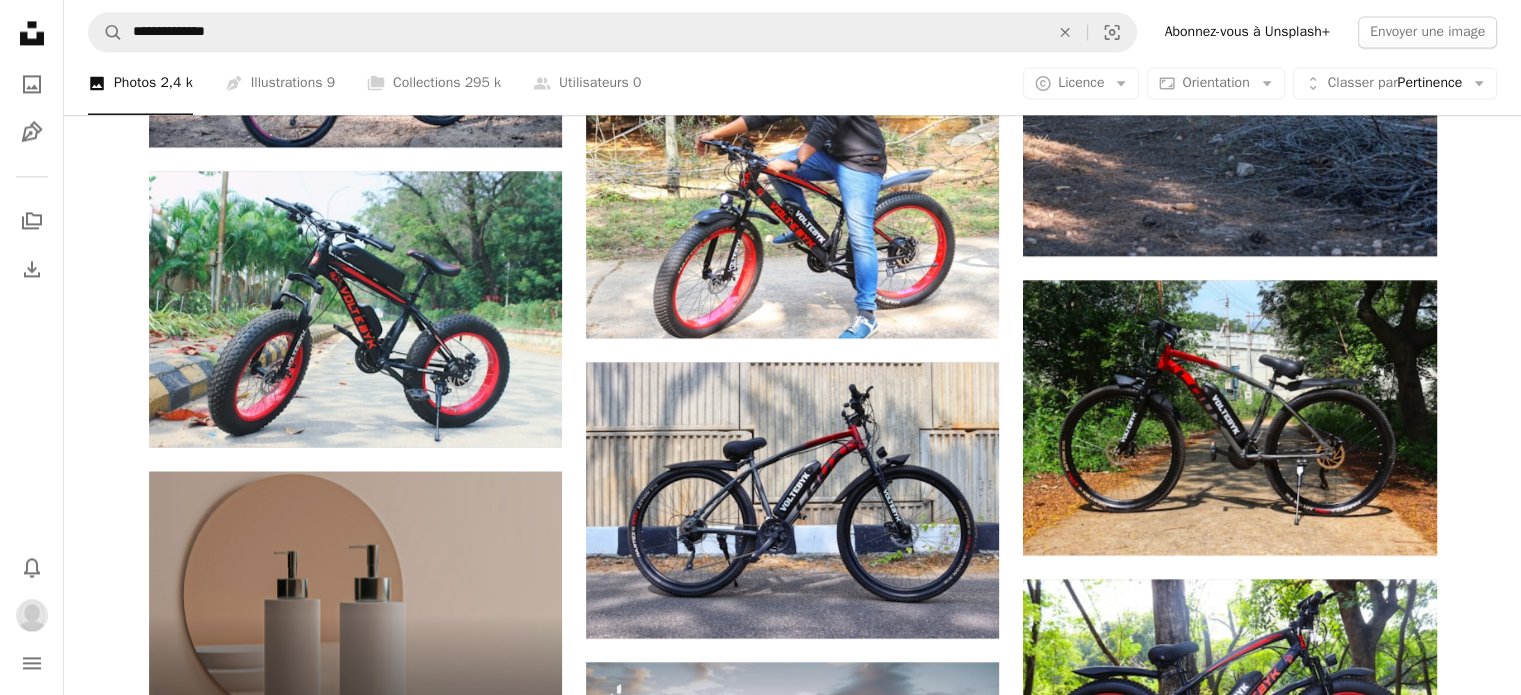 scroll, scrollTop: 3100, scrollLeft: 0, axis: vertical 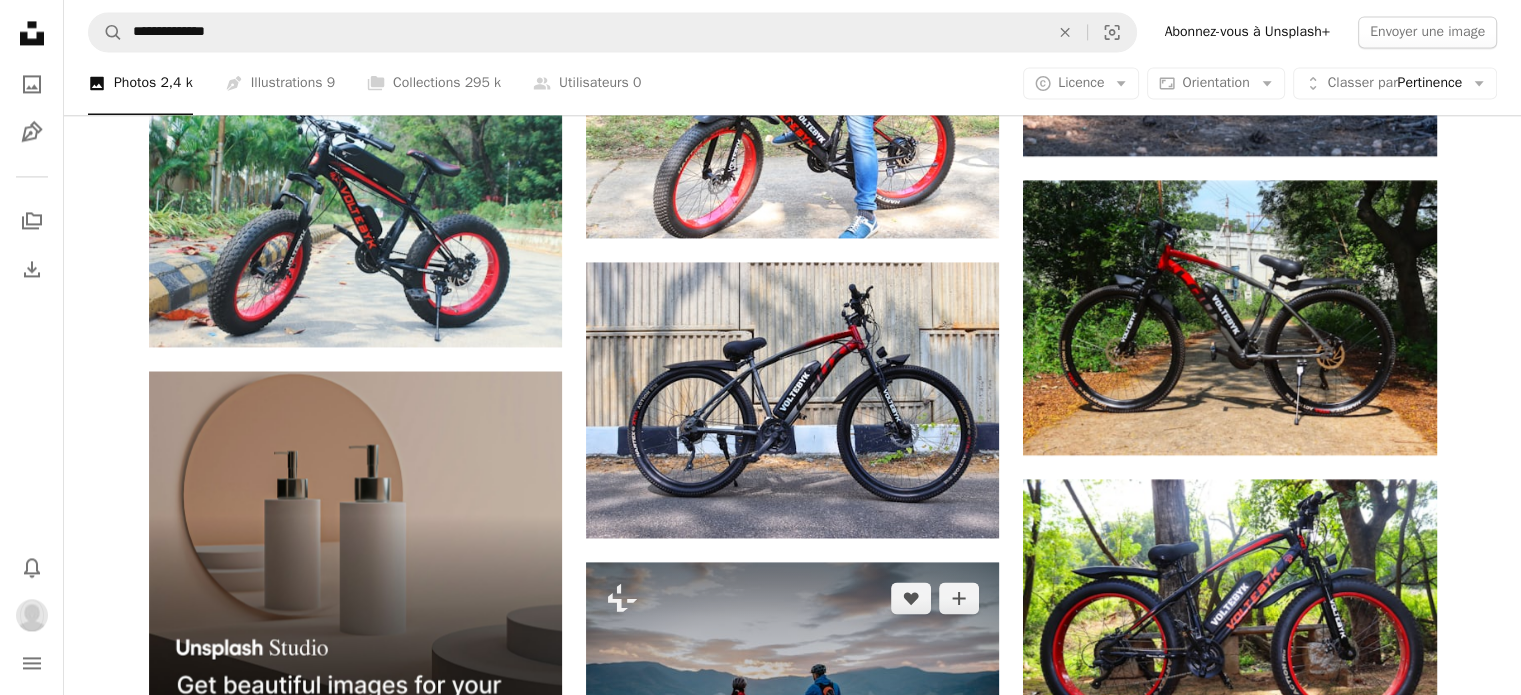 click on "A lock   Télécharger" at bounding box center (922, 801) 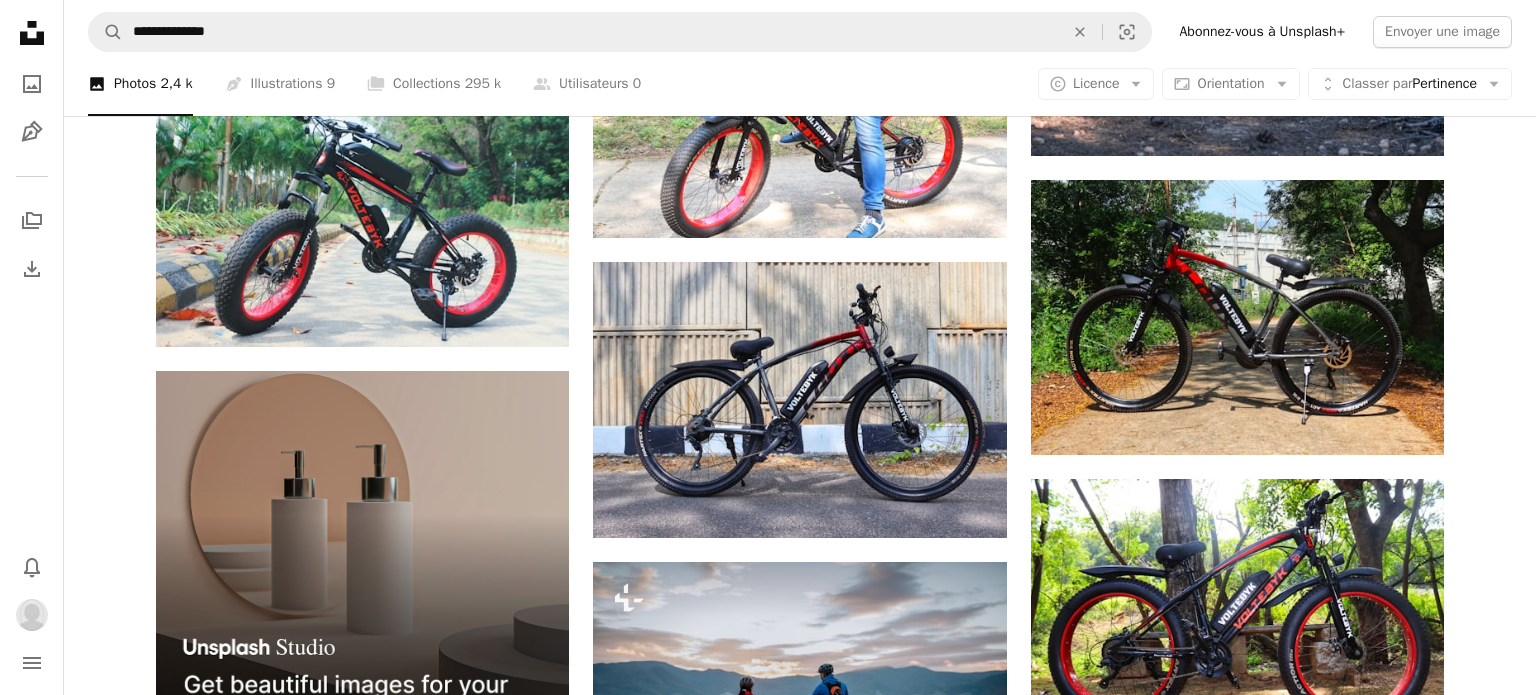 click on "An X shape Premium, images prêtes à l’emploi. Profitez d’un accès illimité. A plus sign Contenu ajouté chaque mois réservé aux membres A plus sign Téléchargements libres de droits illimités A plus sign Illustrations  Nouveau A plus sign Protections juridiques renforcées annuel 62 %  de réduction mensuel 16 €   6 € EUR par mois * Abonnez-vous à  Unsplash+ * Facturé à l’avance en cas de paiement annuel  72 € Plus les taxes applicables. Renouvellement automatique. Annuler à tout moment." at bounding box center (768, 6672) 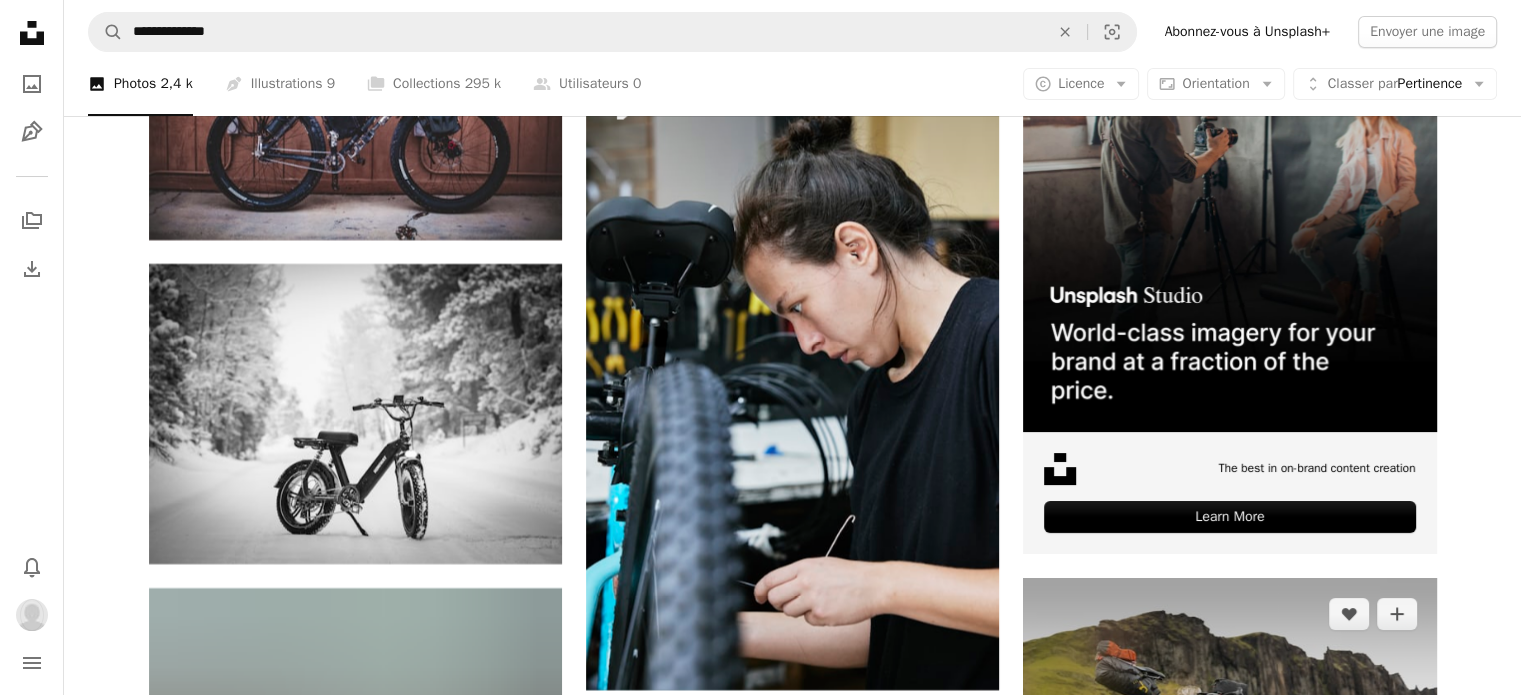 scroll, scrollTop: 7800, scrollLeft: 0, axis: vertical 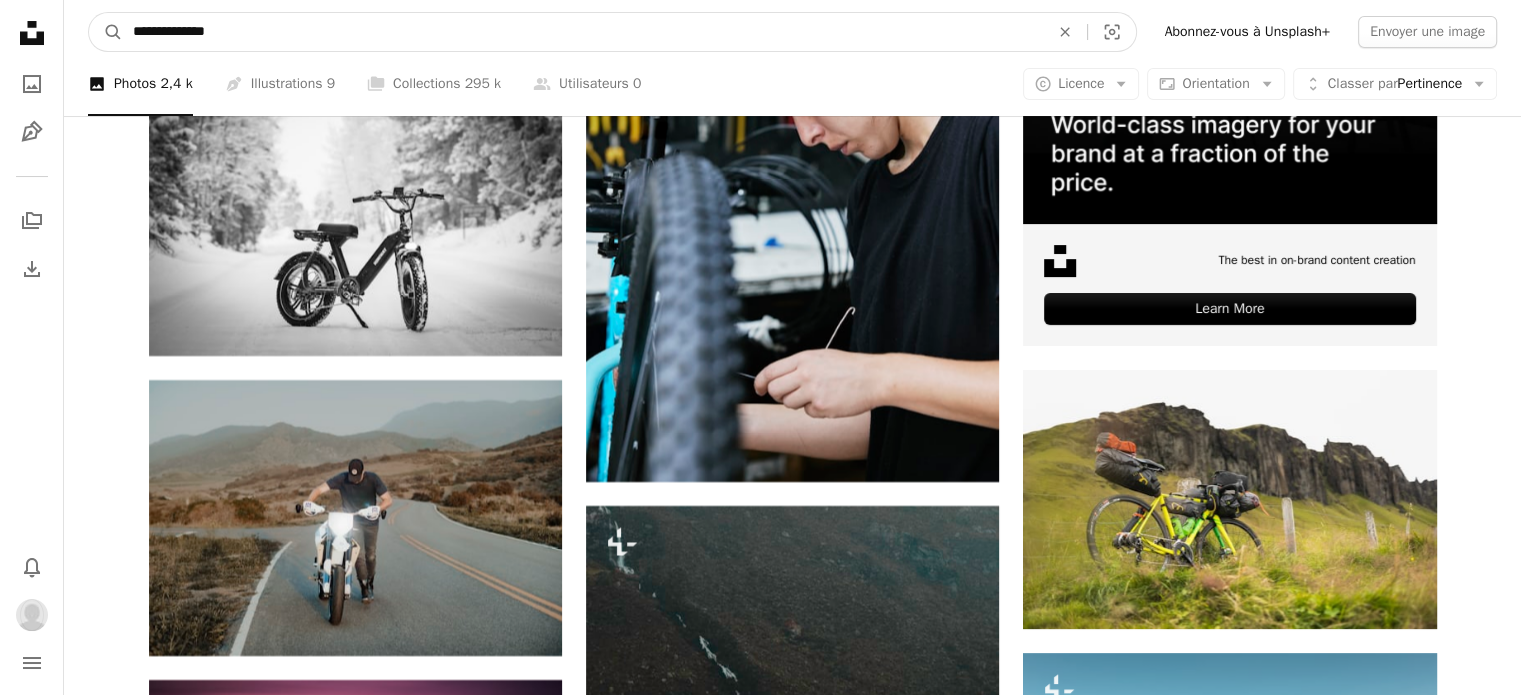 drag, startPoint x: 394, startPoint y: 37, endPoint x: 350, endPoint y: 27, distance: 45.122055 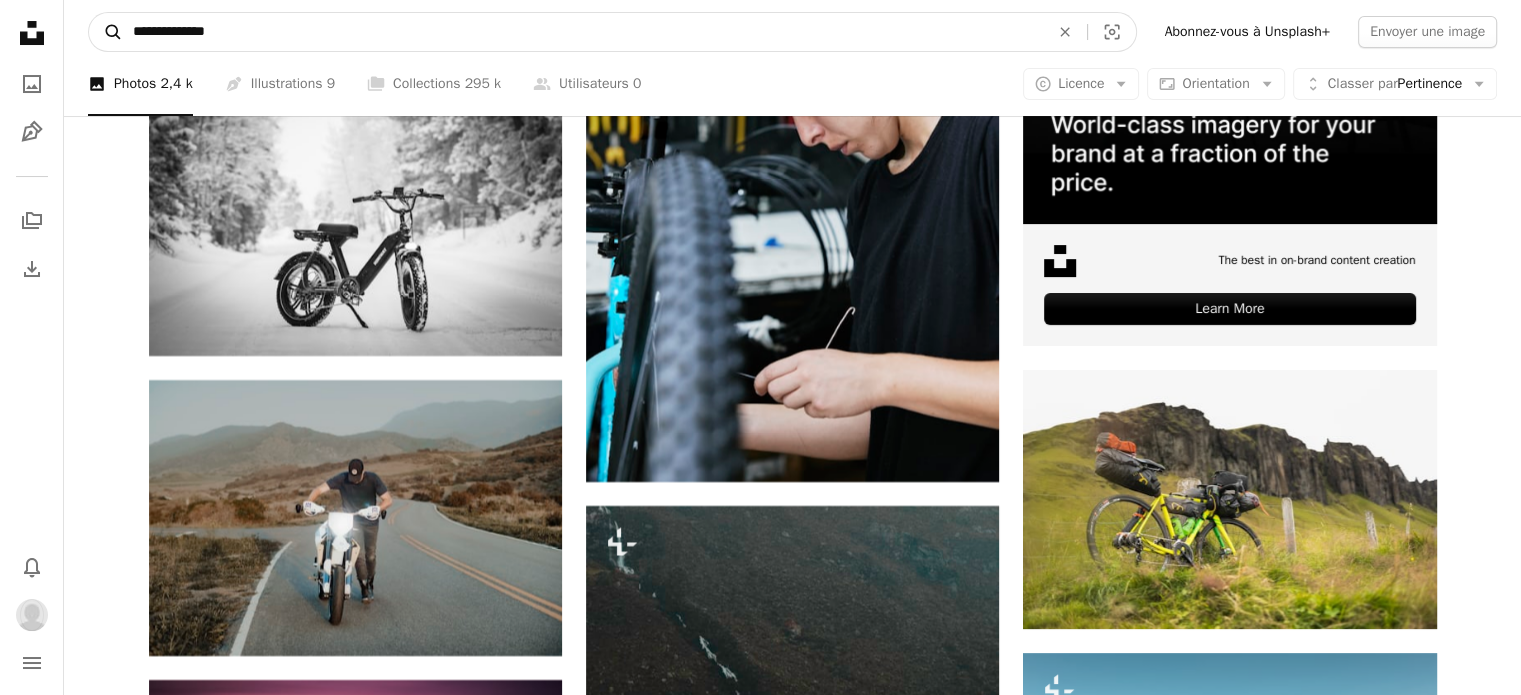 drag, startPoint x: 239, startPoint y: 32, endPoint x: 116, endPoint y: 27, distance: 123.101585 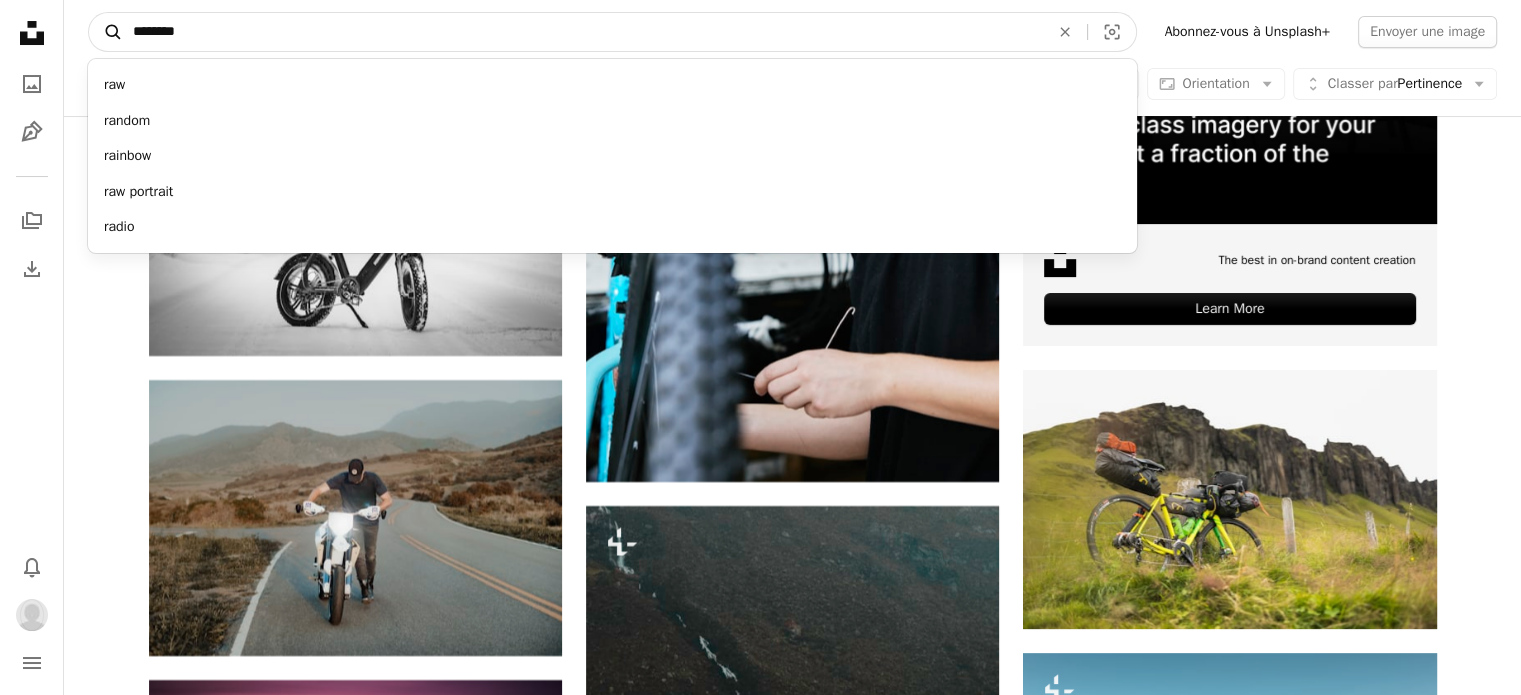 type on "********" 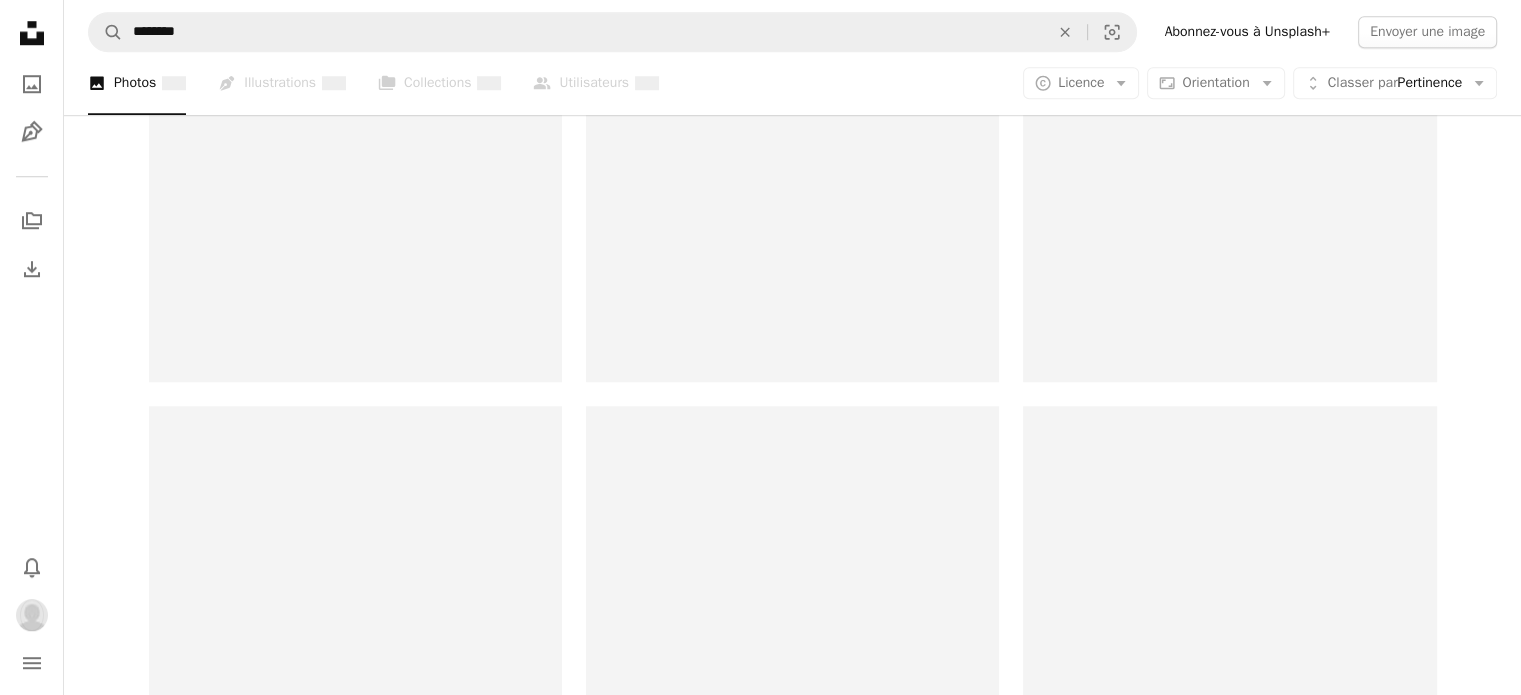 scroll, scrollTop: 0, scrollLeft: 0, axis: both 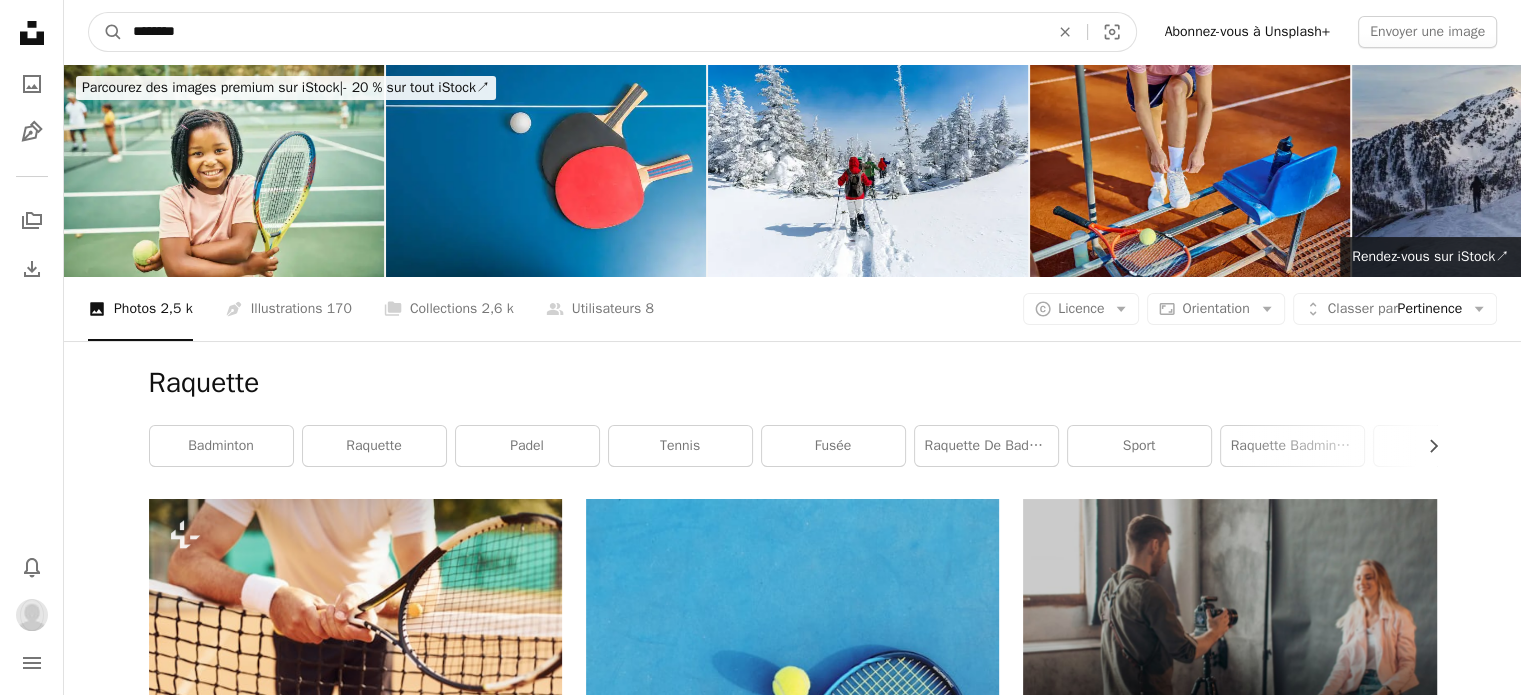 click on "********" at bounding box center (583, 32) 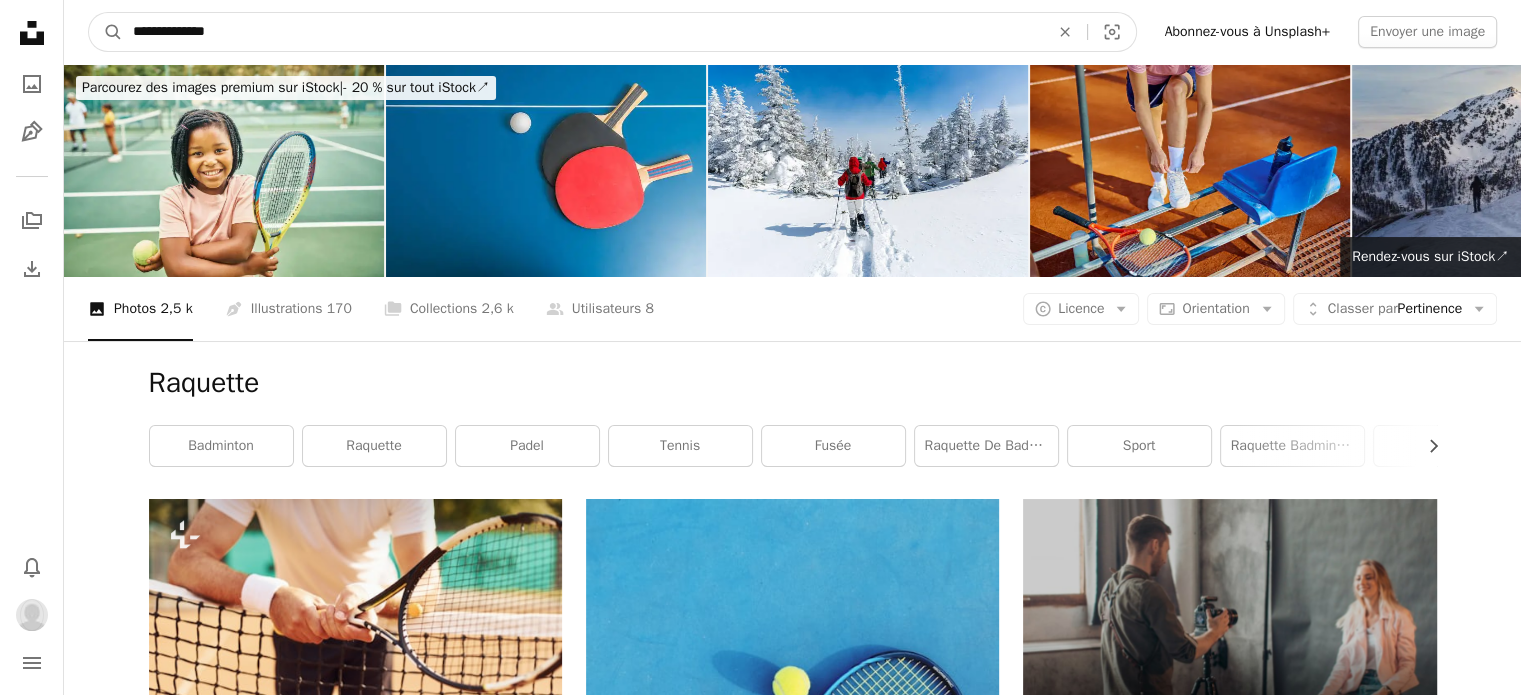 type on "**********" 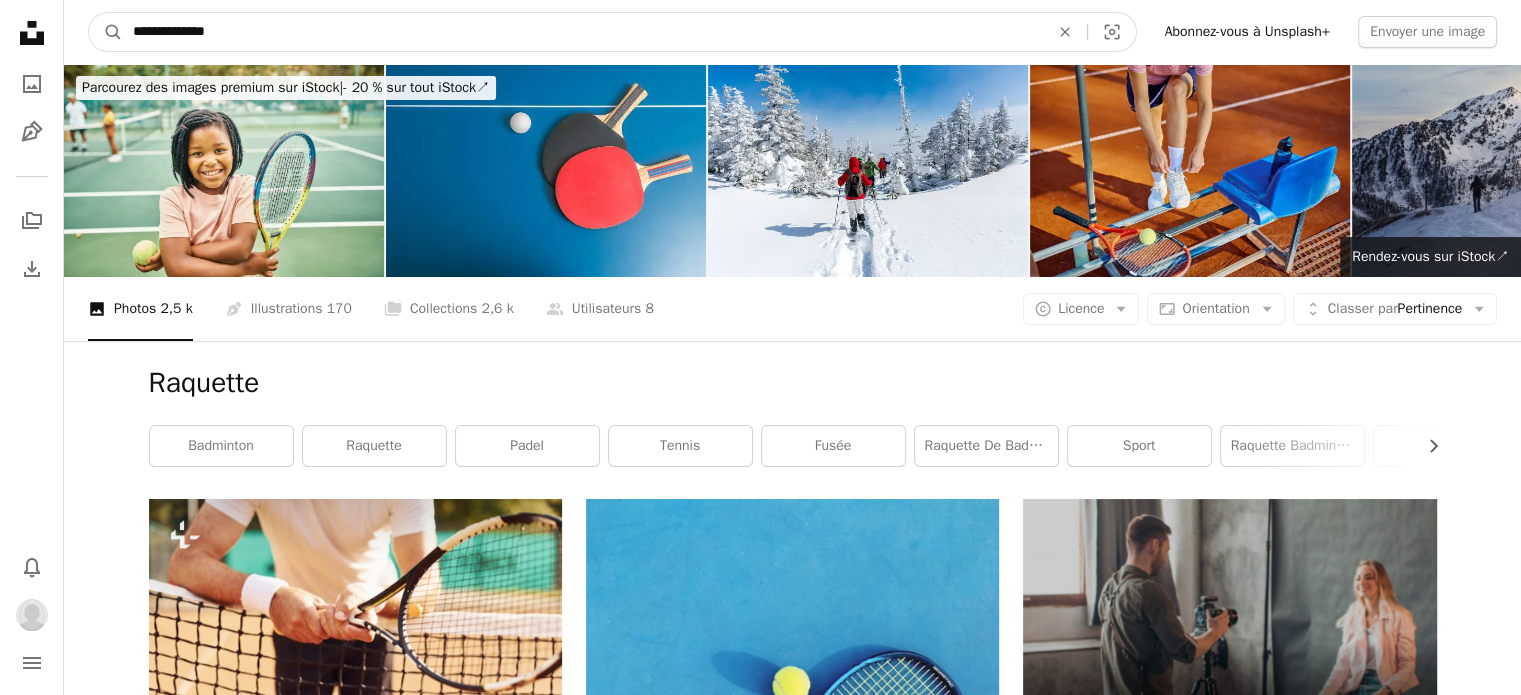 click on "A magnifying glass" at bounding box center [106, 32] 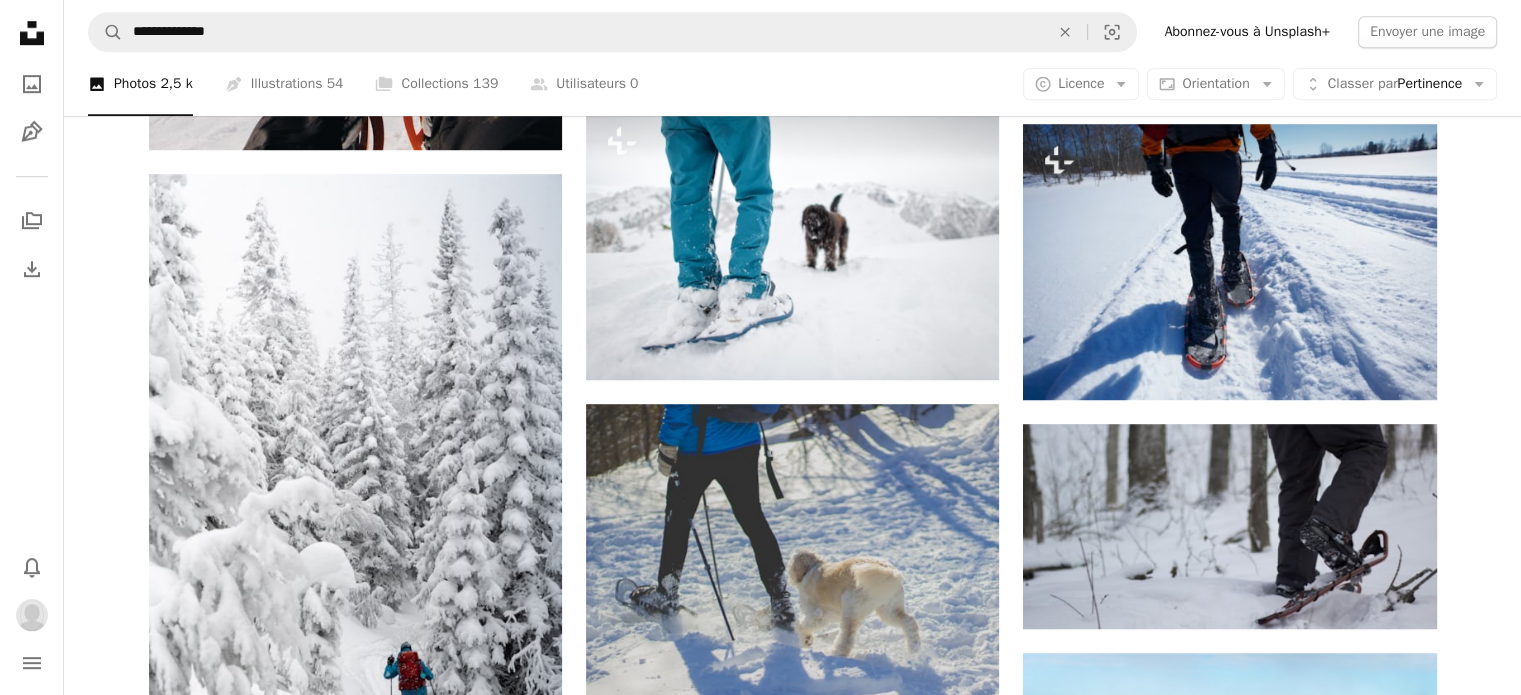 scroll, scrollTop: 1300, scrollLeft: 0, axis: vertical 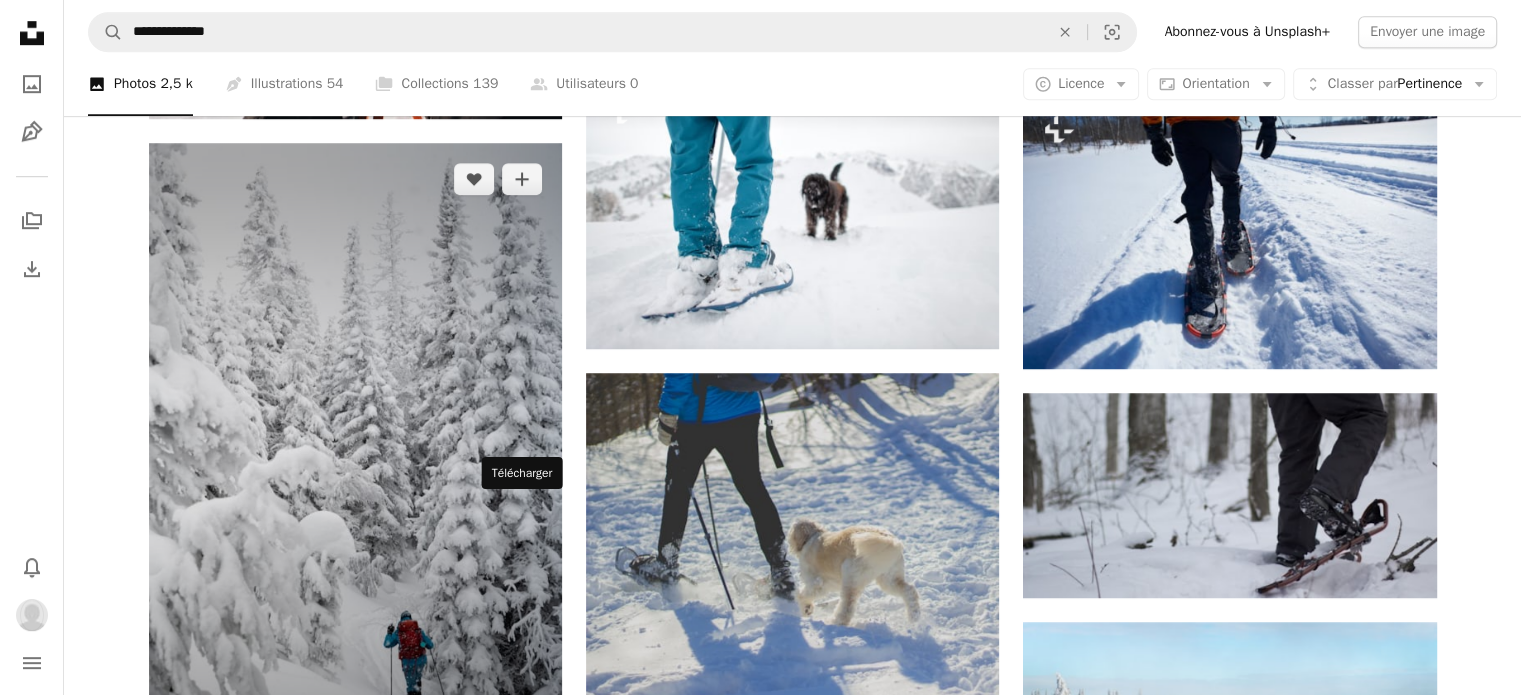 click on "Arrow pointing down" 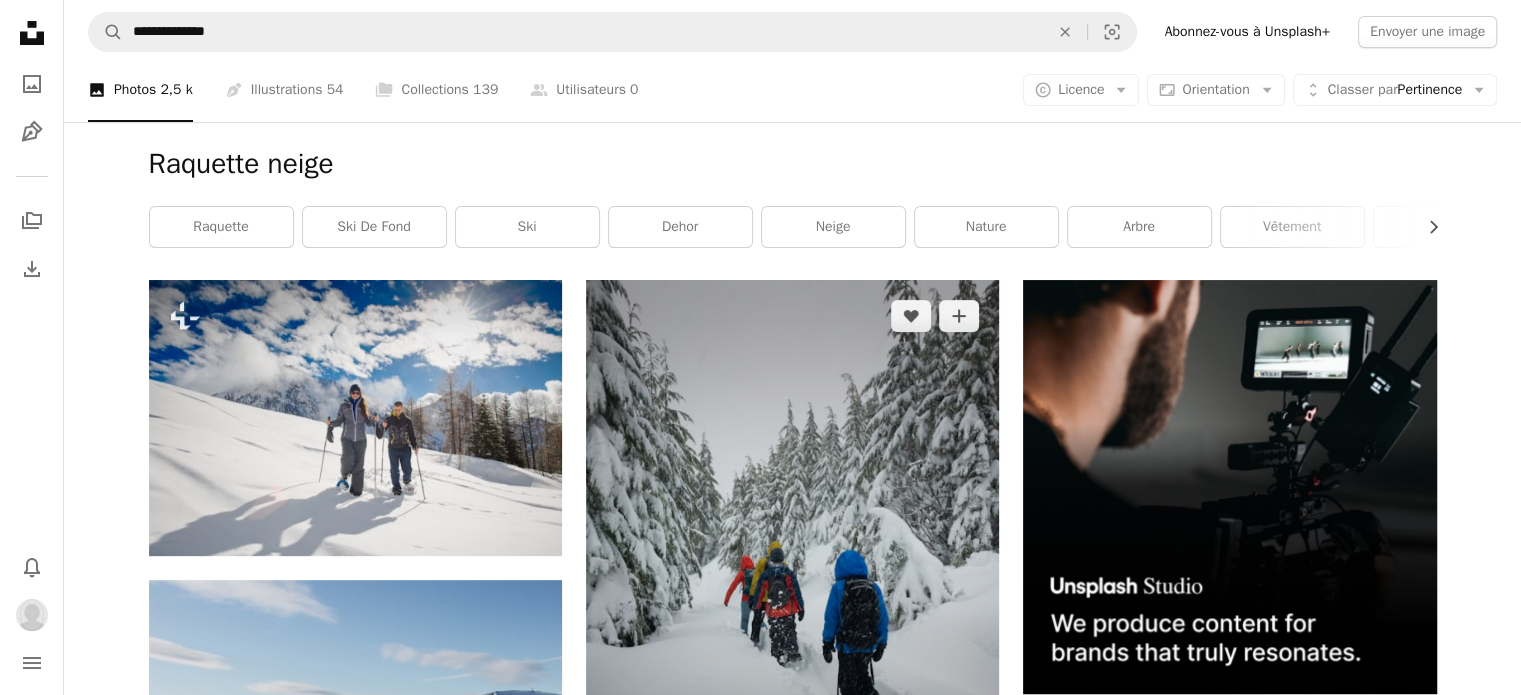 scroll, scrollTop: 200, scrollLeft: 0, axis: vertical 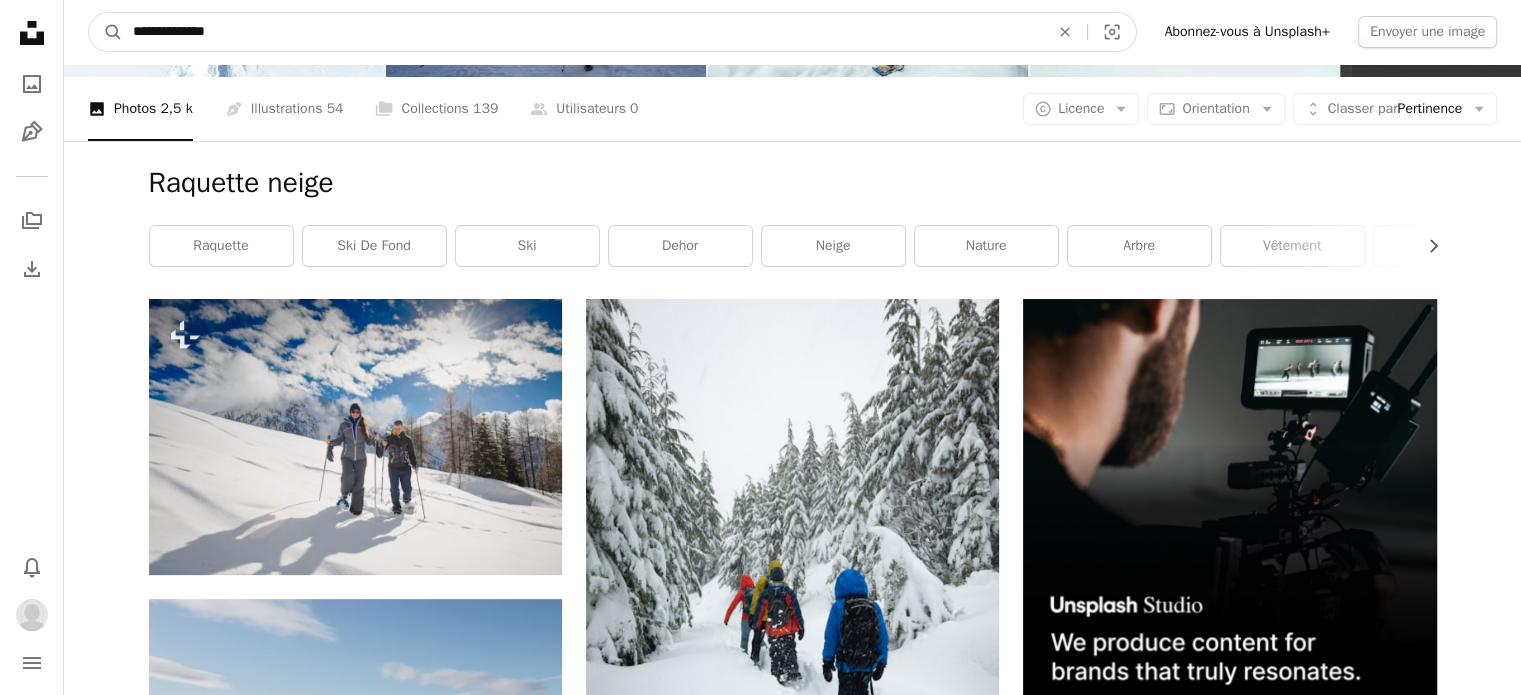 click on "**********" at bounding box center [583, 32] 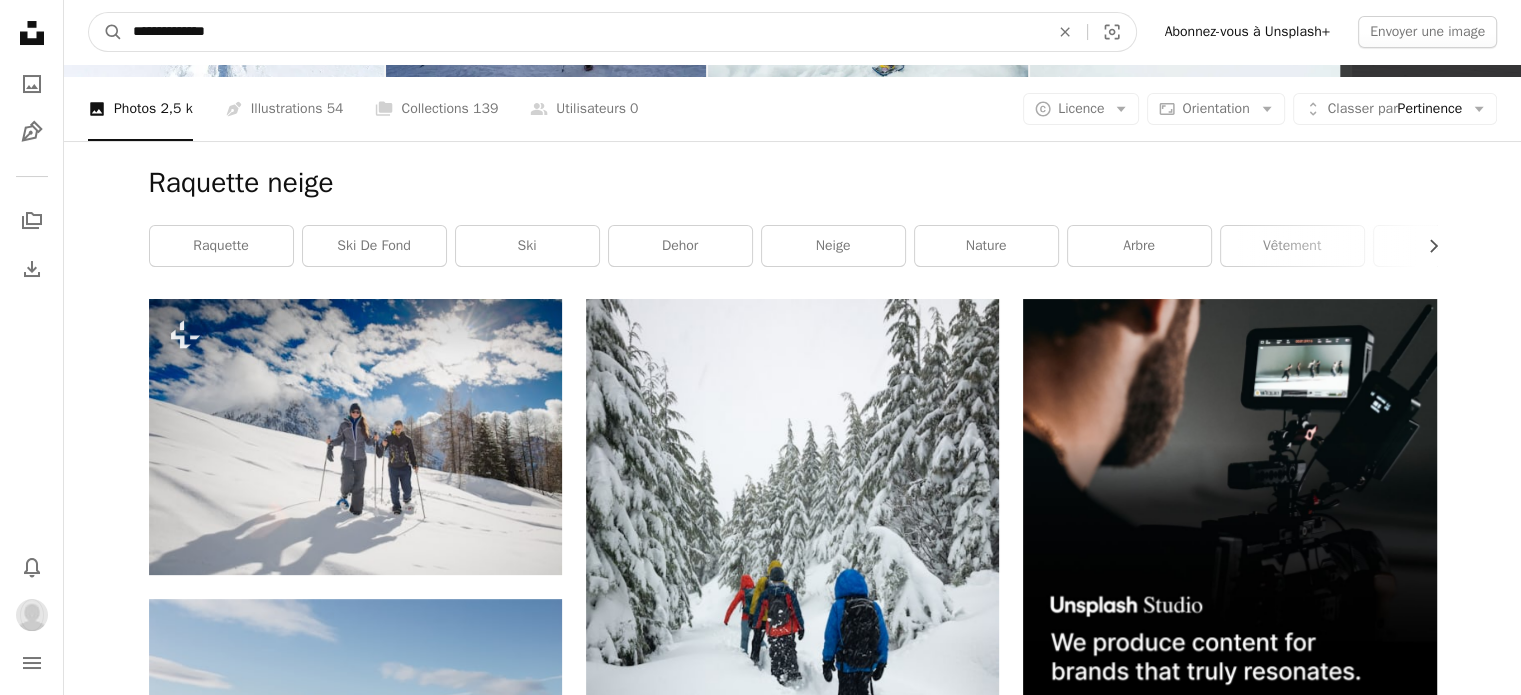 scroll, scrollTop: 11, scrollLeft: 0, axis: vertical 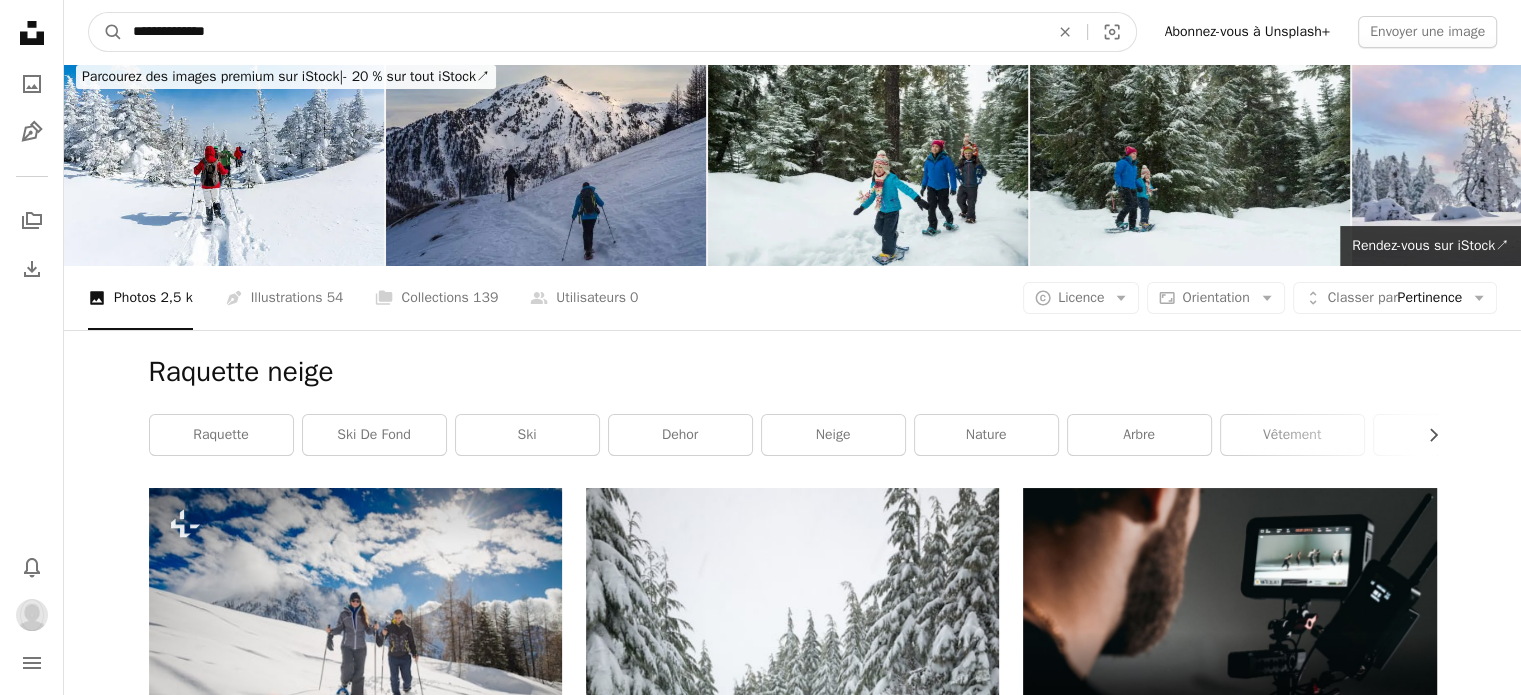 drag, startPoint x: 254, startPoint y: 27, endPoint x: 92, endPoint y: 0, distance: 164.23459 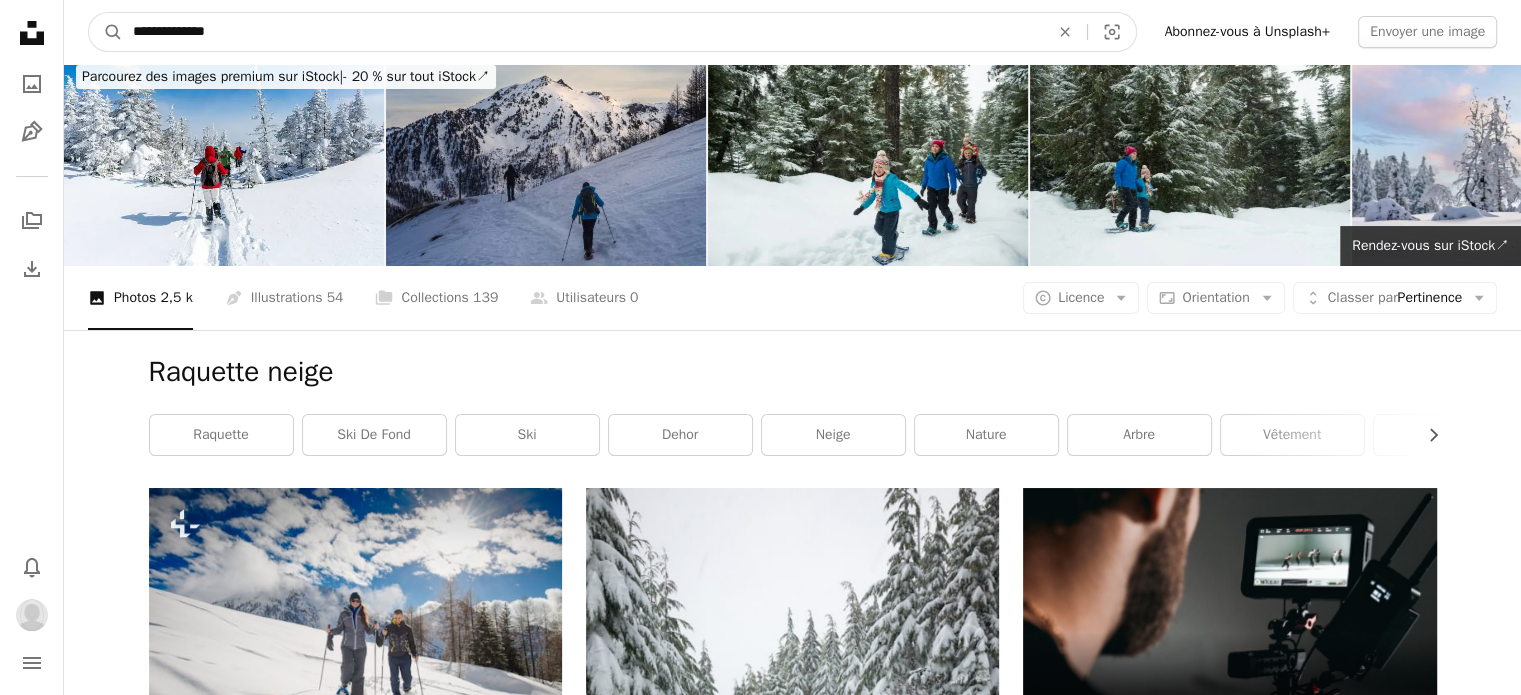 click on "**********" at bounding box center [792, 32] 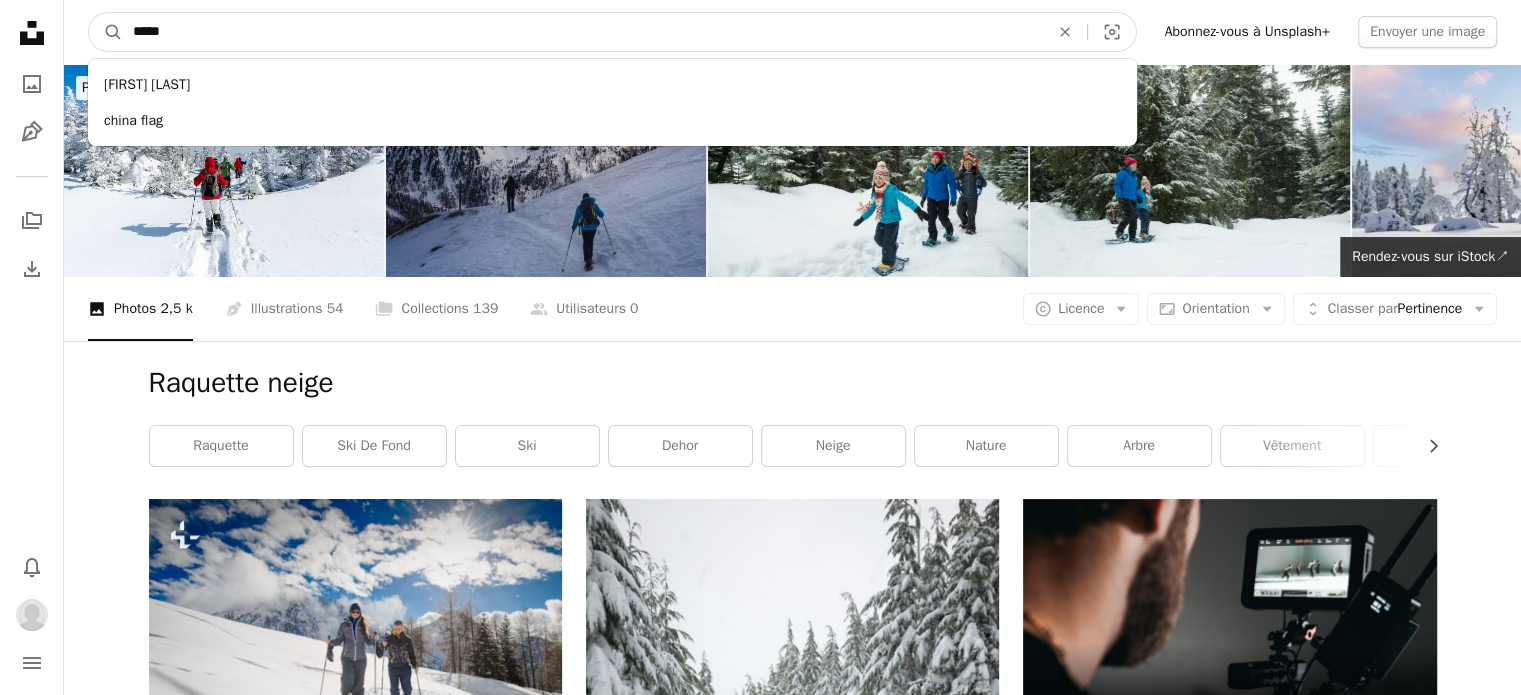 type on "*****" 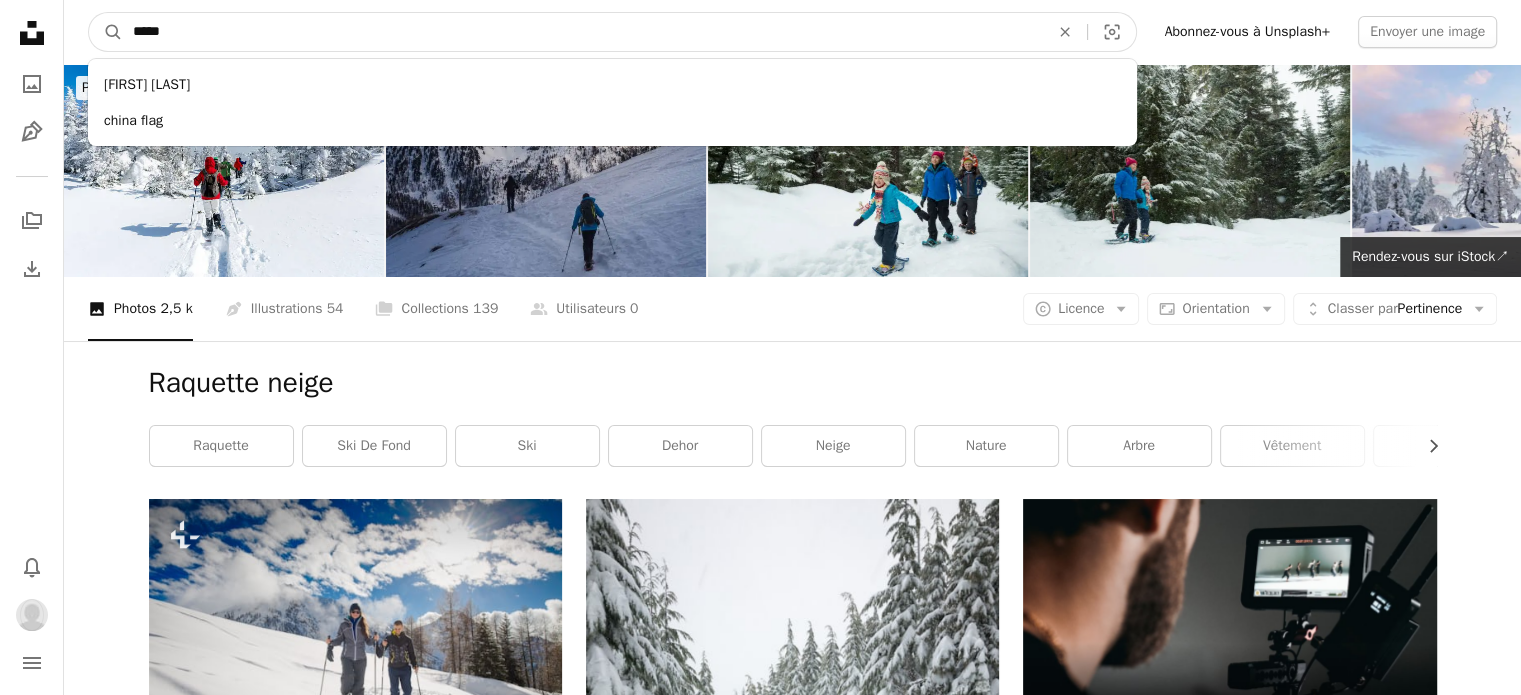 click on "A magnifying glass" at bounding box center [106, 32] 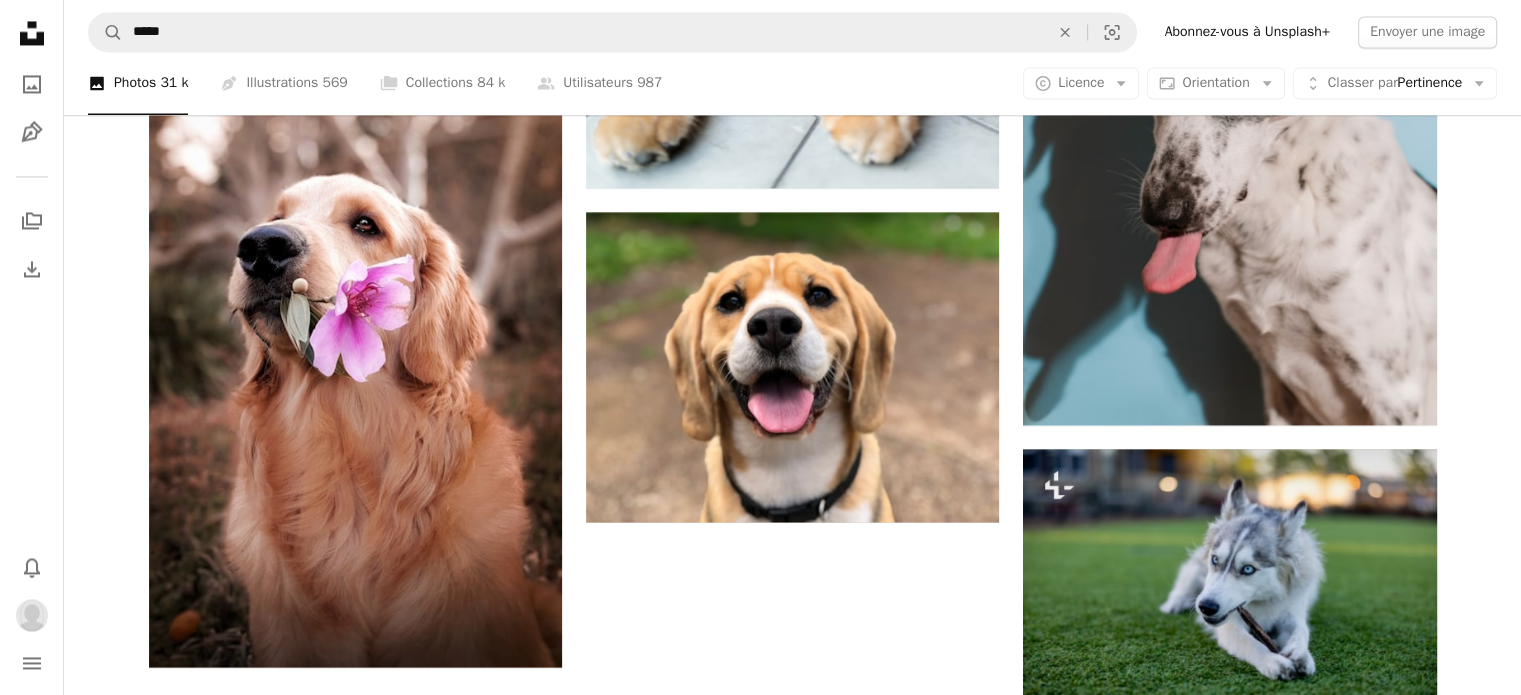 scroll, scrollTop: 3581, scrollLeft: 0, axis: vertical 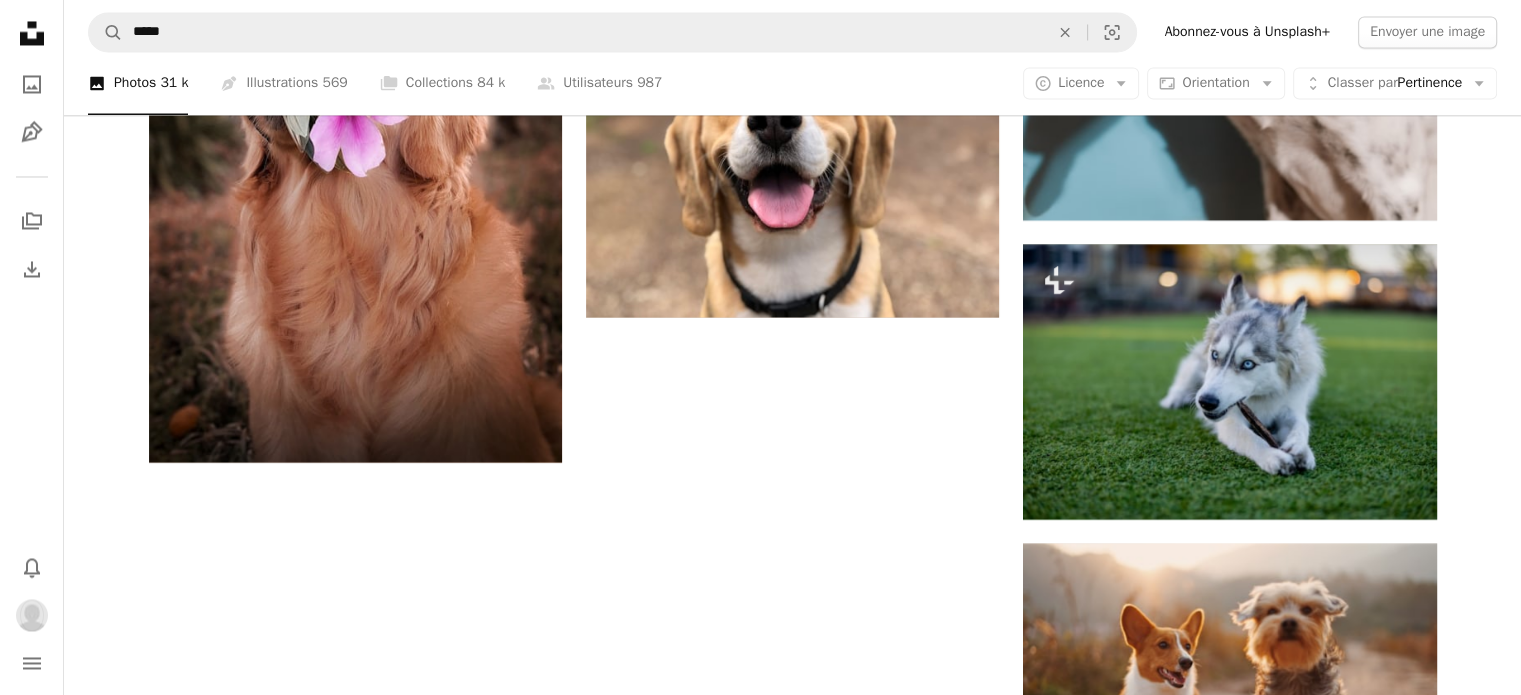 click on "Plus de résultats" at bounding box center (793, 899) 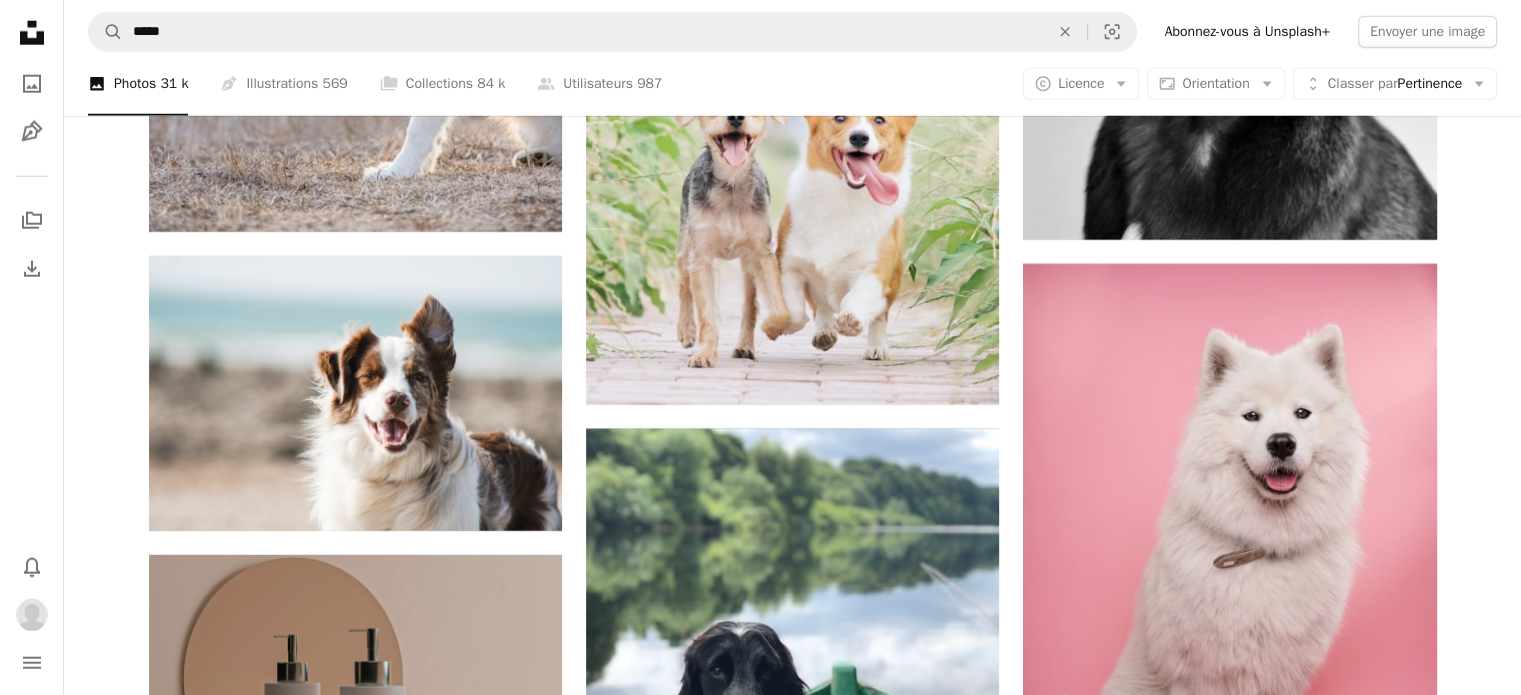 scroll, scrollTop: 4781, scrollLeft: 0, axis: vertical 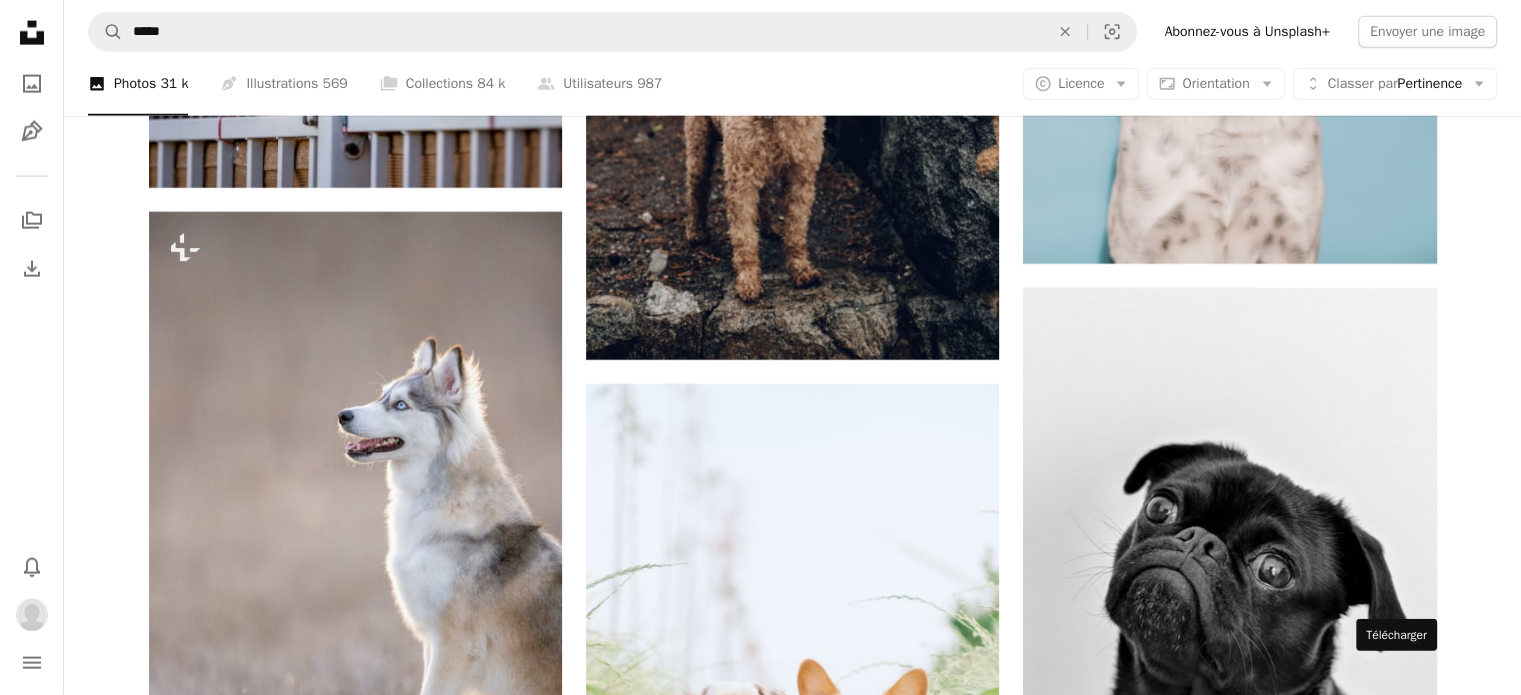 click on "Arrow pointing down" 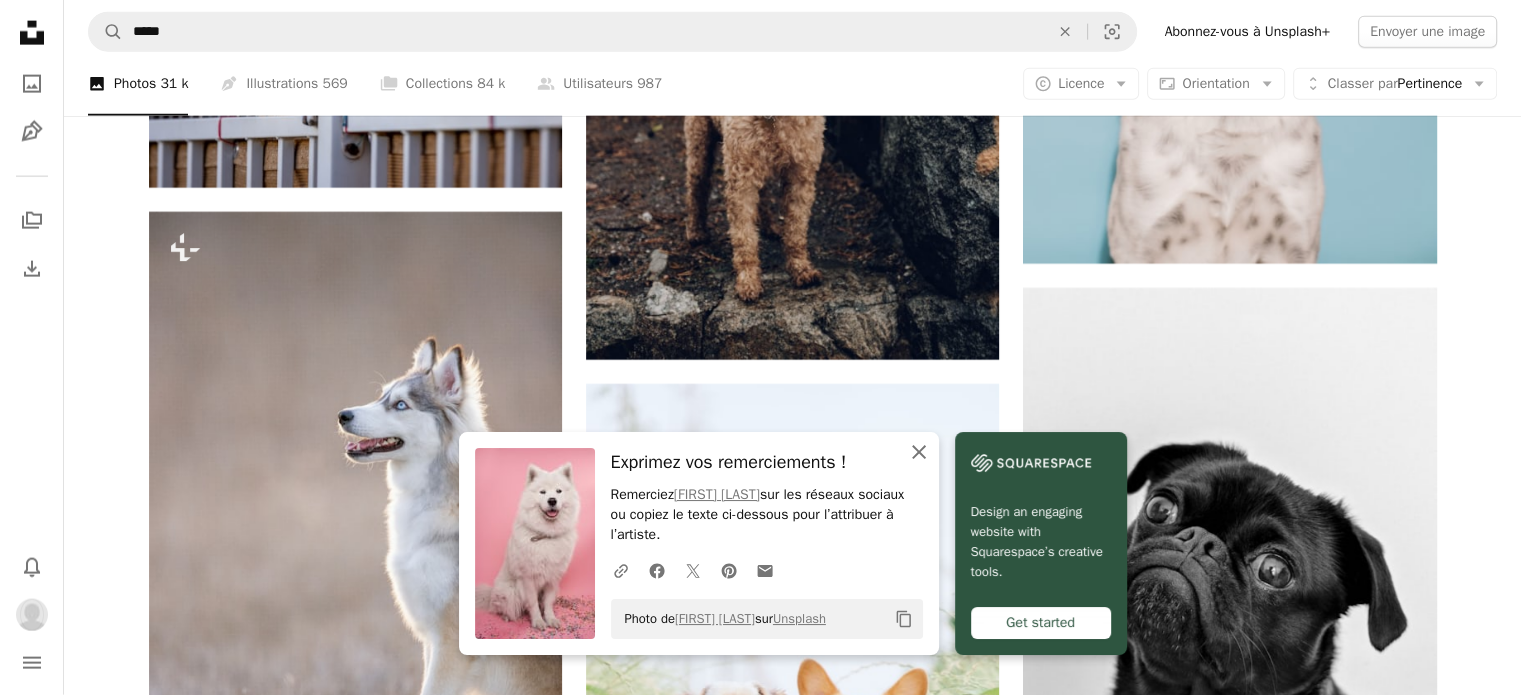 click 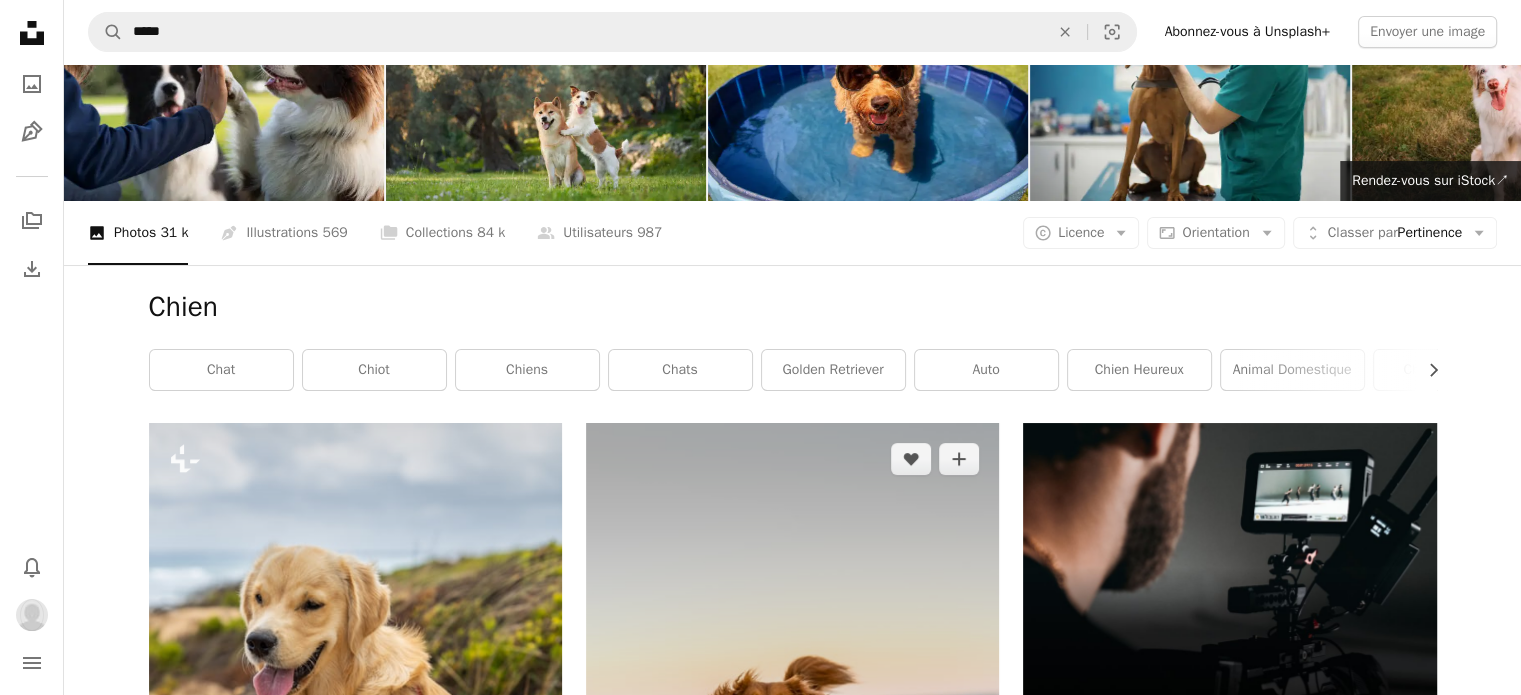 scroll, scrollTop: 0, scrollLeft: 0, axis: both 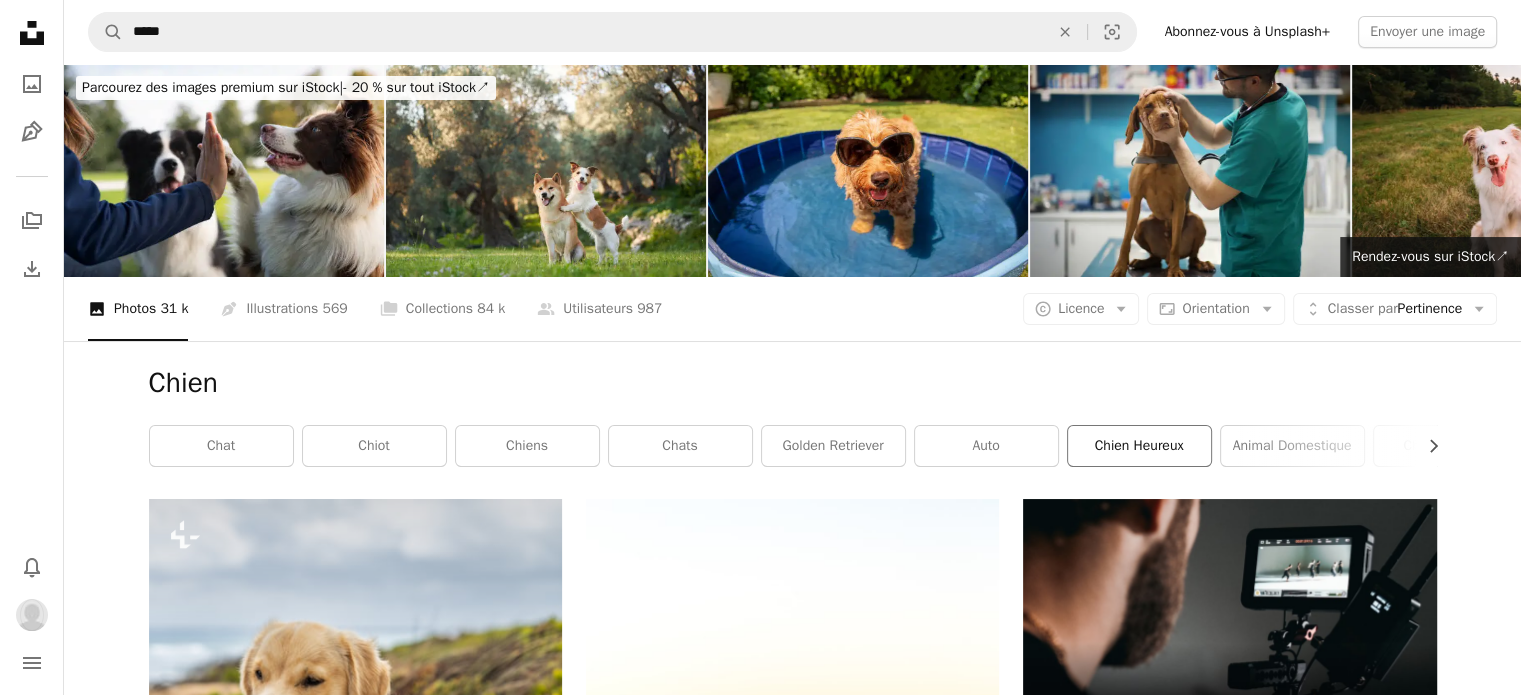 click on "chien heureux" at bounding box center [1139, 446] 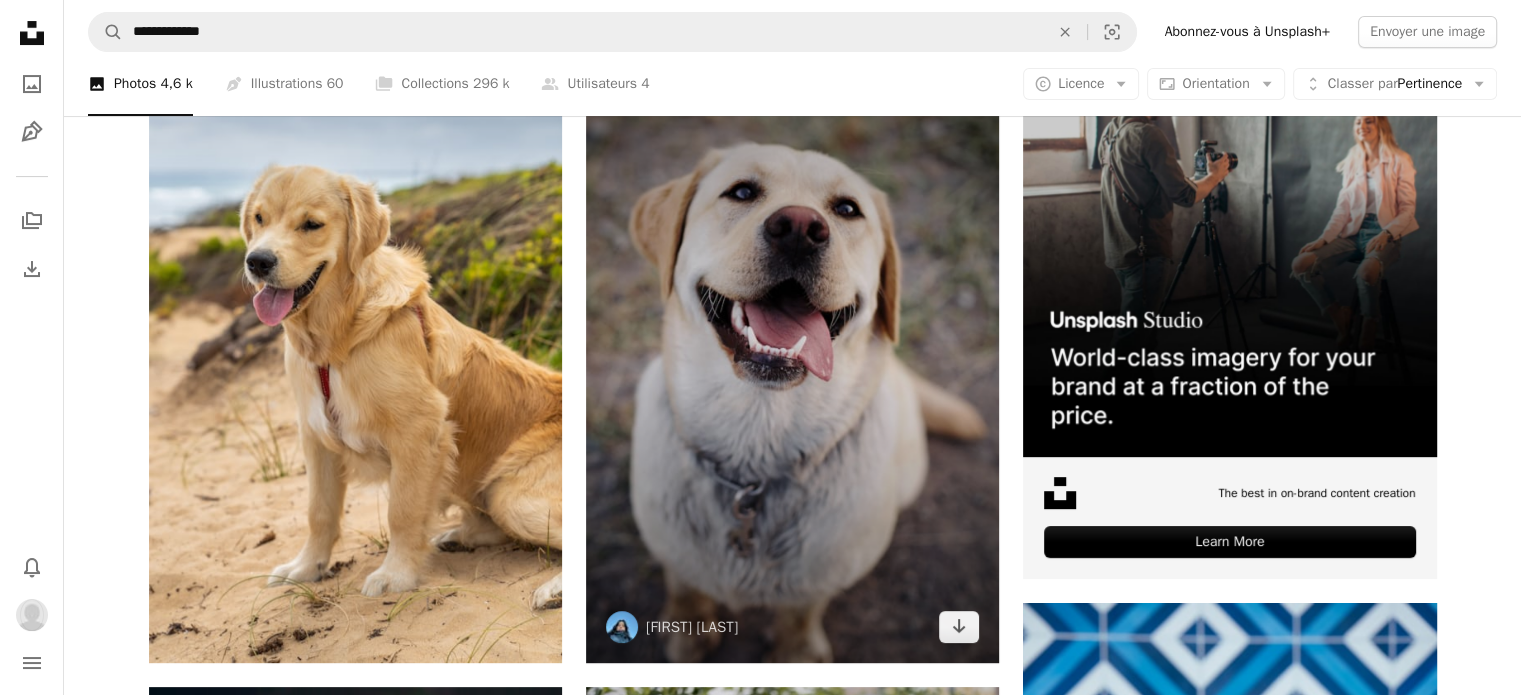 scroll, scrollTop: 800, scrollLeft: 0, axis: vertical 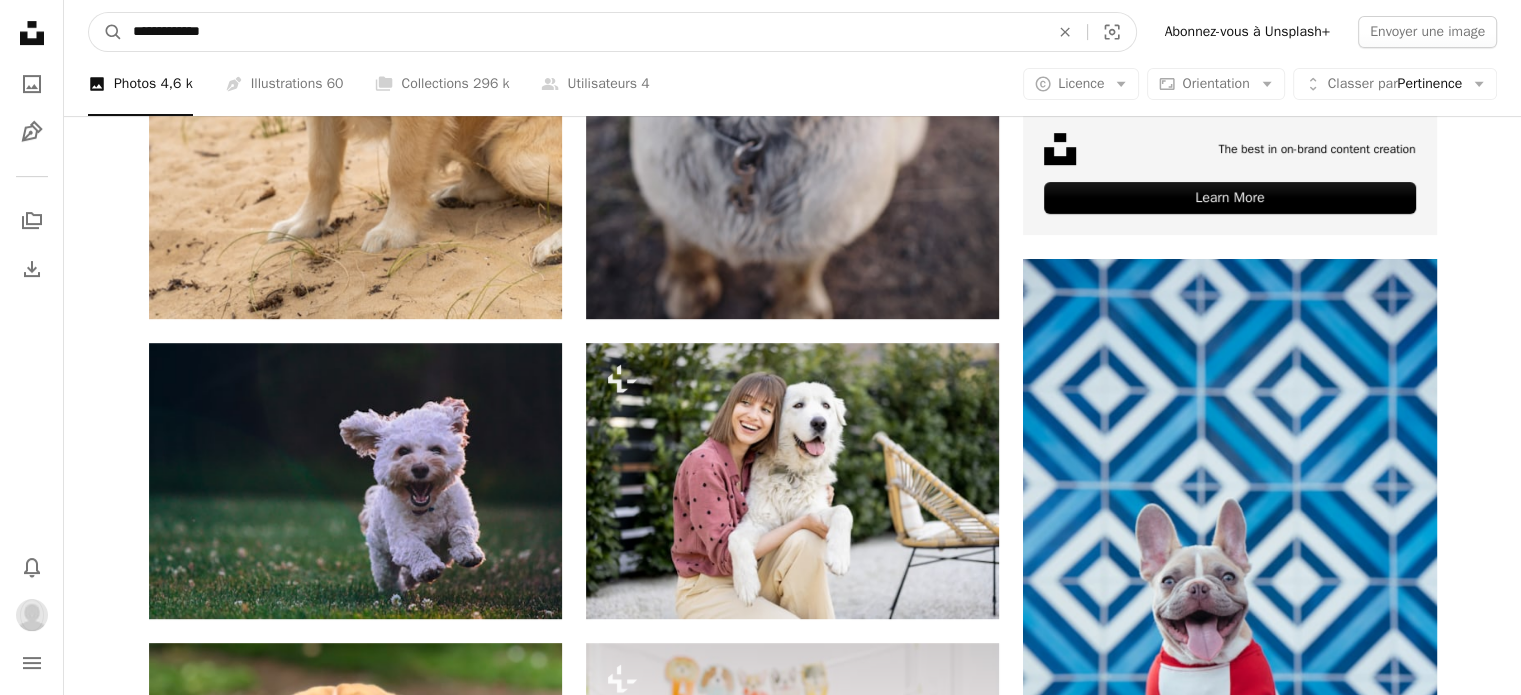 click on "**********" at bounding box center (583, 32) 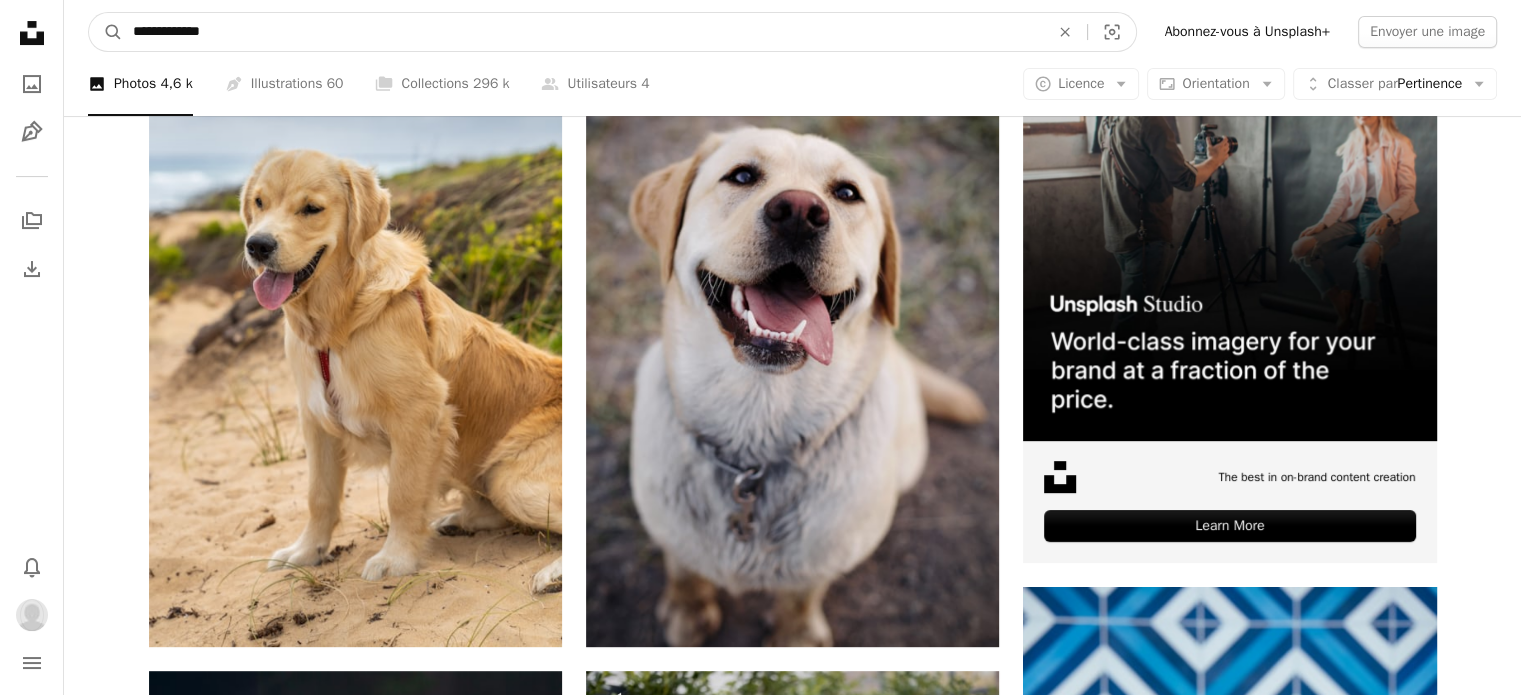 drag, startPoint x: 197, startPoint y: 18, endPoint x: 60, endPoint y: -13, distance: 140.46352 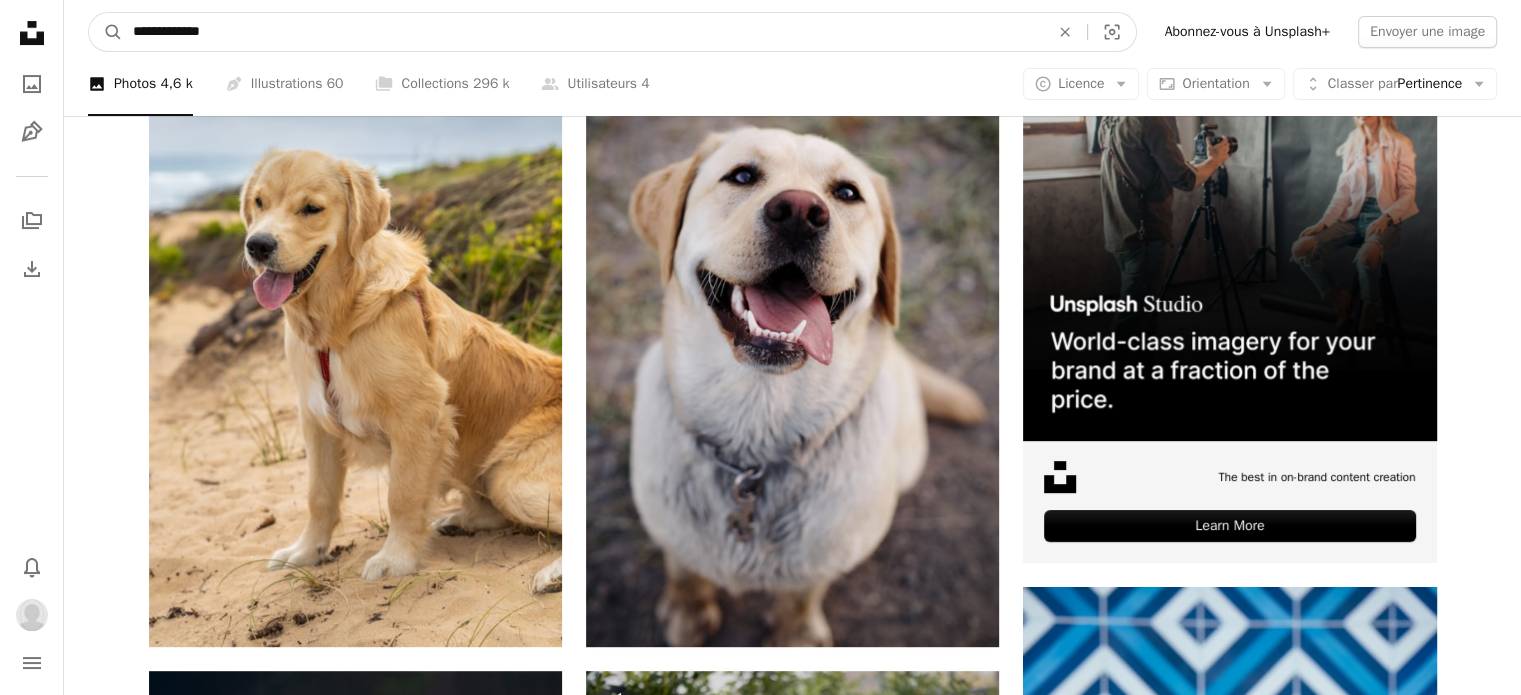 click on "**********" at bounding box center [760, 2264] 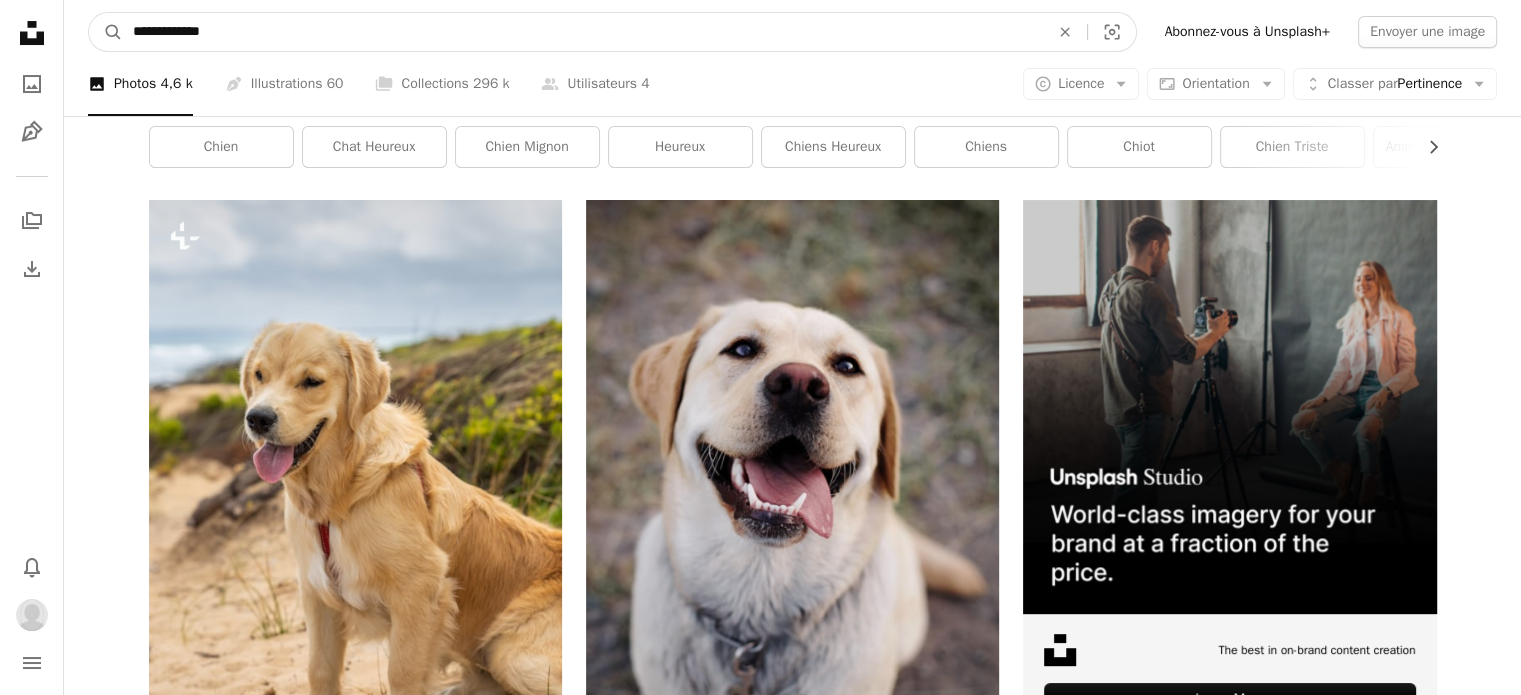 drag, startPoint x: 60, startPoint y: -13, endPoint x: 239, endPoint y: 39, distance: 186.4001 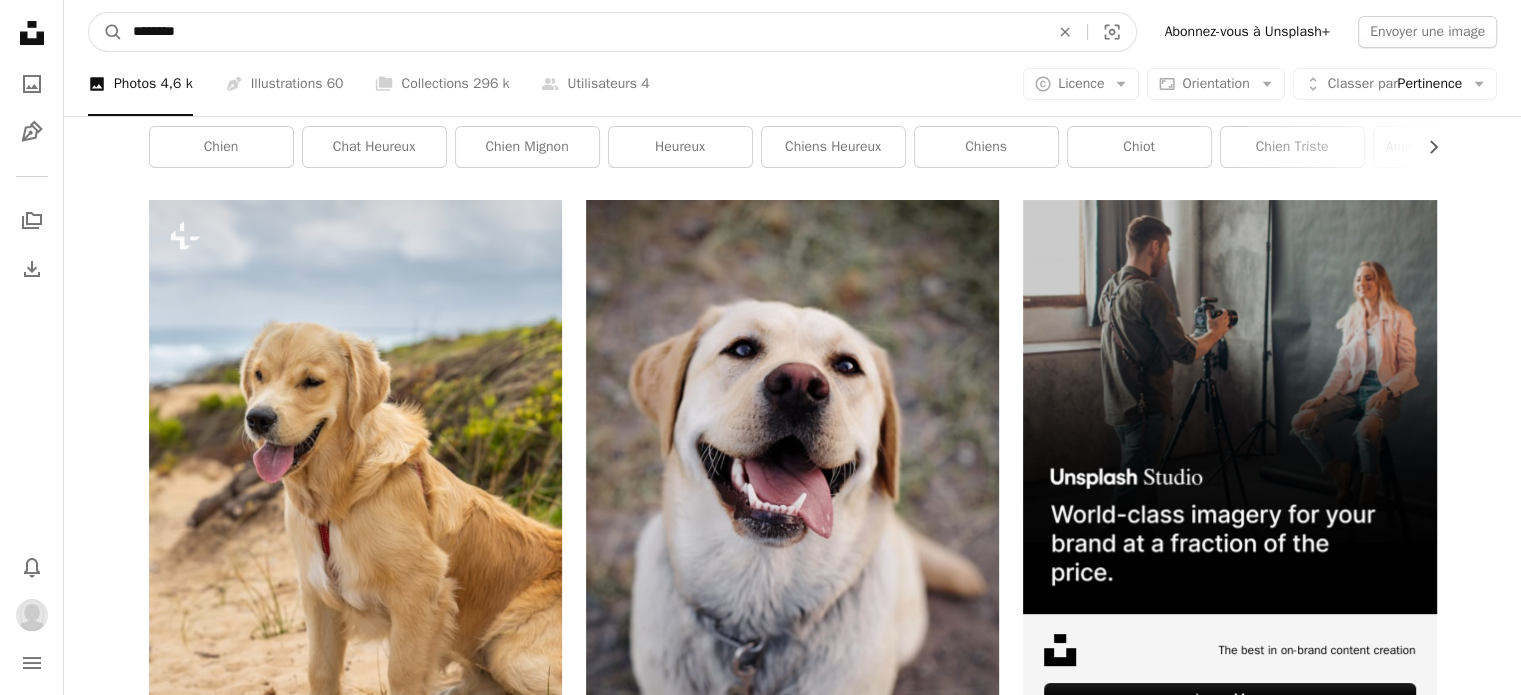 type on "********" 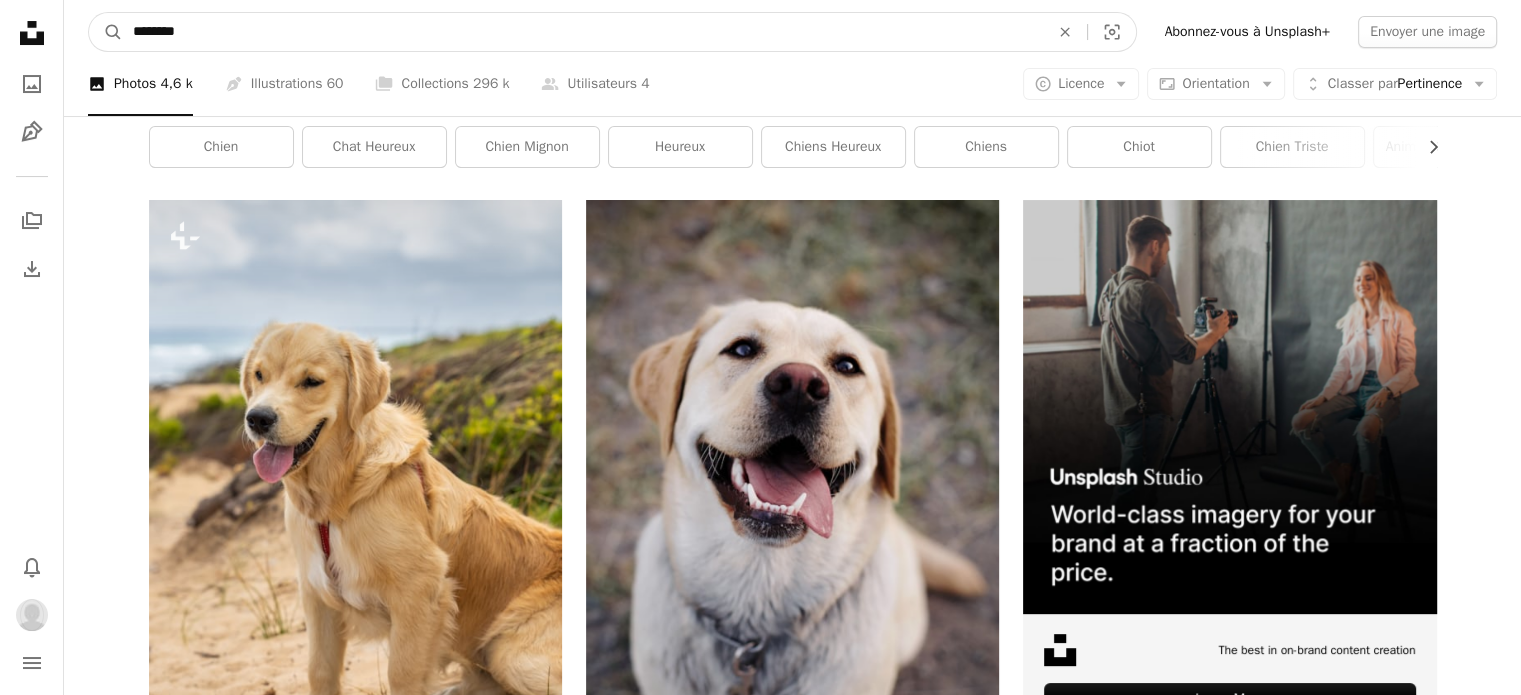 click on "A magnifying glass" at bounding box center [106, 32] 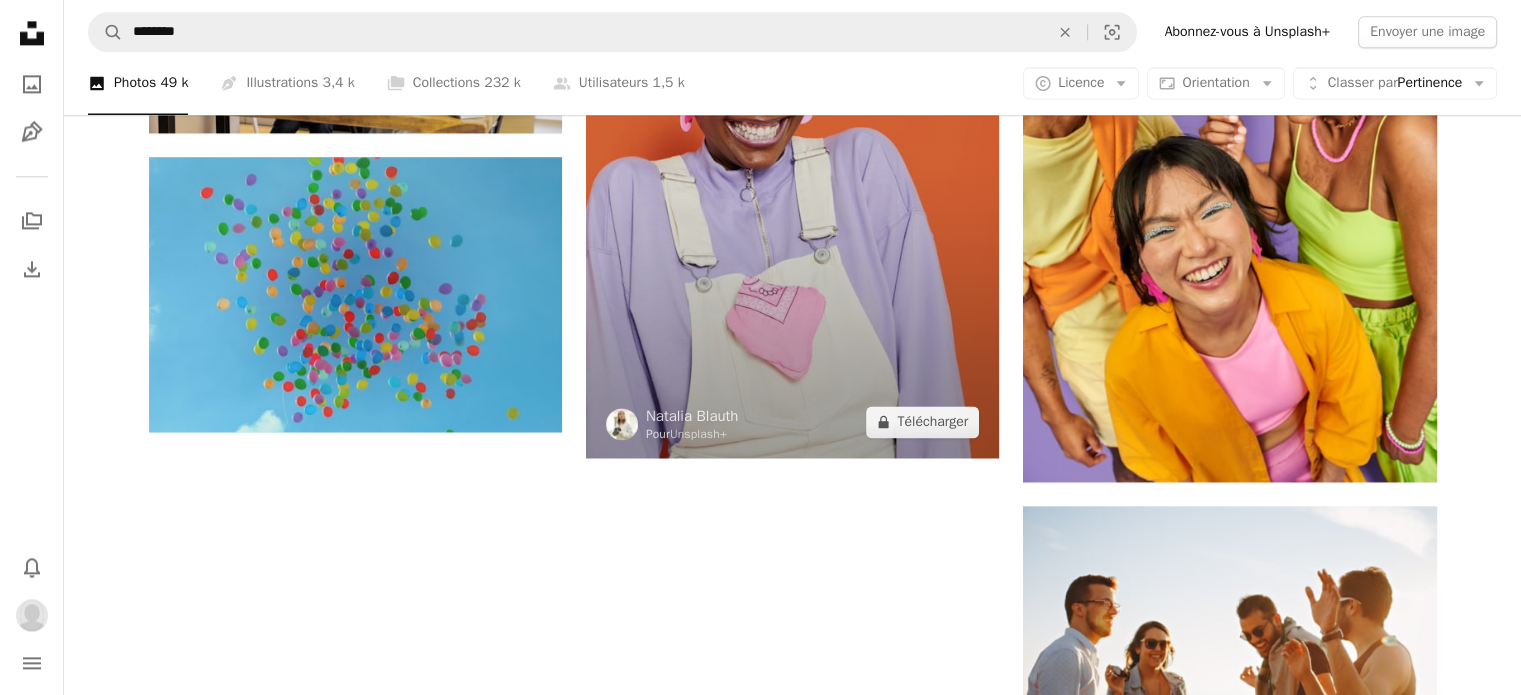 scroll, scrollTop: 3000, scrollLeft: 0, axis: vertical 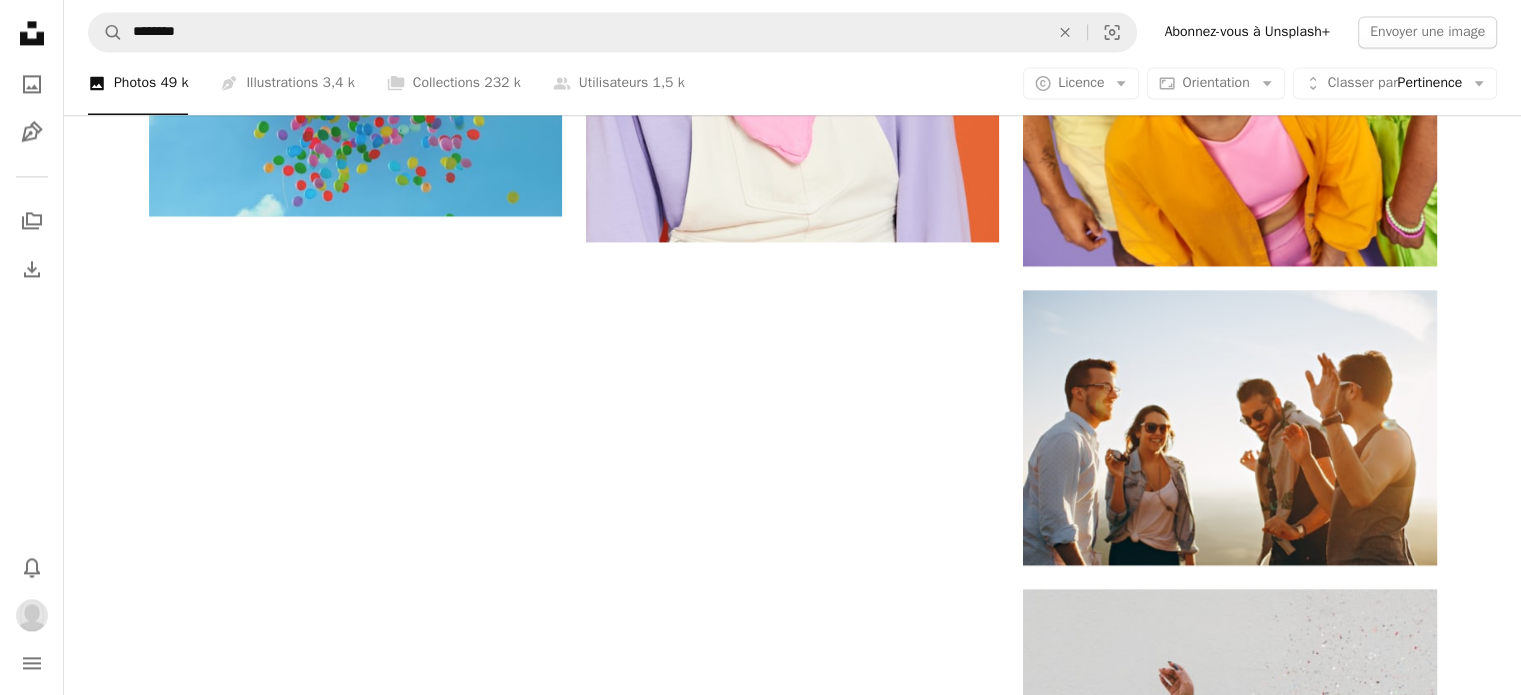 click on "Plus de résultats" at bounding box center (793, 1186) 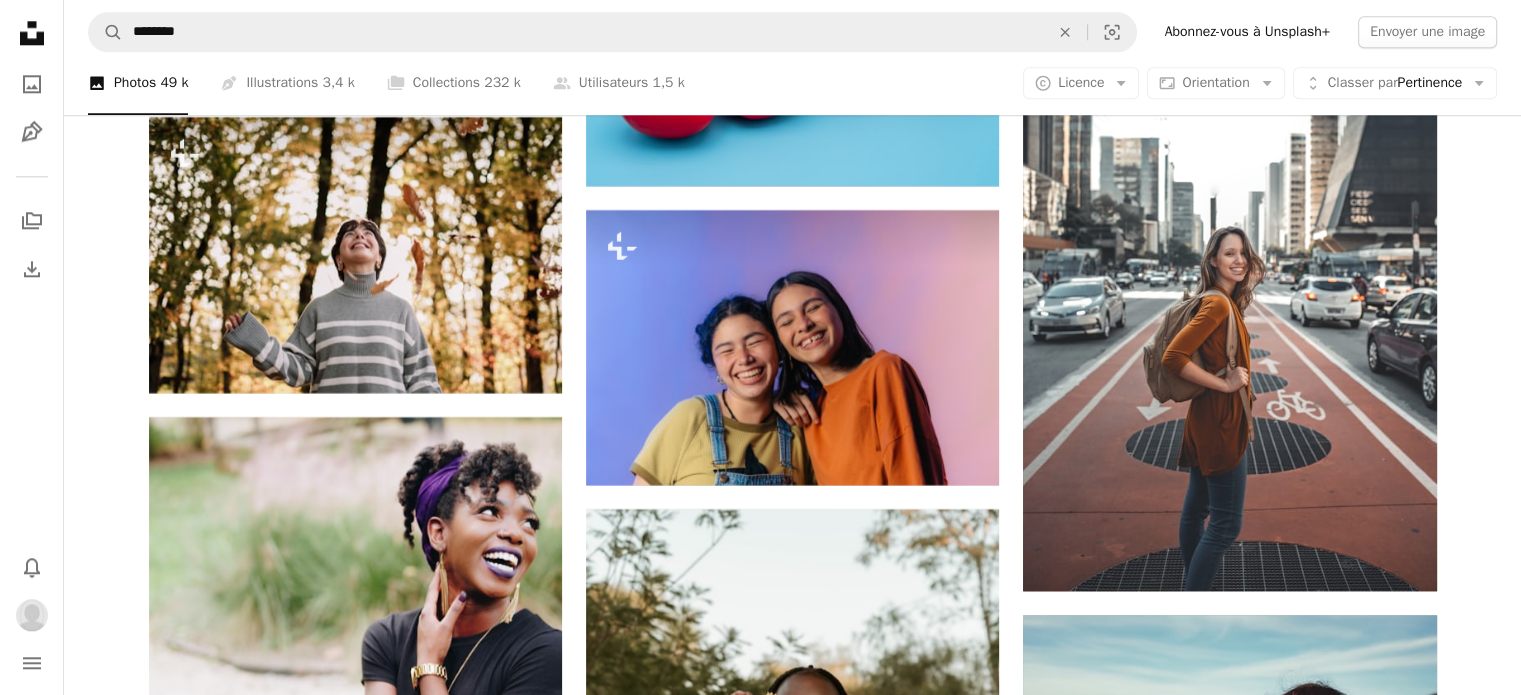 scroll, scrollTop: 17700, scrollLeft: 0, axis: vertical 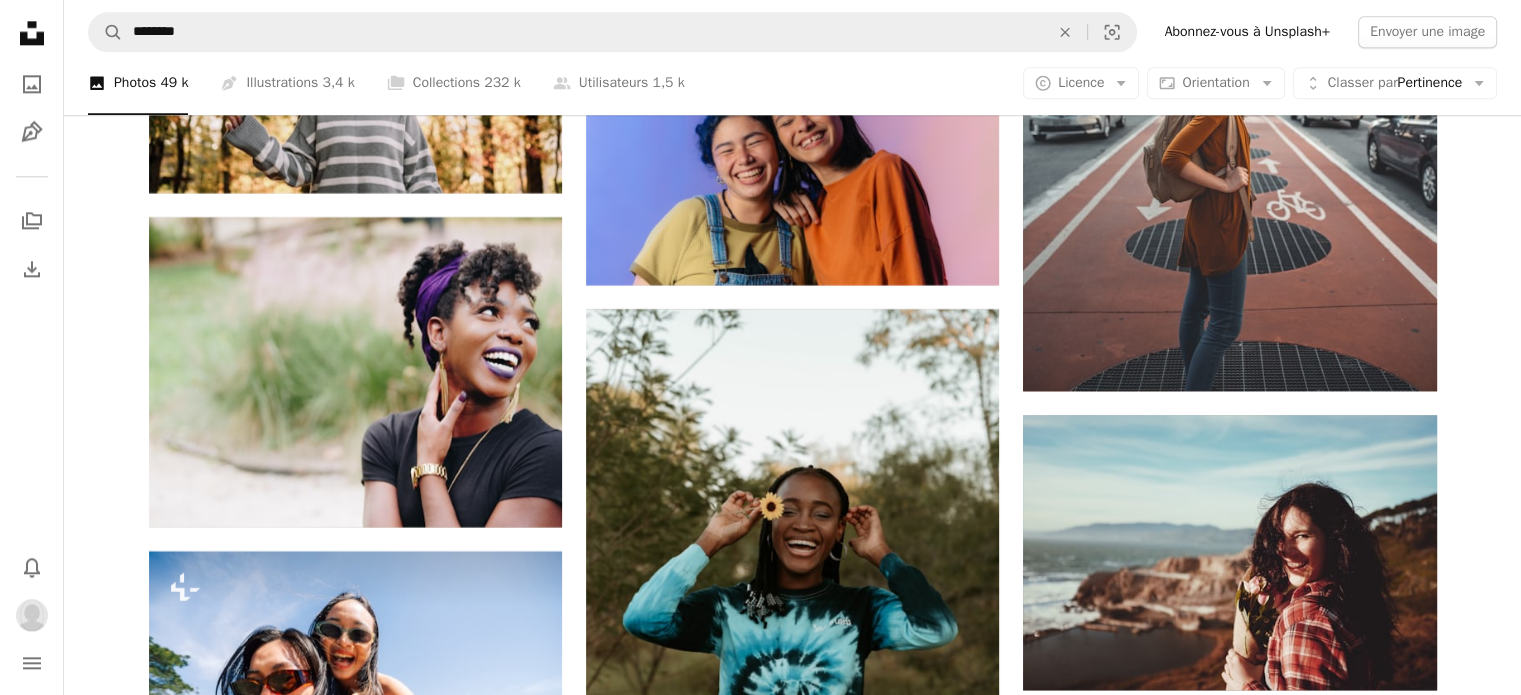 drag, startPoint x: 1366, startPoint y: 511, endPoint x: 1356, endPoint y: 467, distance: 45.122055 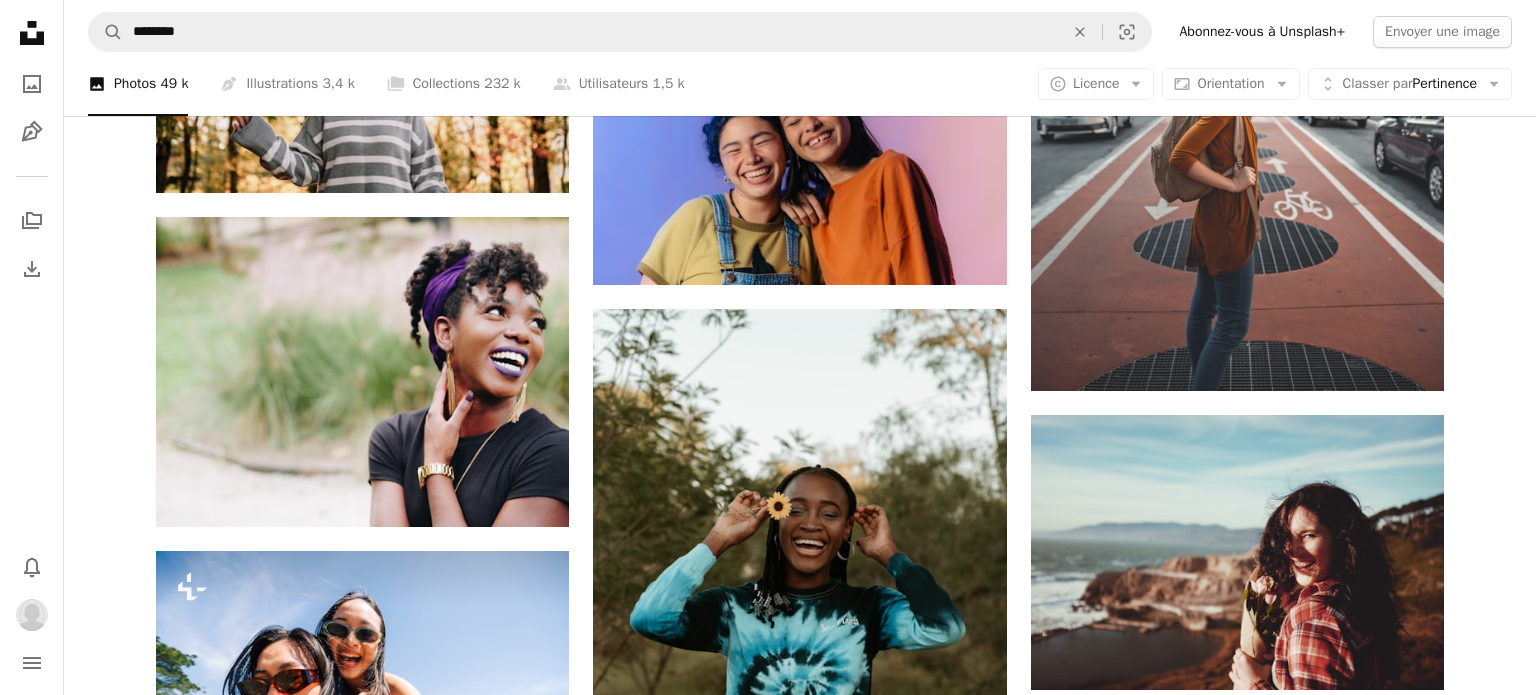 click on "An X shape Premium, images prêtes à l’emploi. Profitez d’un accès illimité. A plus sign Contenu ajouté chaque mois réservé aux membres A plus sign Téléchargements libres de droits illimités A plus sign Illustrations  Nouveau A plus sign Protections juridiques renforcées annuel 62 %  de réduction mensuel 16 €   6 € EUR par mois * Abonnez-vous à  Unsplash+ * Facturé à l’avance en cas de paiement annuel  72 € Plus les taxes applicables. Renouvellement automatique. Annuler à tout moment." at bounding box center [768, 5229] 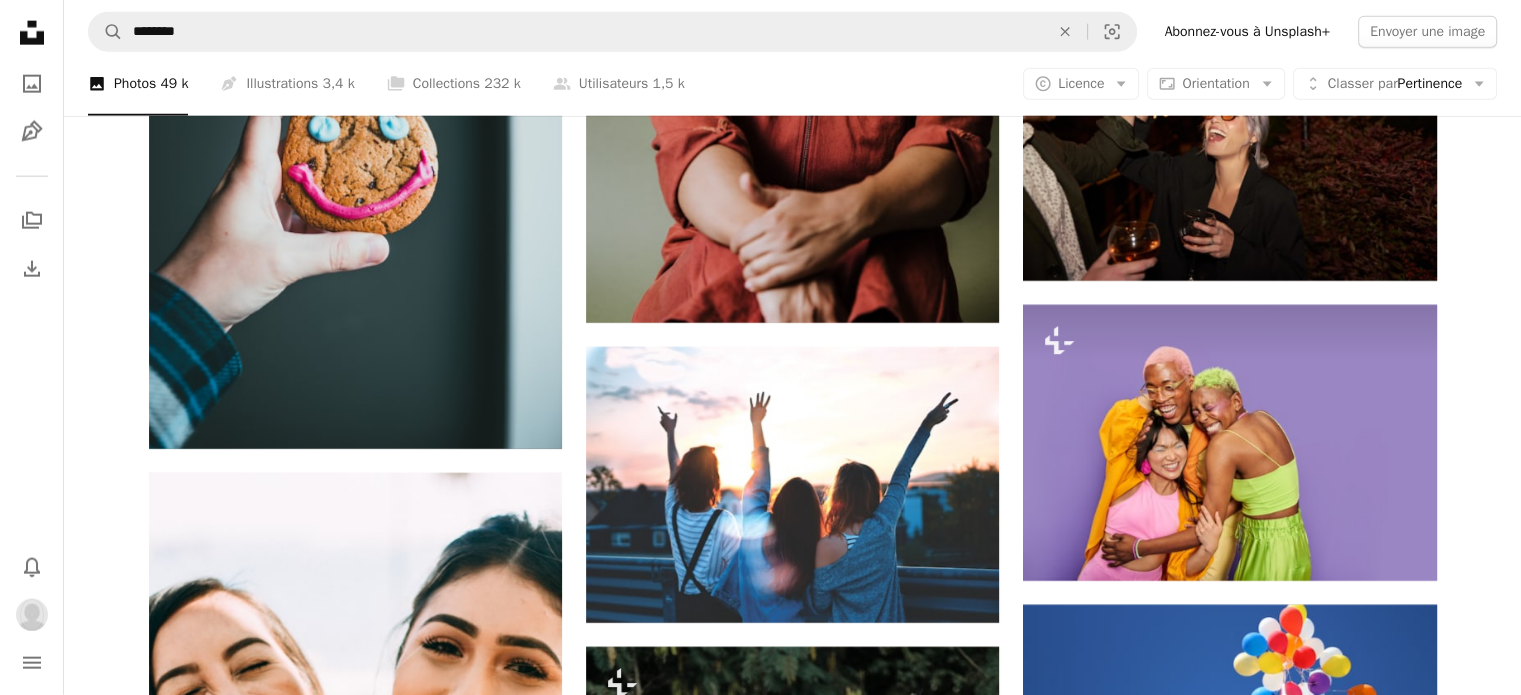 scroll, scrollTop: 20200, scrollLeft: 0, axis: vertical 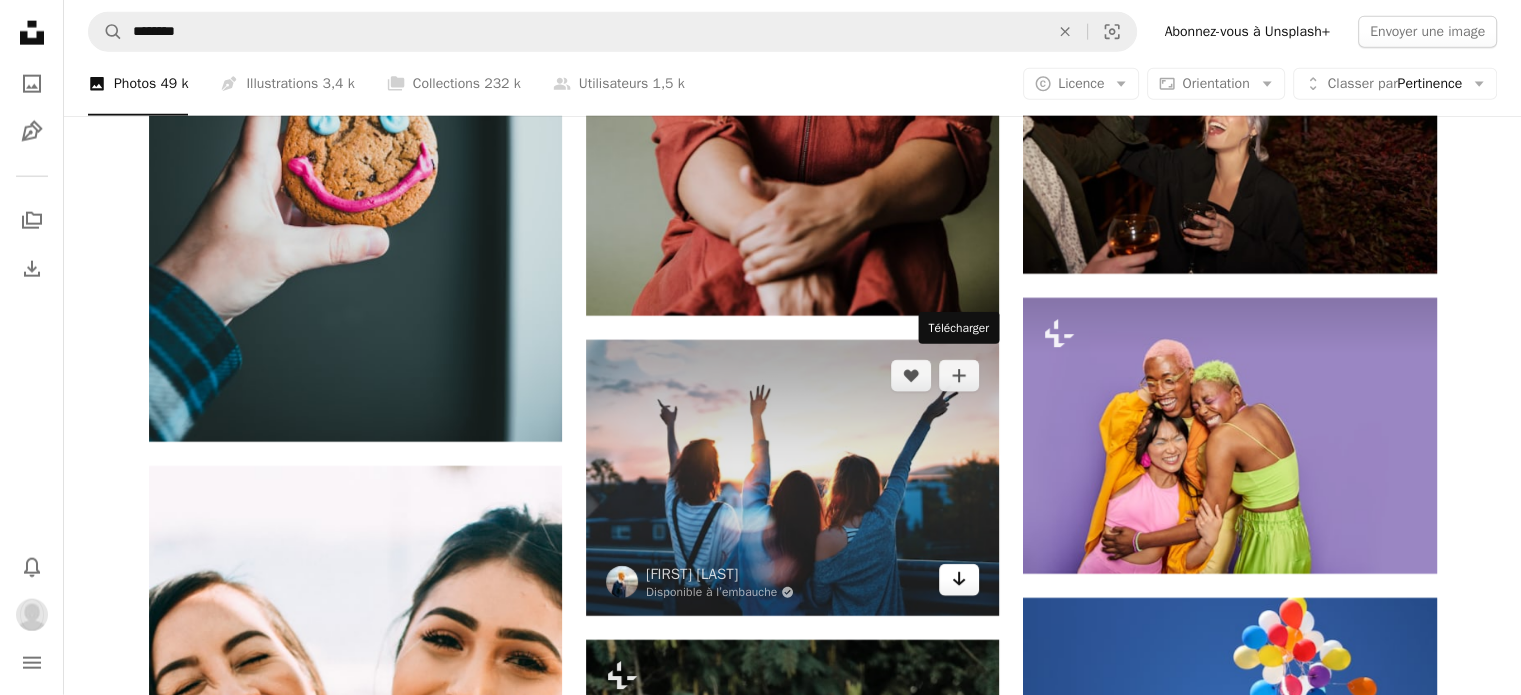 click 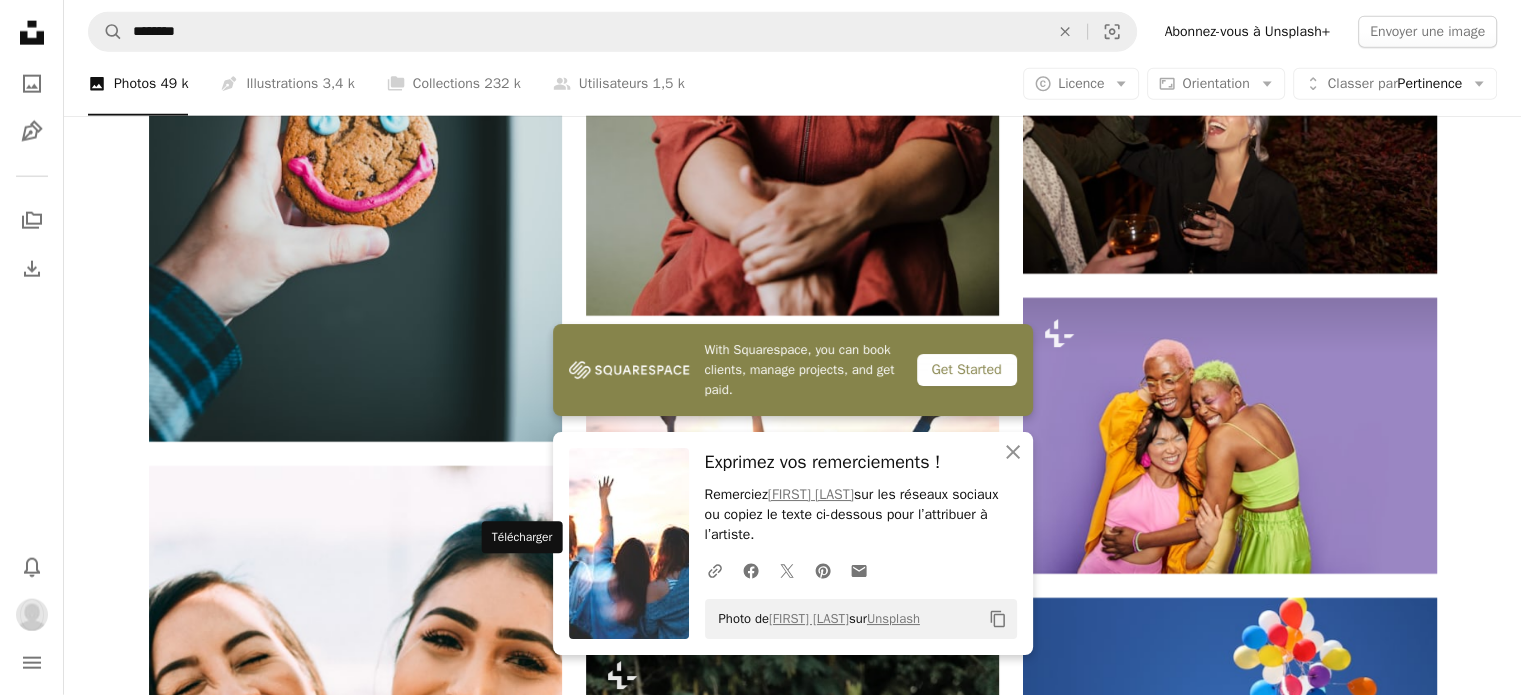 click on "Arrow pointing down" 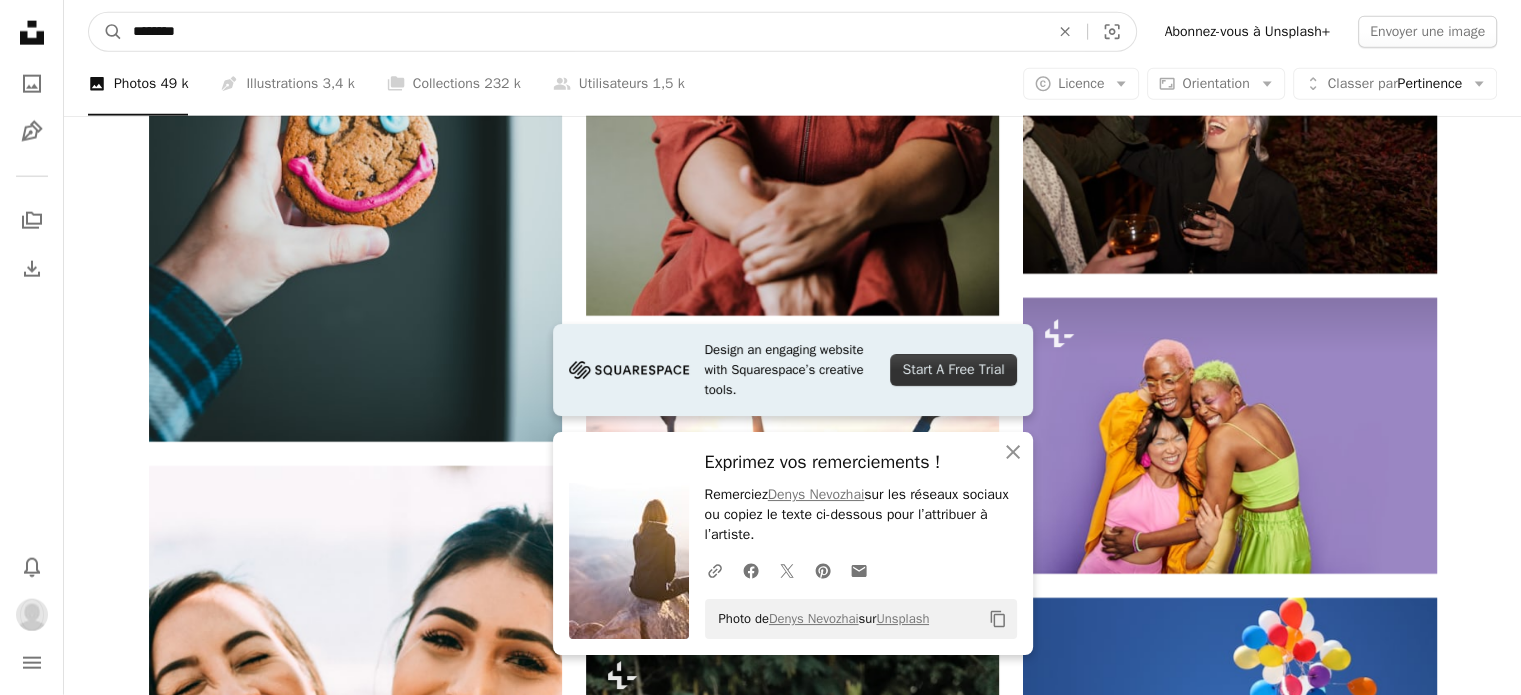 click on "********" at bounding box center [583, 32] 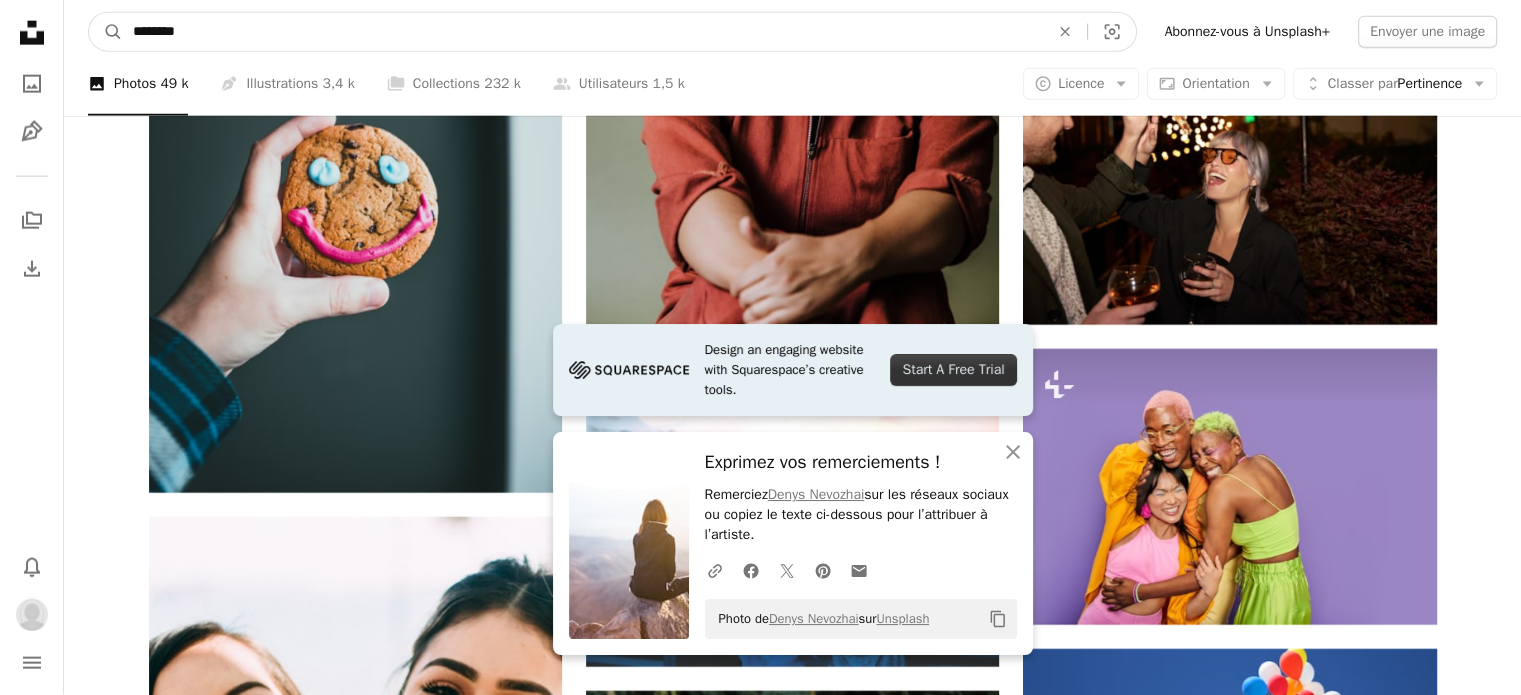 drag, startPoint x: 212, startPoint y: 29, endPoint x: 112, endPoint y: 11, distance: 101.607086 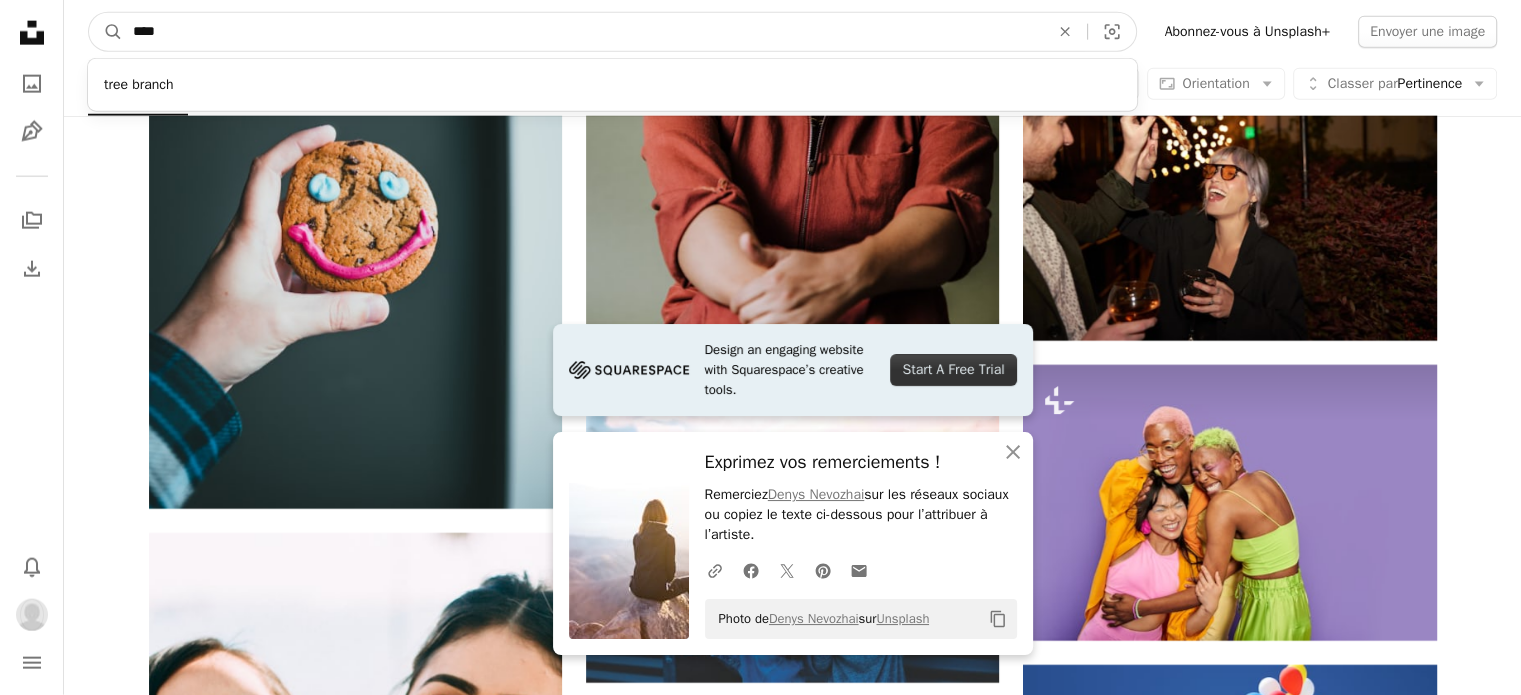 type on "****" 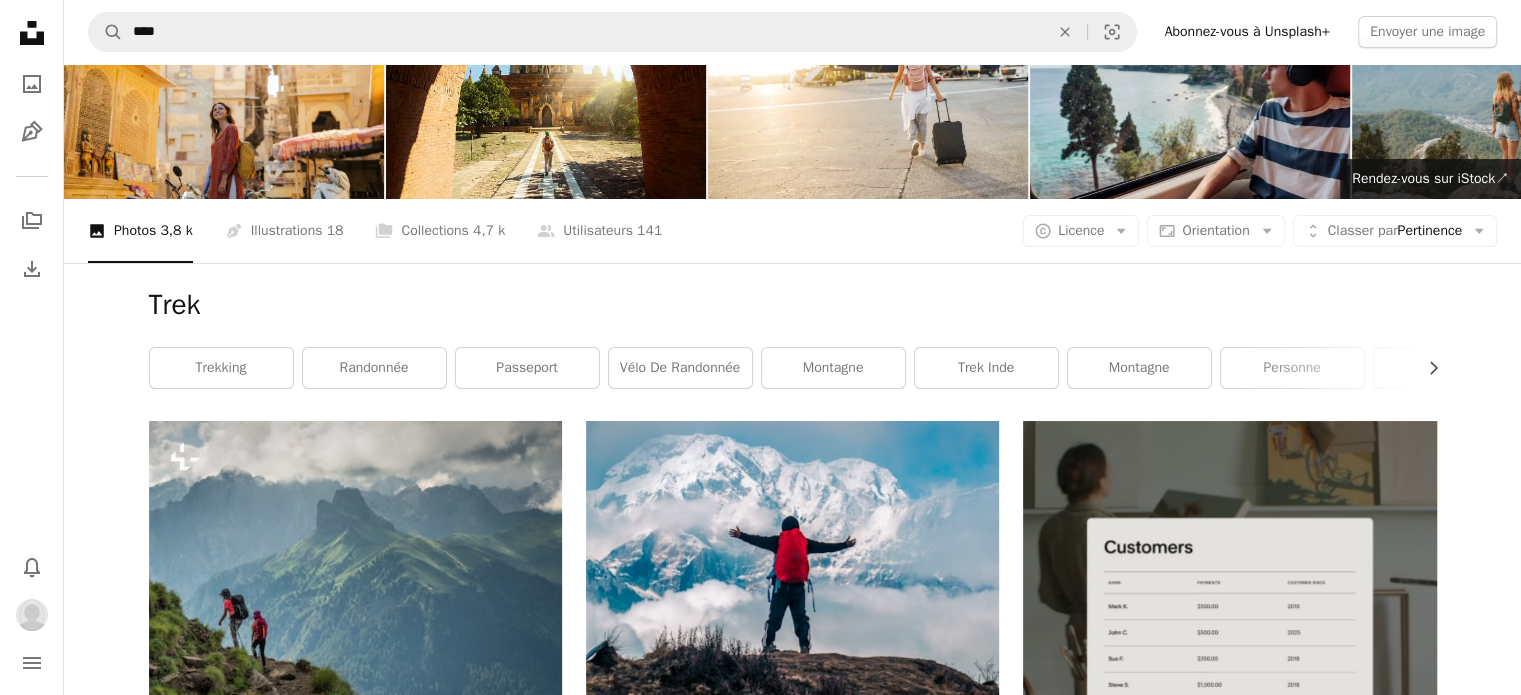 scroll, scrollTop: 100, scrollLeft: 0, axis: vertical 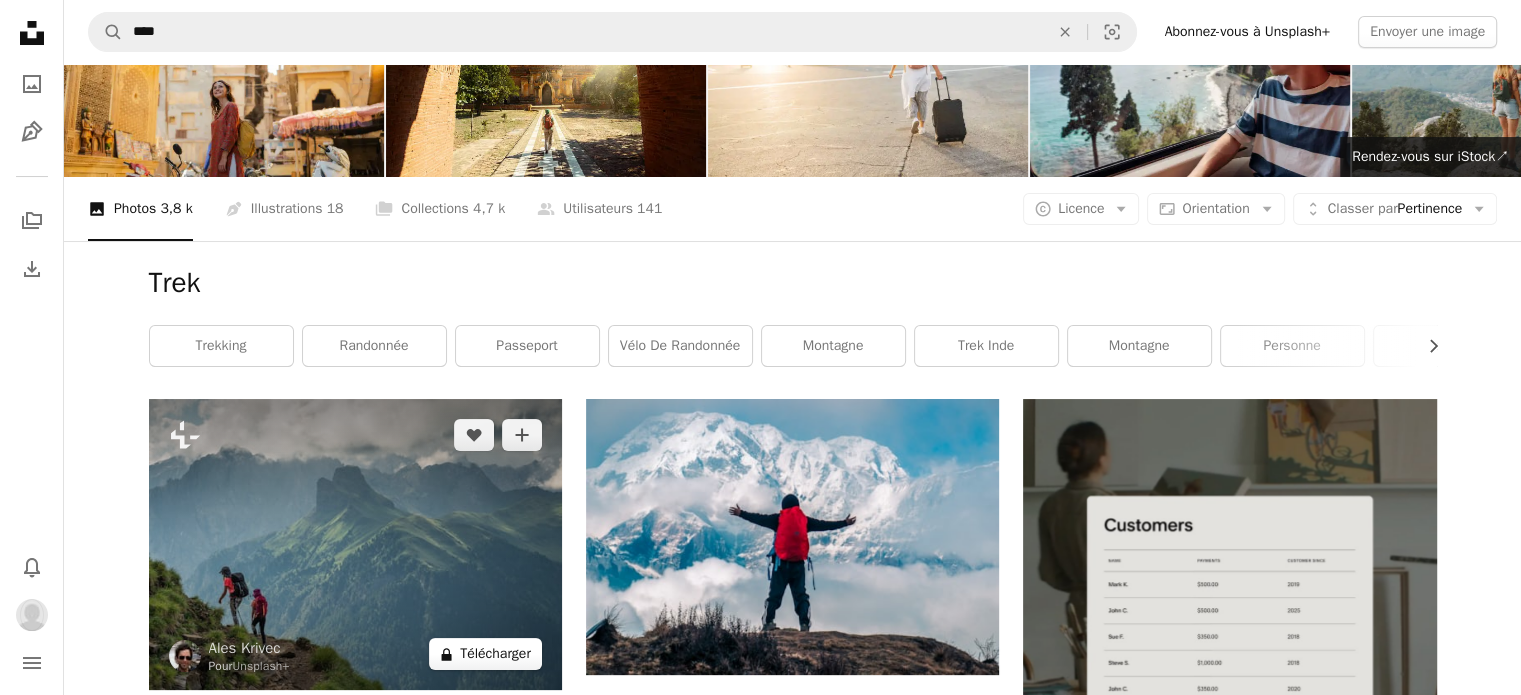 click on "A lock   Télécharger" at bounding box center (485, 654) 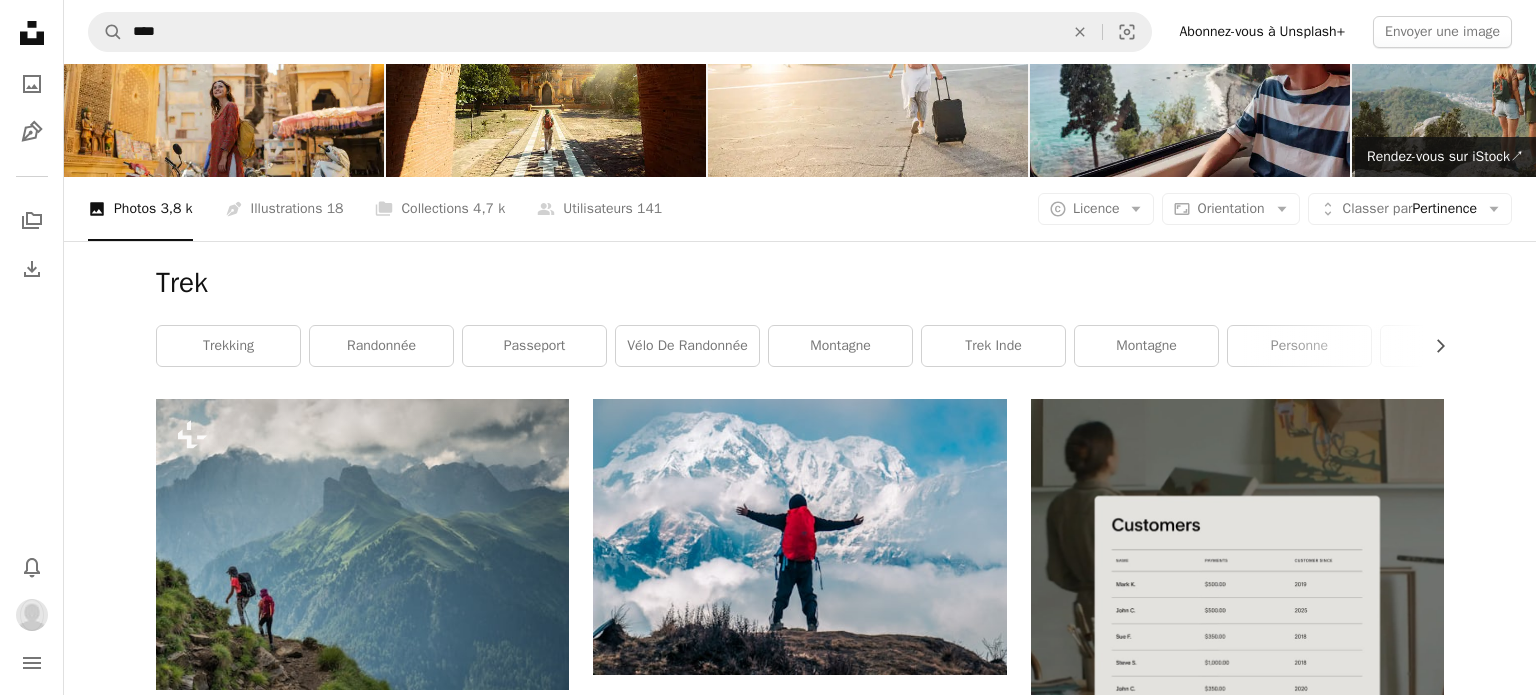 click on "An X shape Premium, images prêtes à l’emploi. Profitez d’un accès illimité. A plus sign Contenu ajouté chaque mois réservé aux membres A plus sign Téléchargements libres de droits illimités A plus sign Illustrations  Nouveau A plus sign Protections juridiques renforcées annuel 62 %  de réduction mensuel 16 €   6 € EUR par mois * Abonnez-vous à  Unsplash+ * Facturé à l’avance en cas de paiement annuel  72 € Plus les taxes applicables. Renouvellement automatique. Annuler à tout moment." at bounding box center [768, 4953] 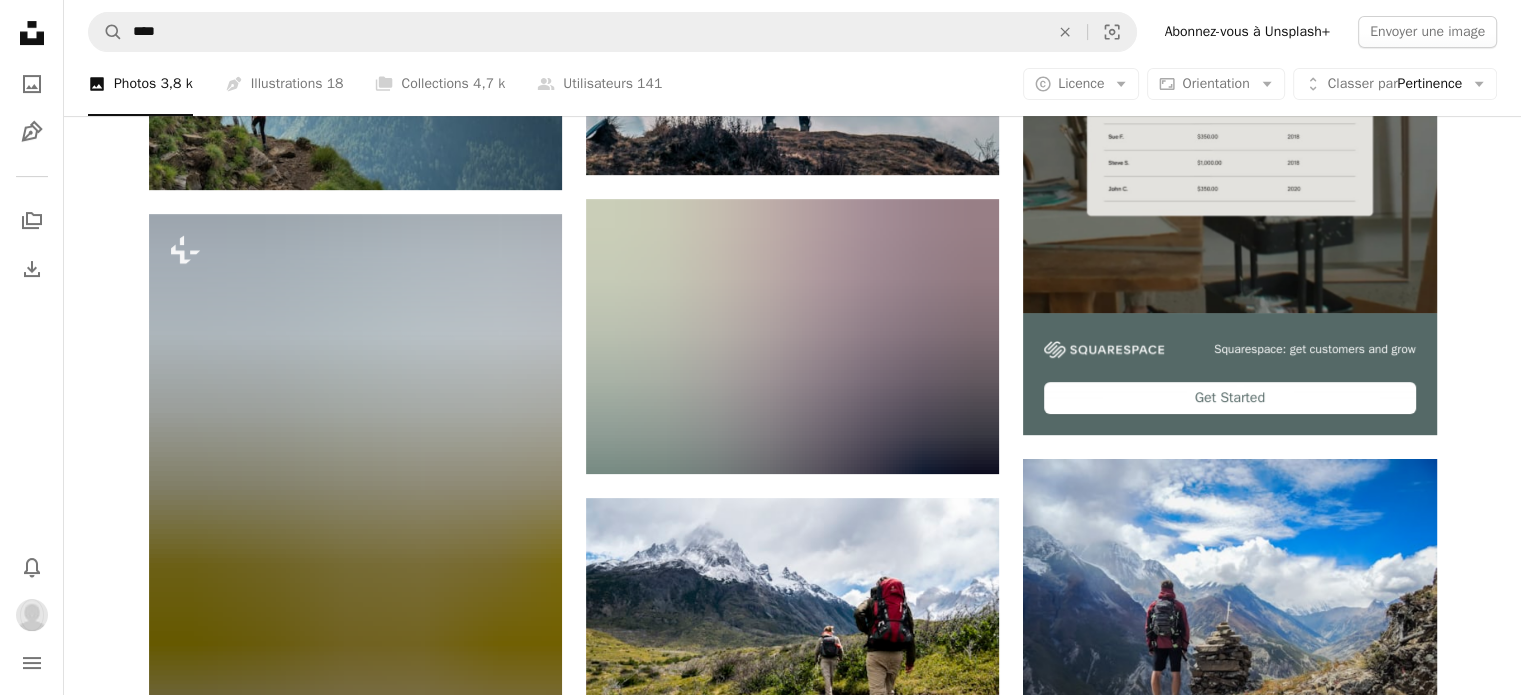 scroll, scrollTop: 700, scrollLeft: 0, axis: vertical 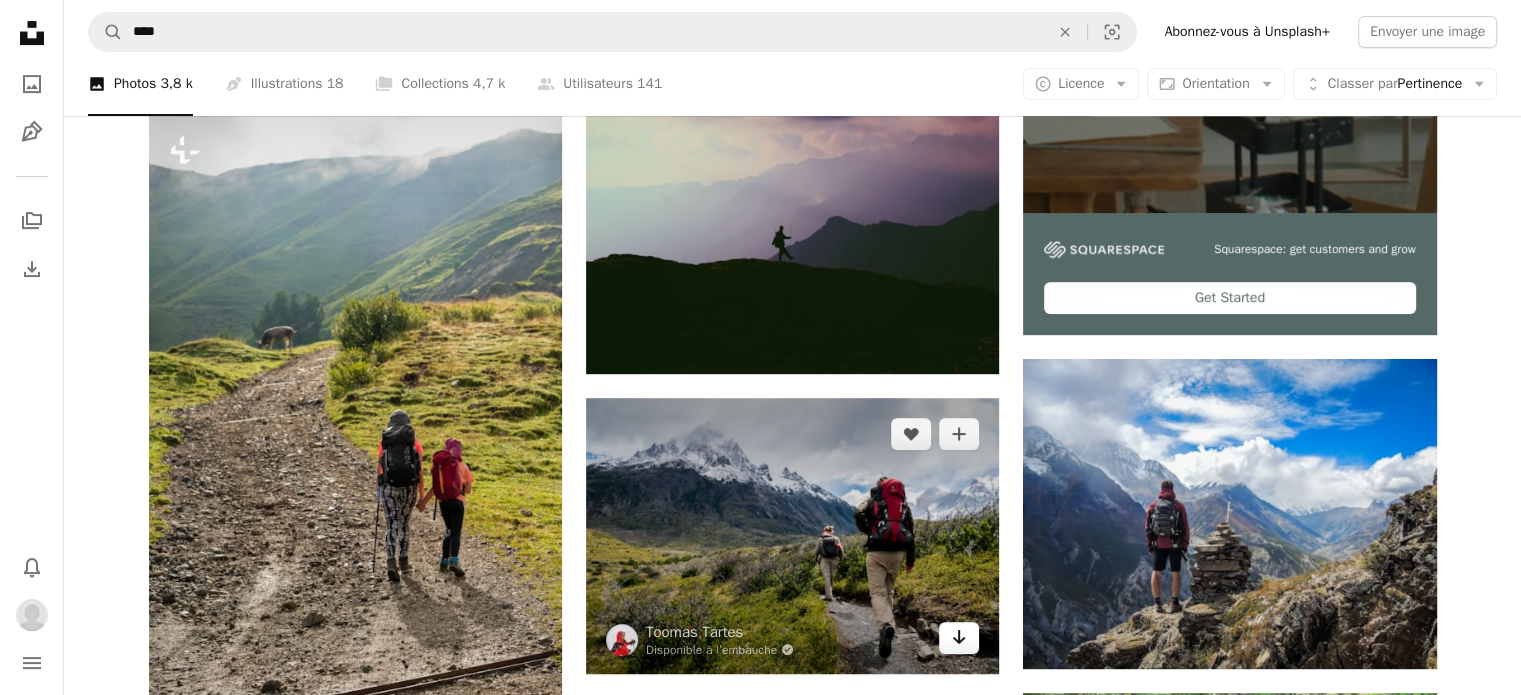 click on "Arrow pointing down" 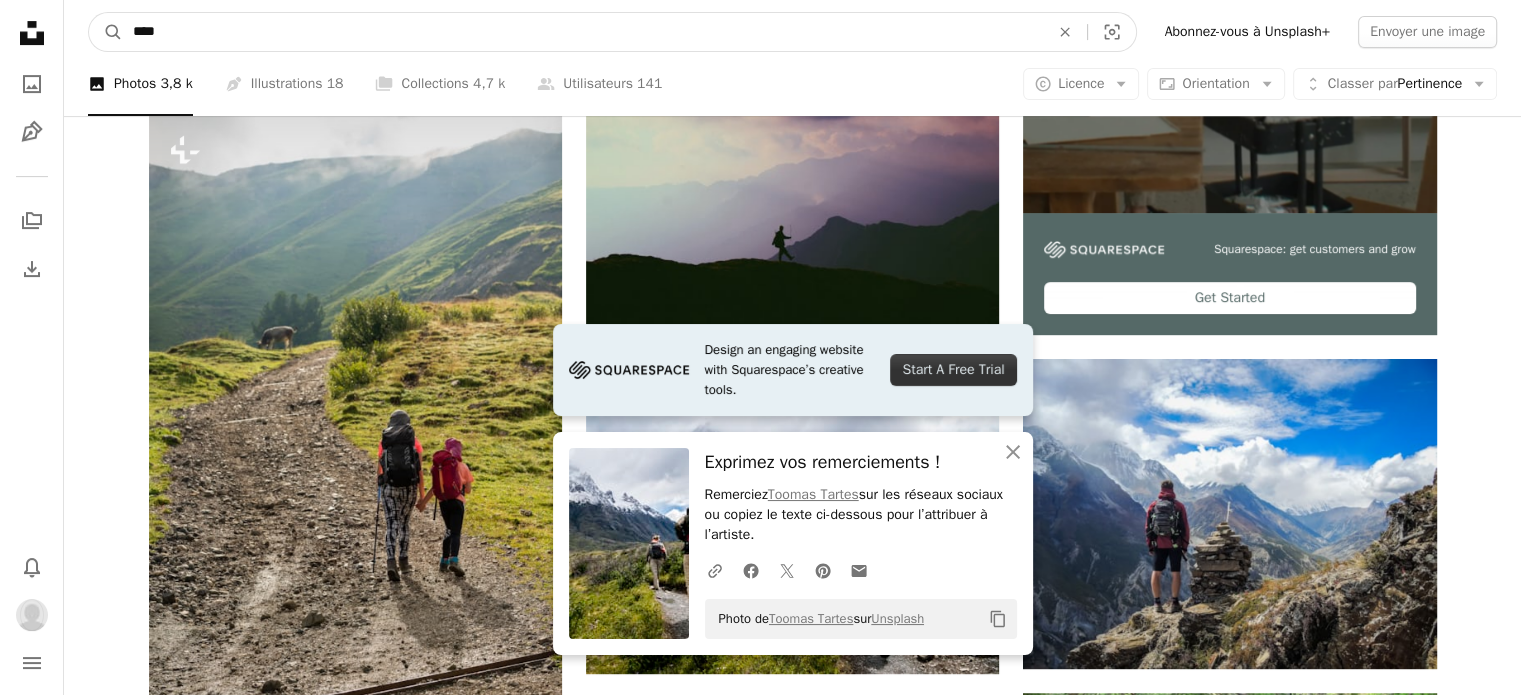 click on "****" at bounding box center (583, 32) 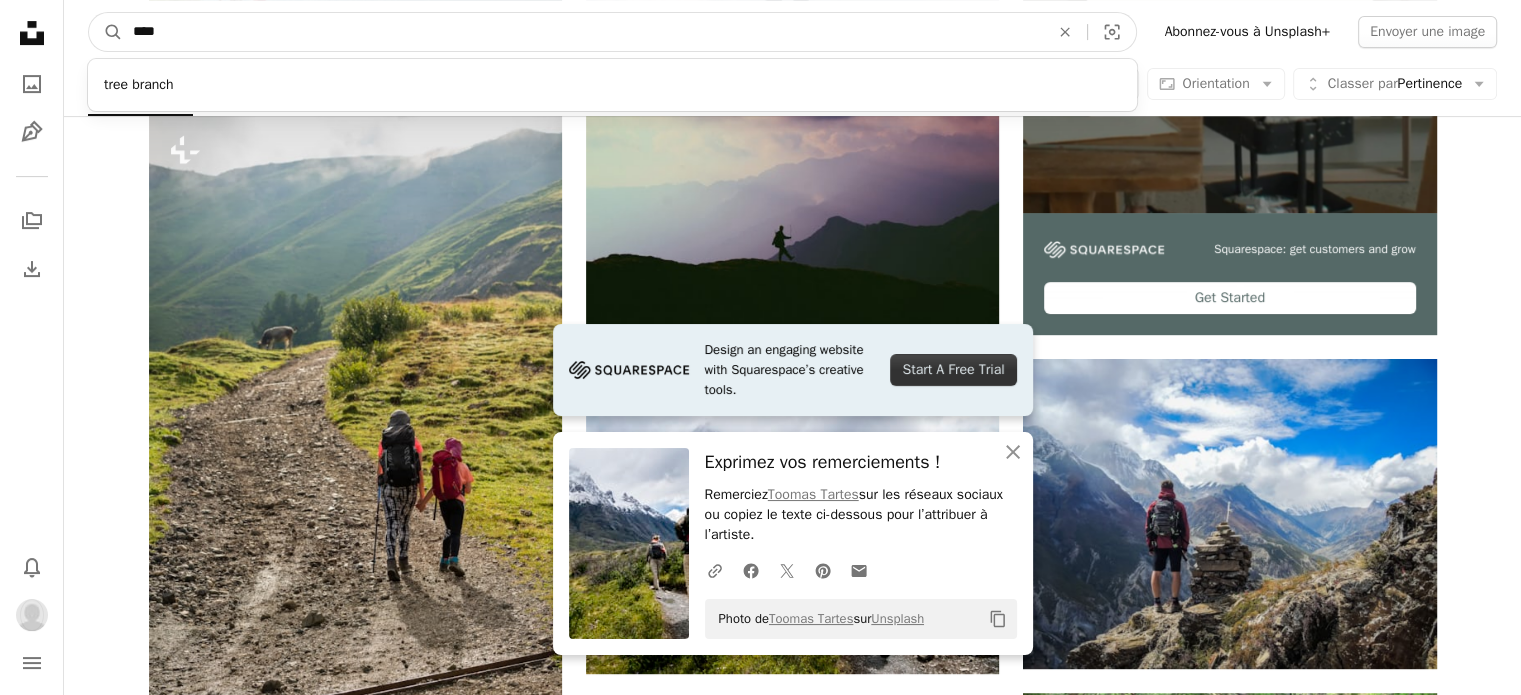 drag, startPoint x: 176, startPoint y: 35, endPoint x: 125, endPoint y: 30, distance: 51.24451 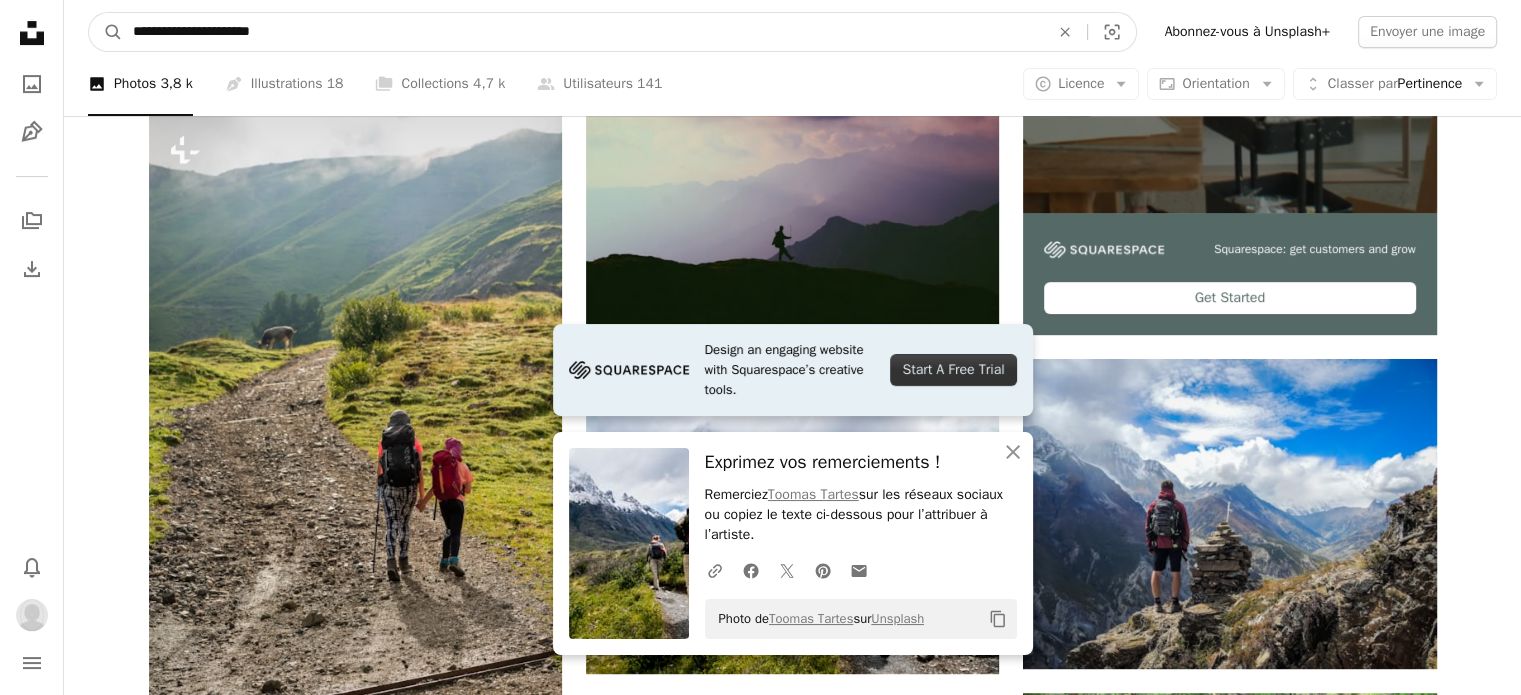 type on "**********" 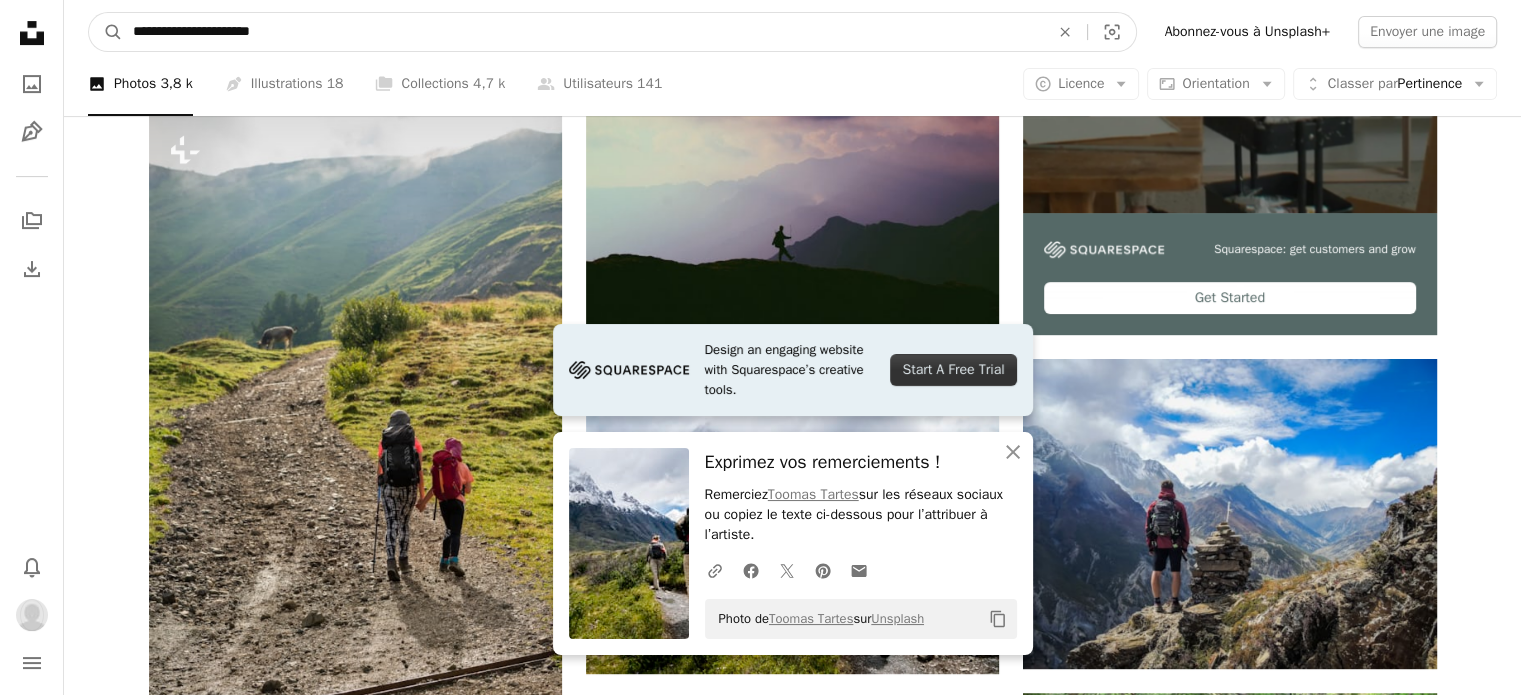 click on "A magnifying glass" at bounding box center [106, 32] 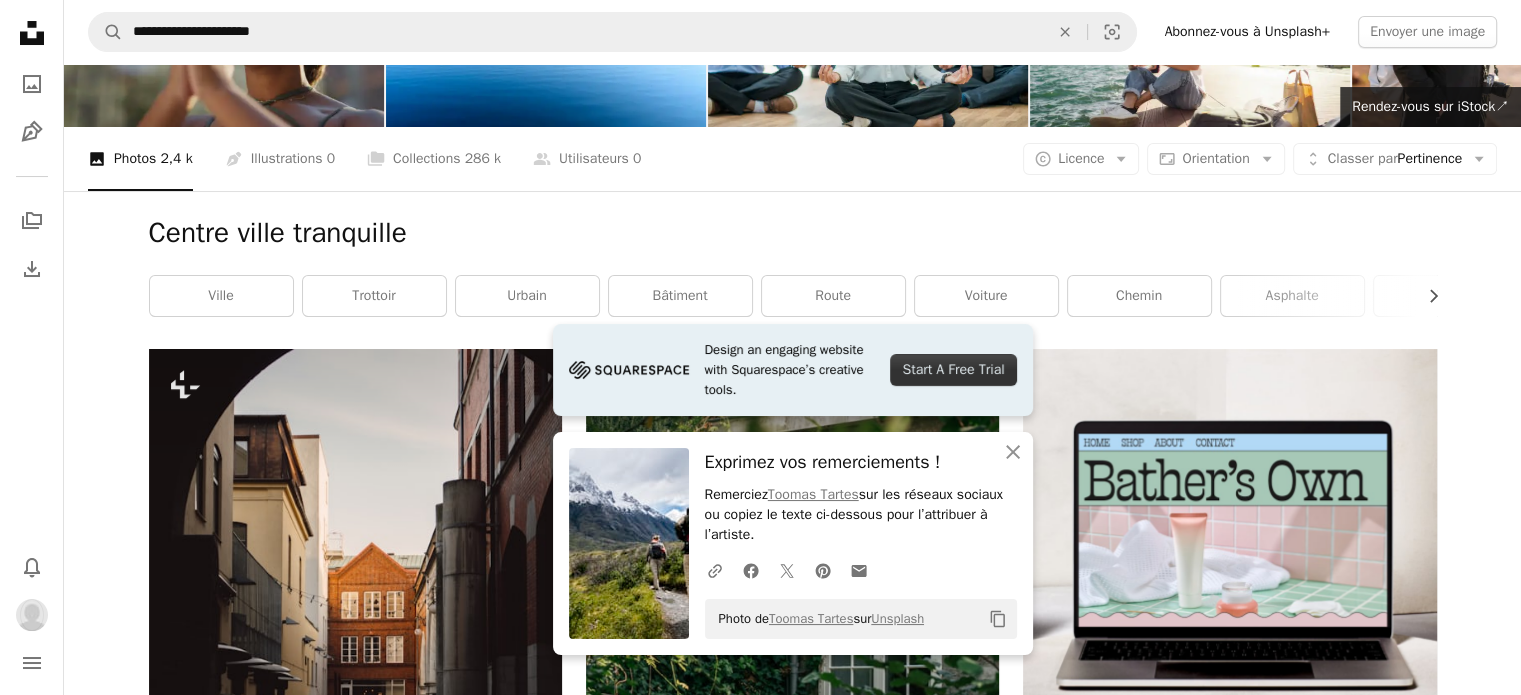 scroll, scrollTop: 200, scrollLeft: 0, axis: vertical 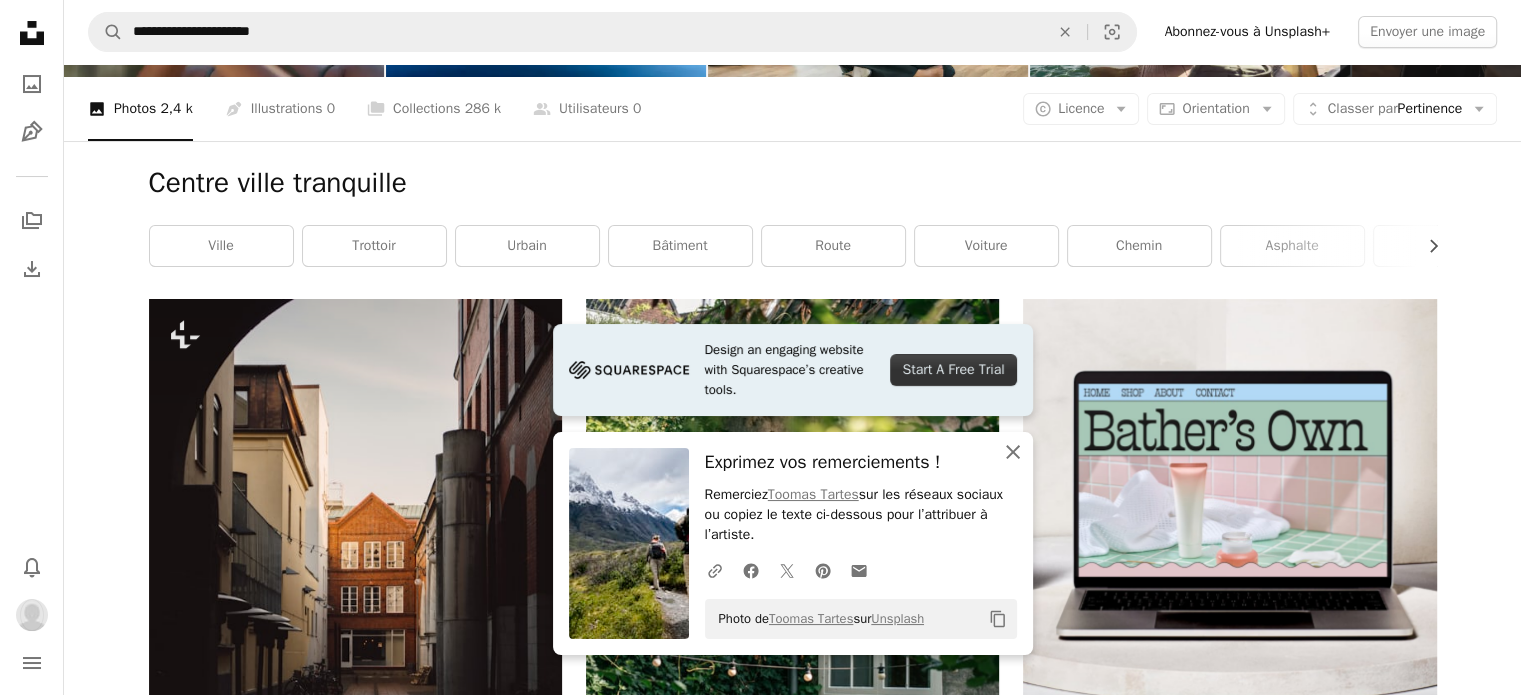 click on "An X shape" 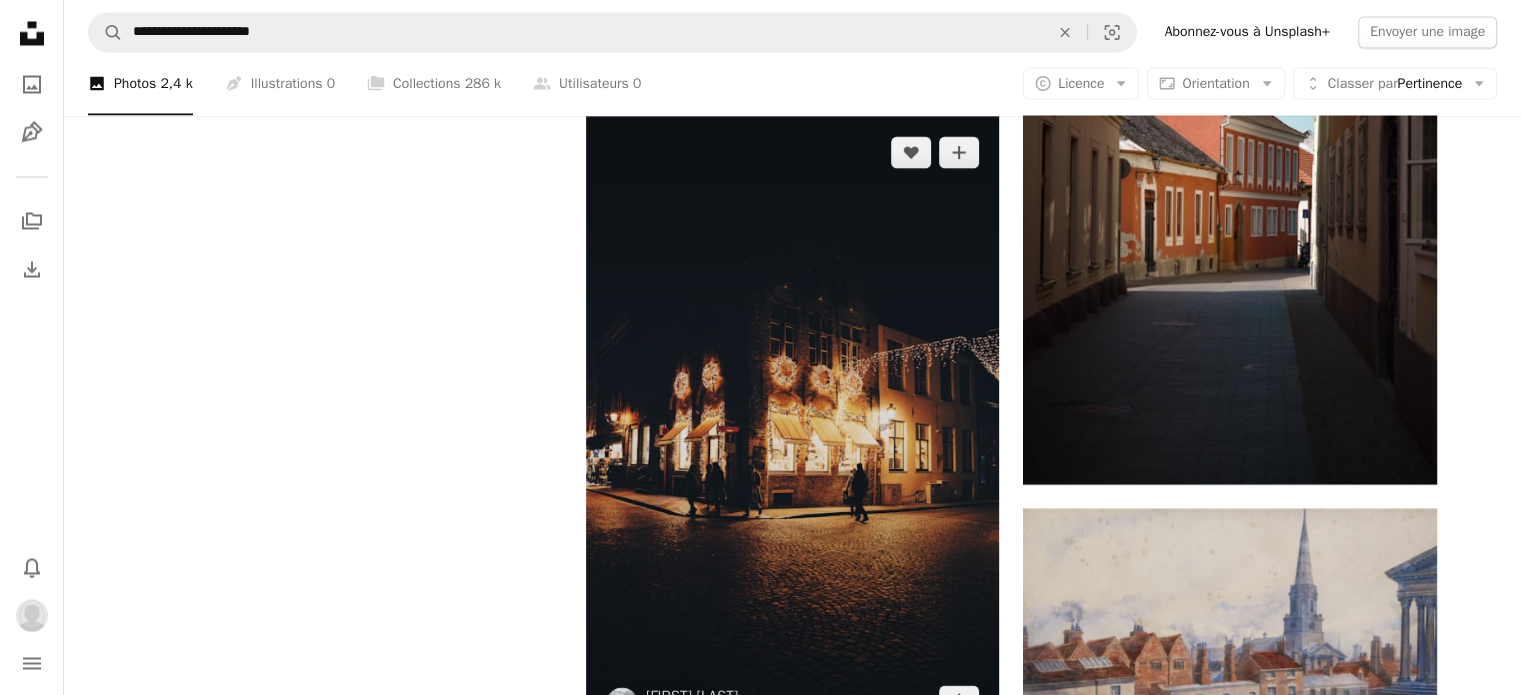 scroll, scrollTop: 4030, scrollLeft: 0, axis: vertical 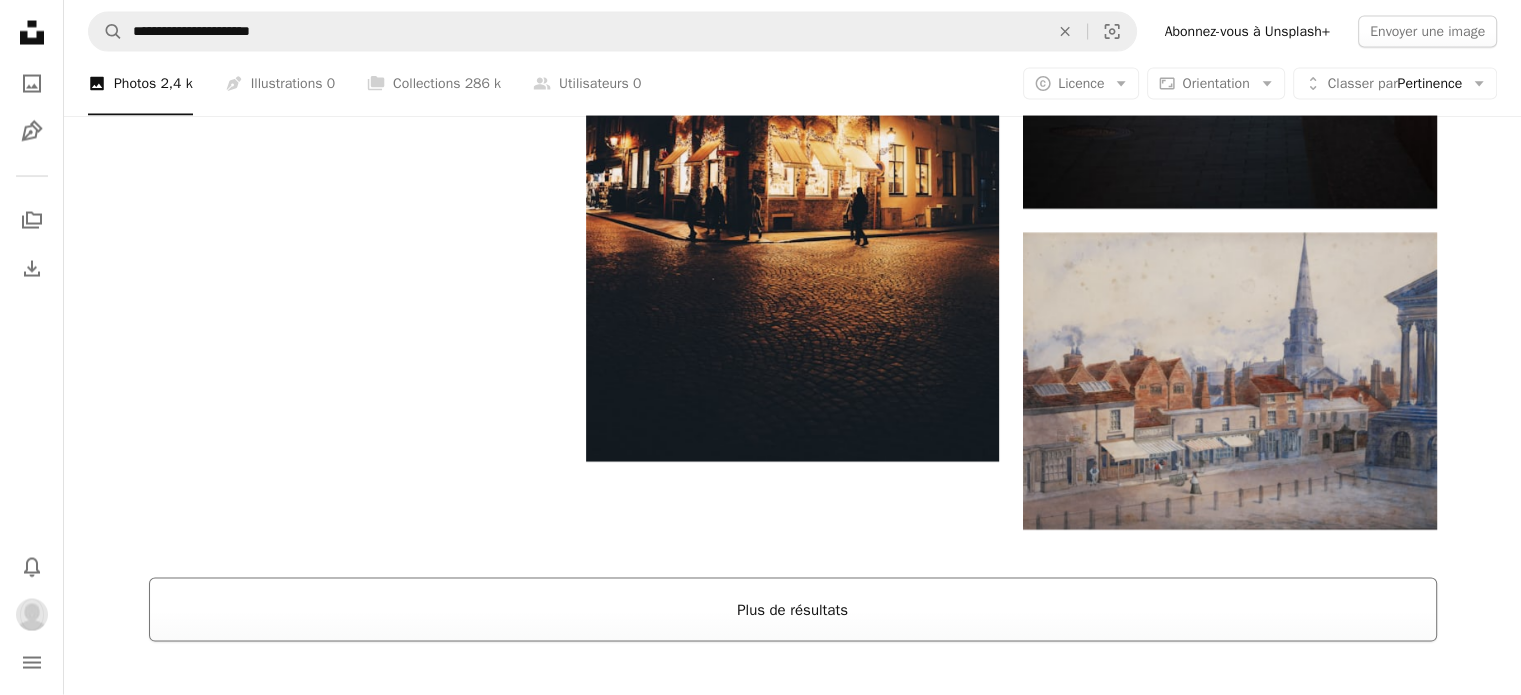 click on "Plus de résultats" at bounding box center [793, 610] 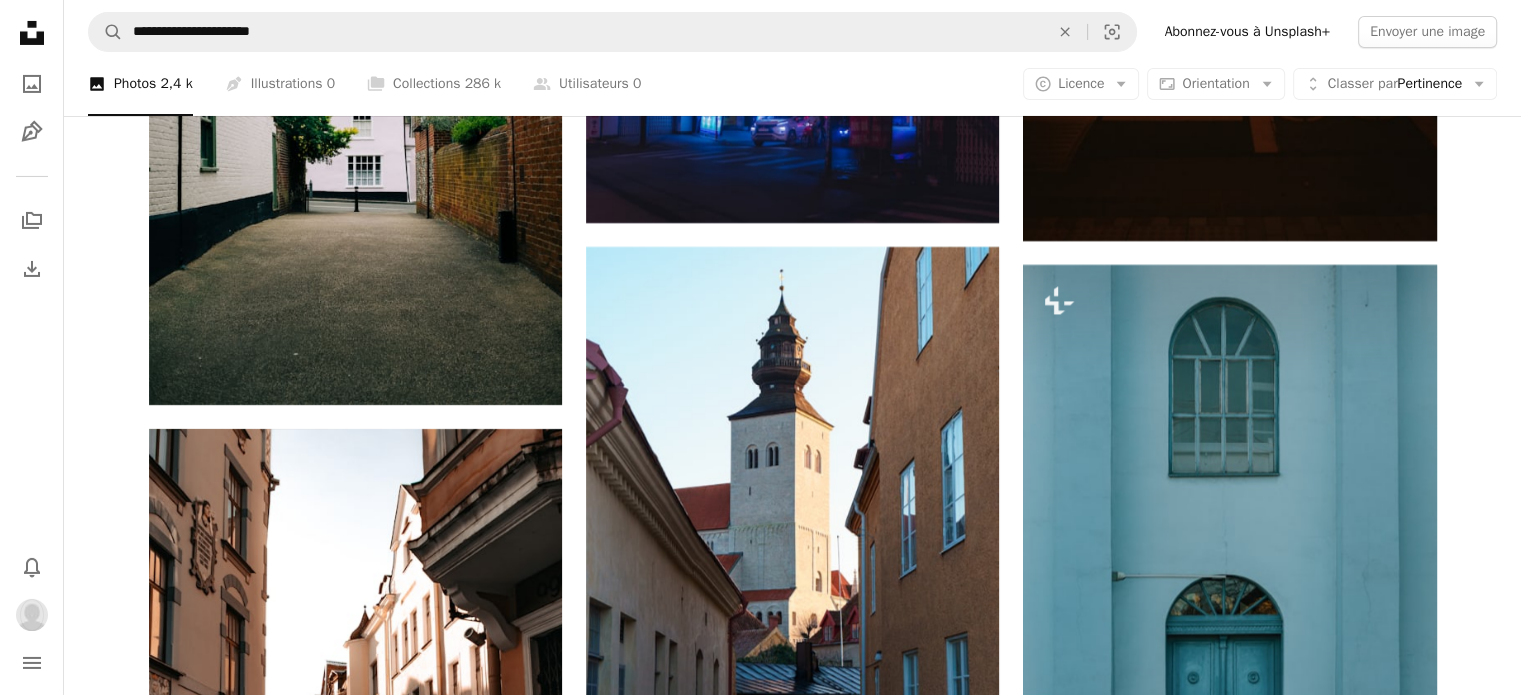 scroll, scrollTop: 7130, scrollLeft: 0, axis: vertical 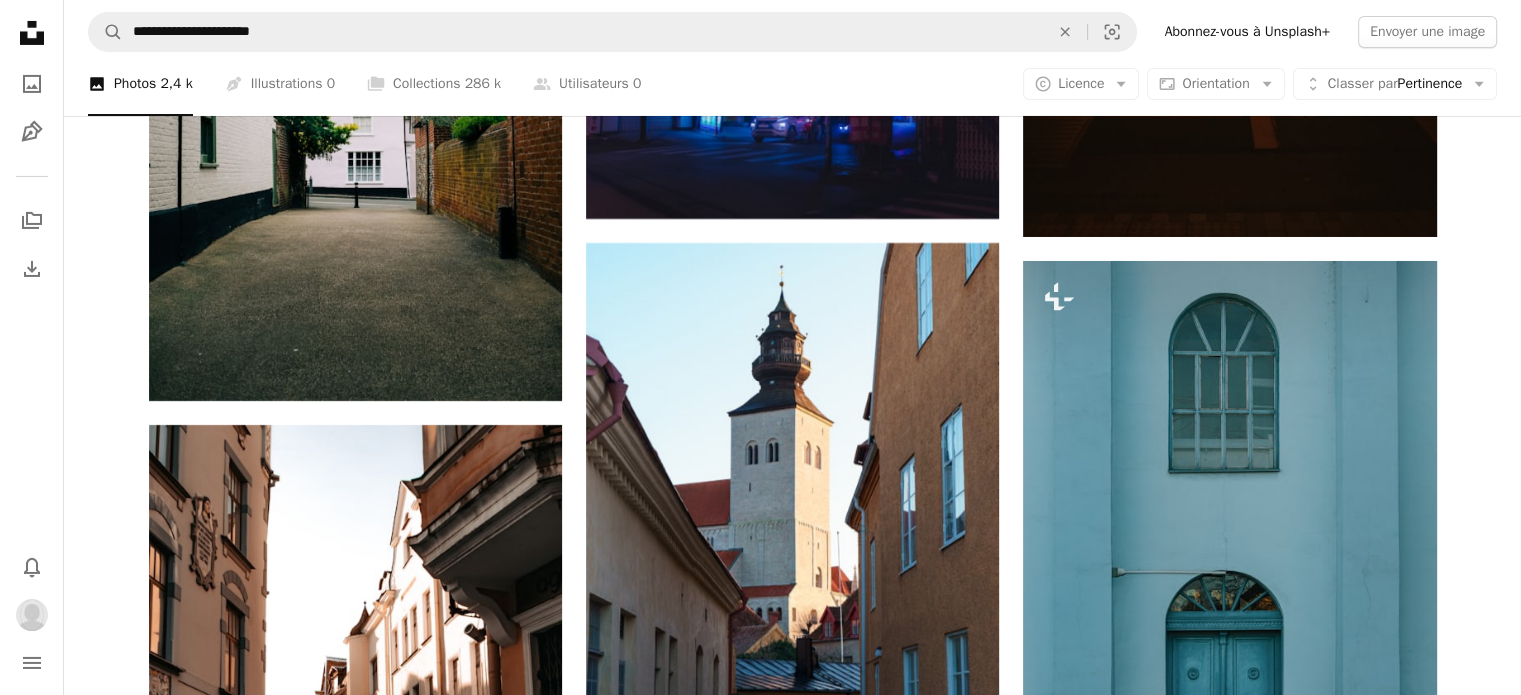 click on "A lock   Télécharger" at bounding box center (1360, 1404) 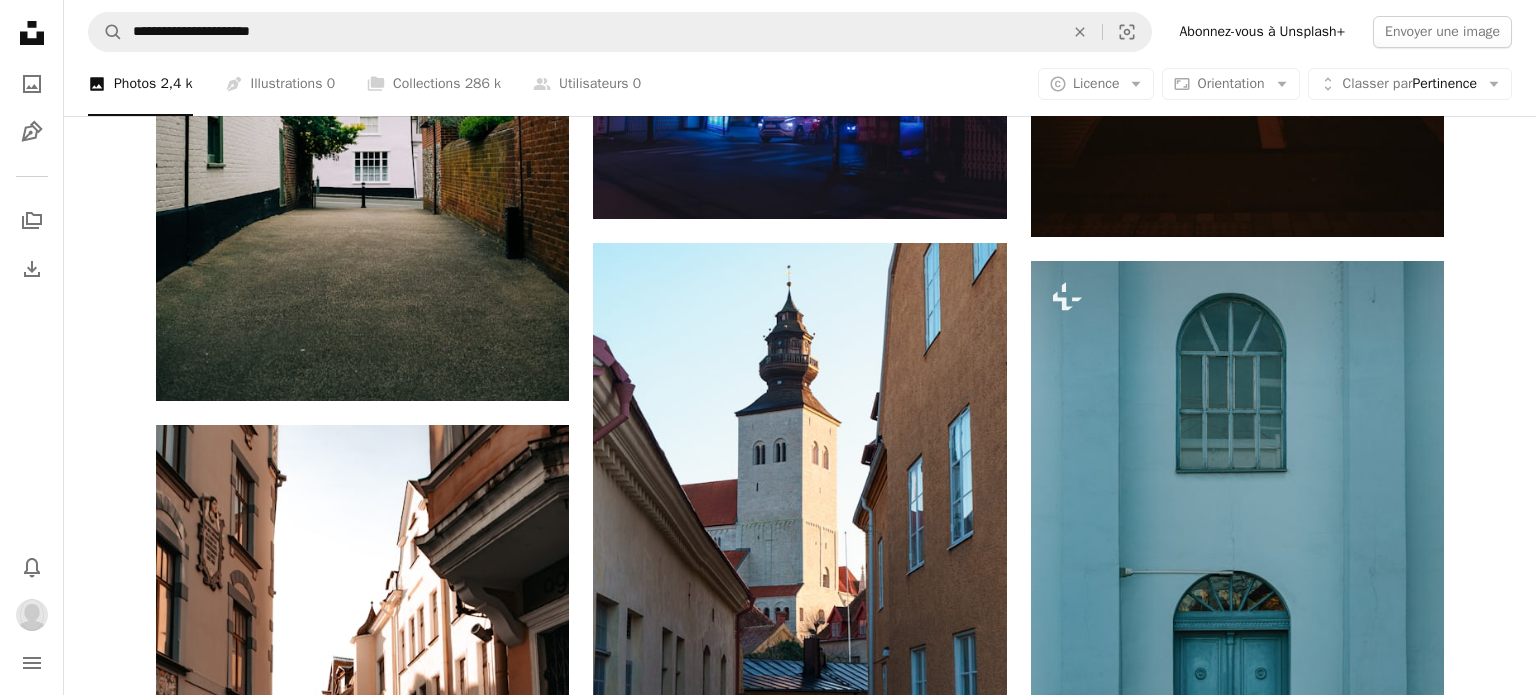 click on "An X shape Premium, images prêtes à l’emploi. Profitez d’un accès illimité. A plus sign Contenu ajouté chaque mois réservé aux membres A plus sign Téléchargements libres de droits illimités A plus sign Illustrations  Nouveau A plus sign Protections juridiques renforcées annuel 62 %  de réduction mensuel 16 €   6 € EUR par mois * Abonnez-vous à  Unsplash+ * Facturé à l’avance en cas de paiement annuel  72 € Plus les taxes applicables. Renouvellement automatique. Annuler à tout moment." at bounding box center [768, 5755] 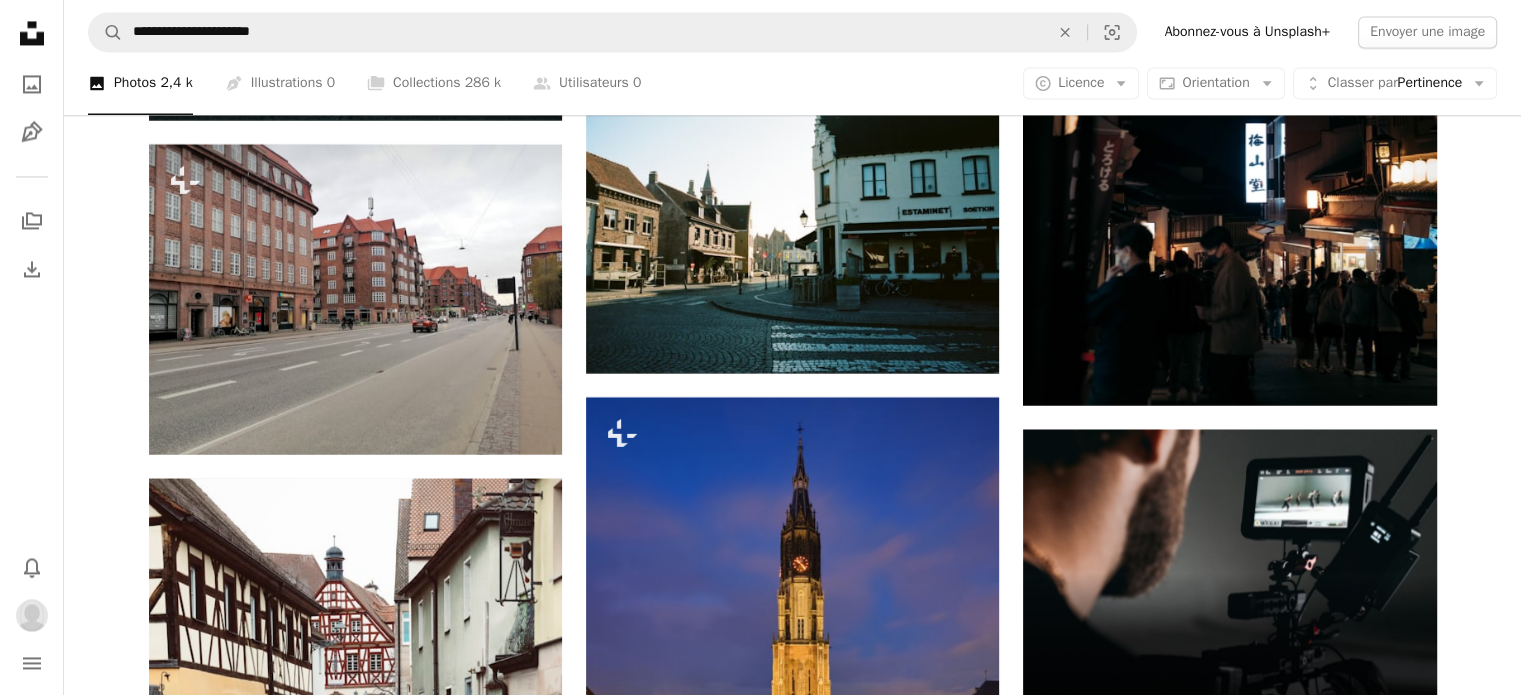 scroll, scrollTop: 11230, scrollLeft: 0, axis: vertical 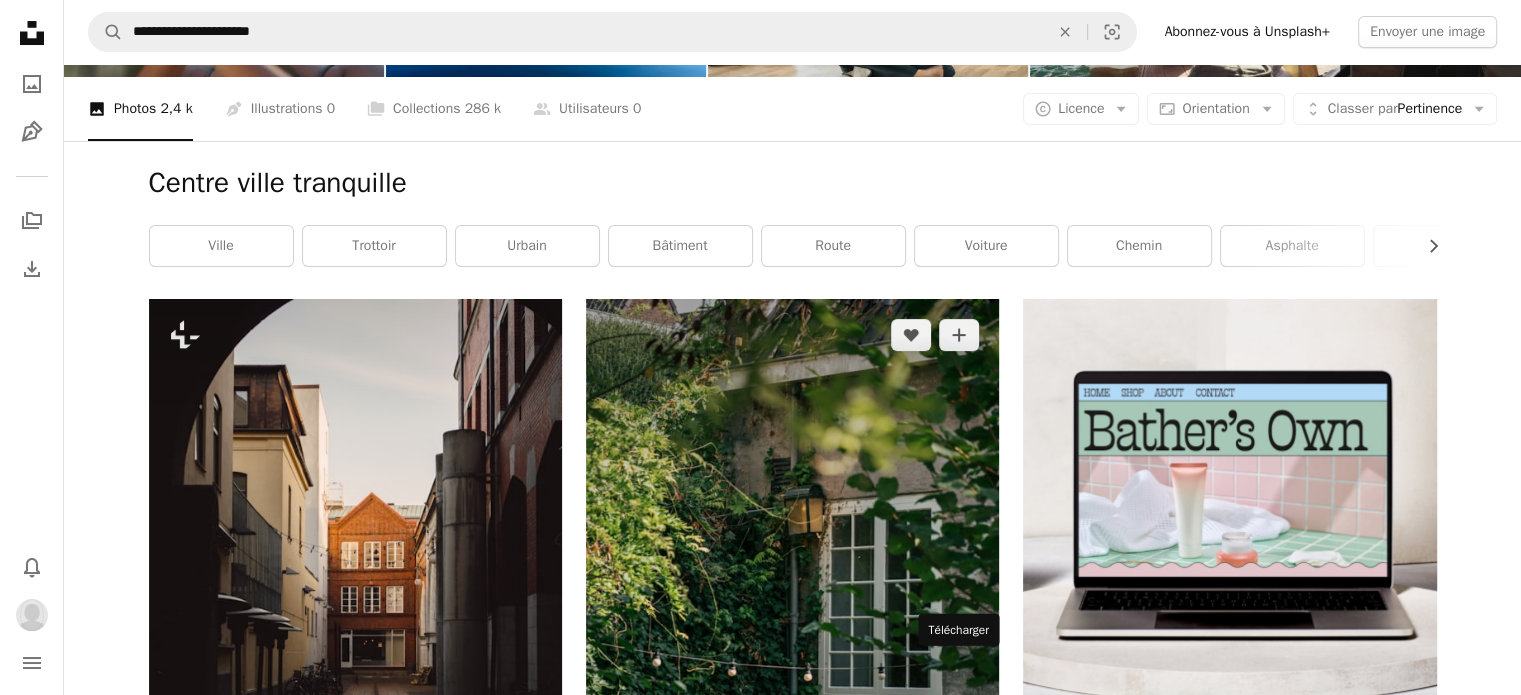 click on "Arrow pointing down" 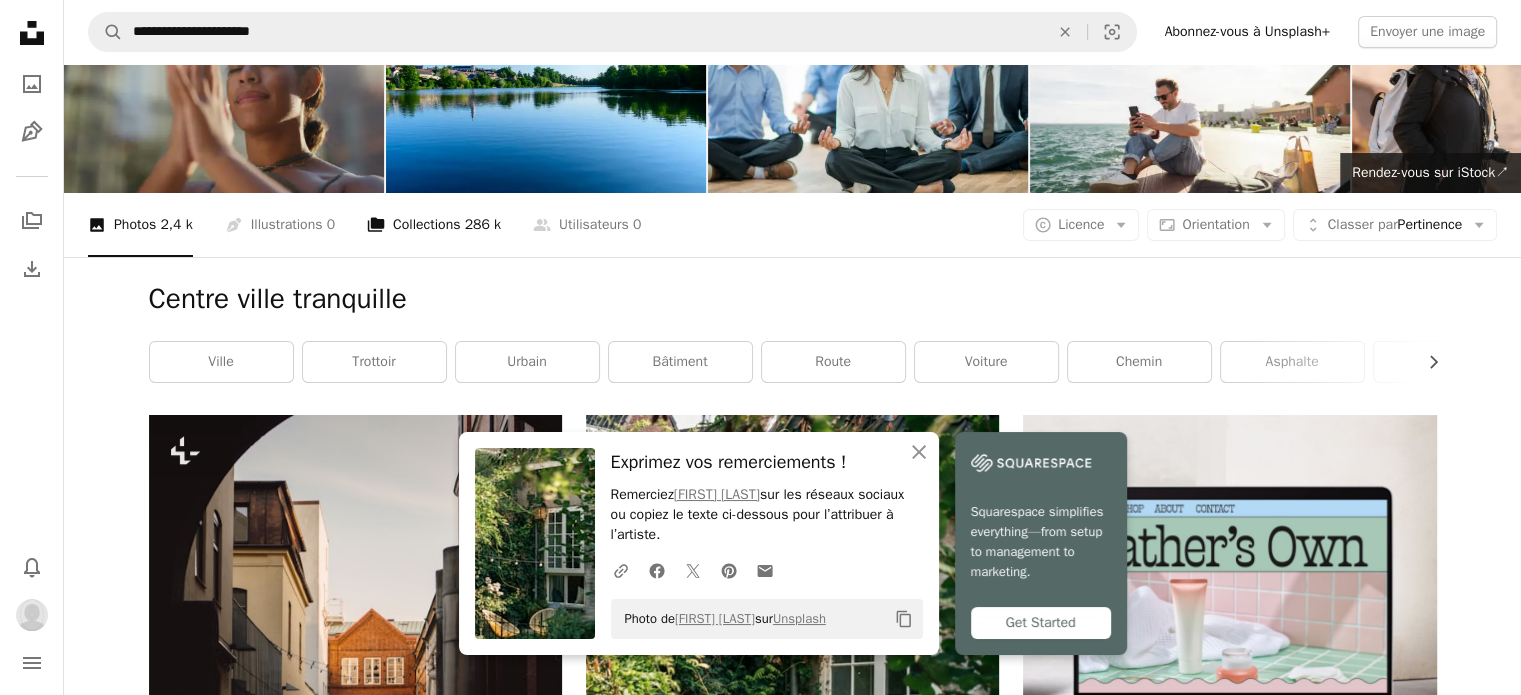 scroll, scrollTop: 0, scrollLeft: 0, axis: both 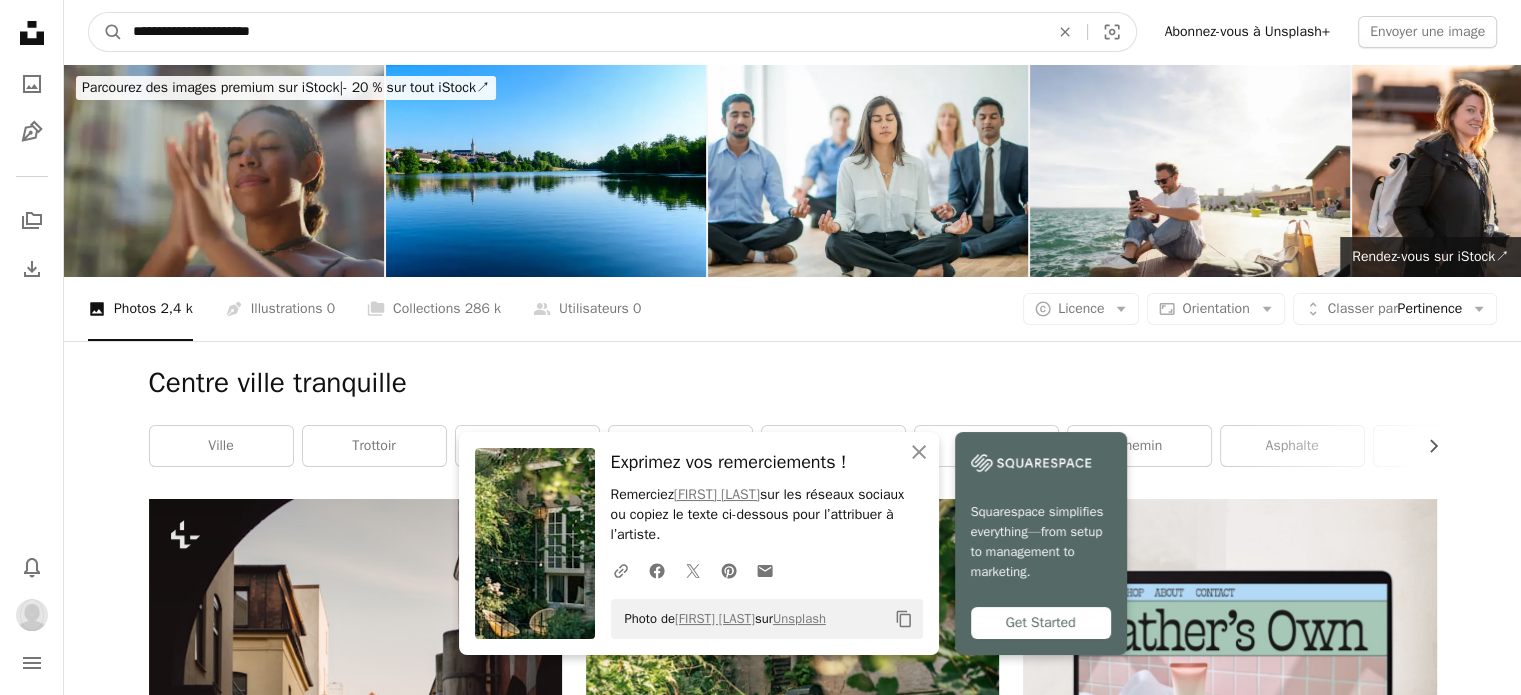 click on "**********" at bounding box center [583, 32] 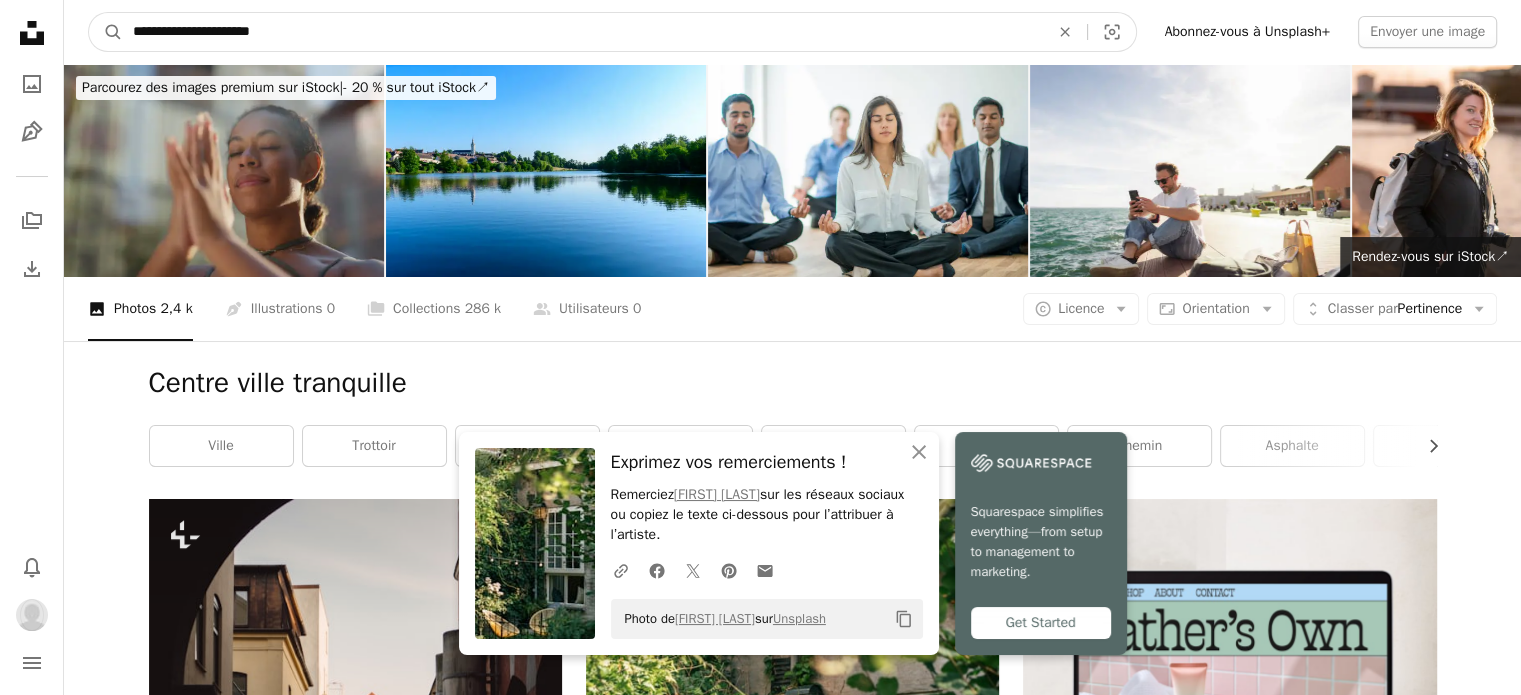 drag, startPoint x: 239, startPoint y: 19, endPoint x: 130, endPoint y: 14, distance: 109.11462 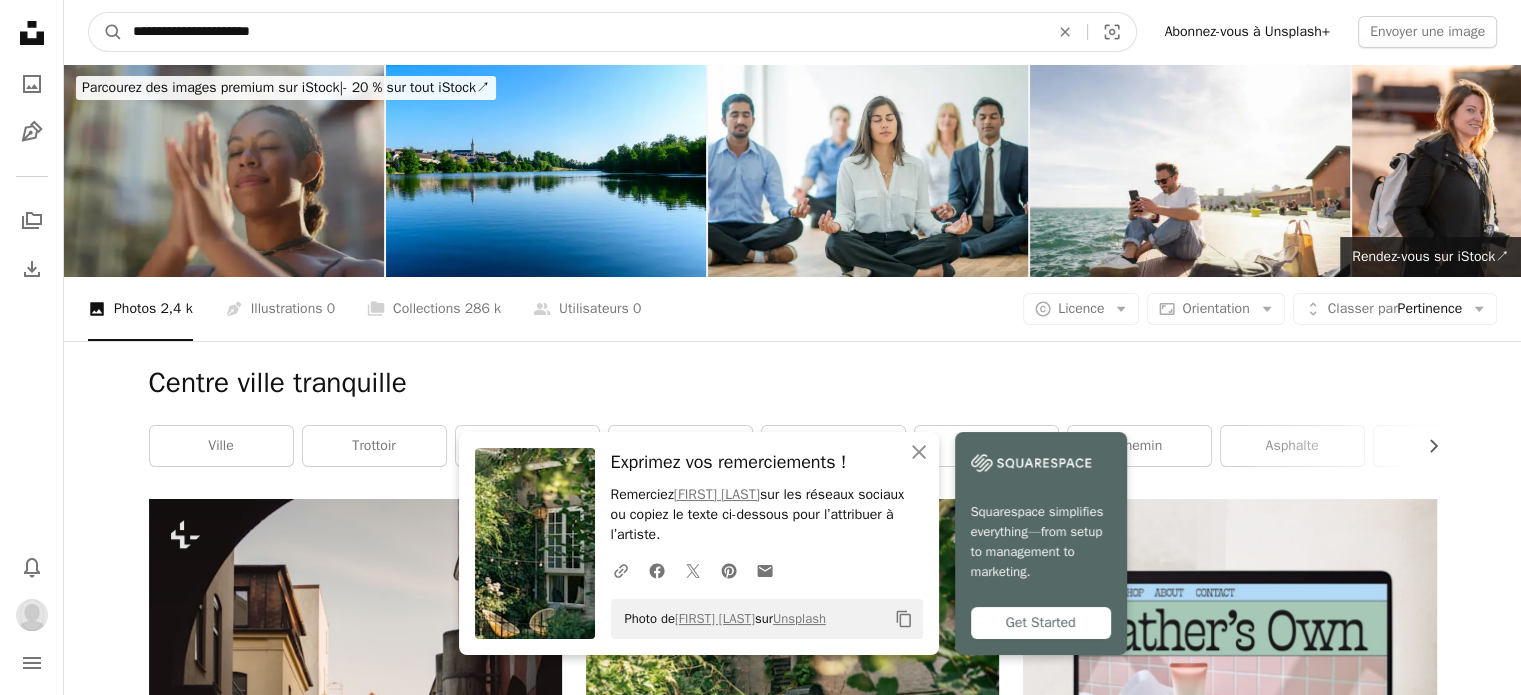 click on "**********" at bounding box center (583, 32) 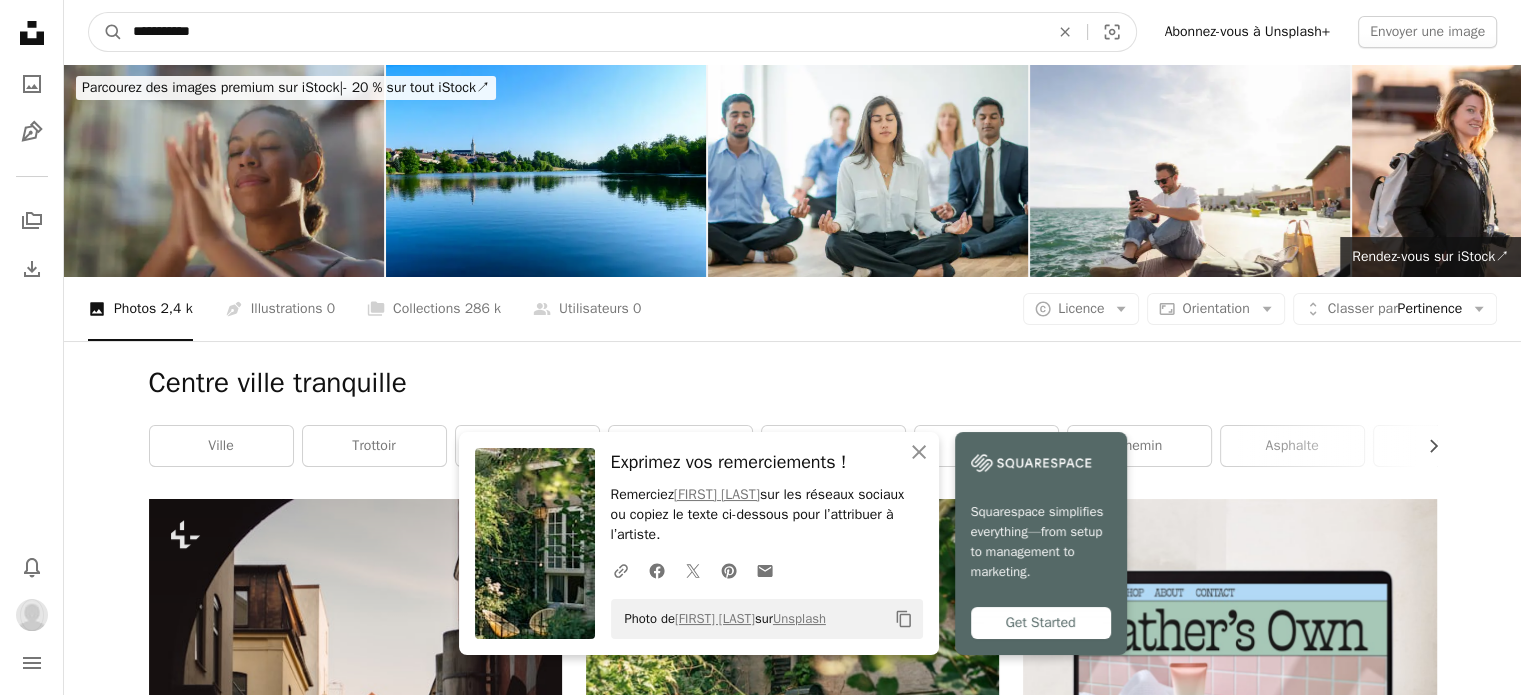 type on "**********" 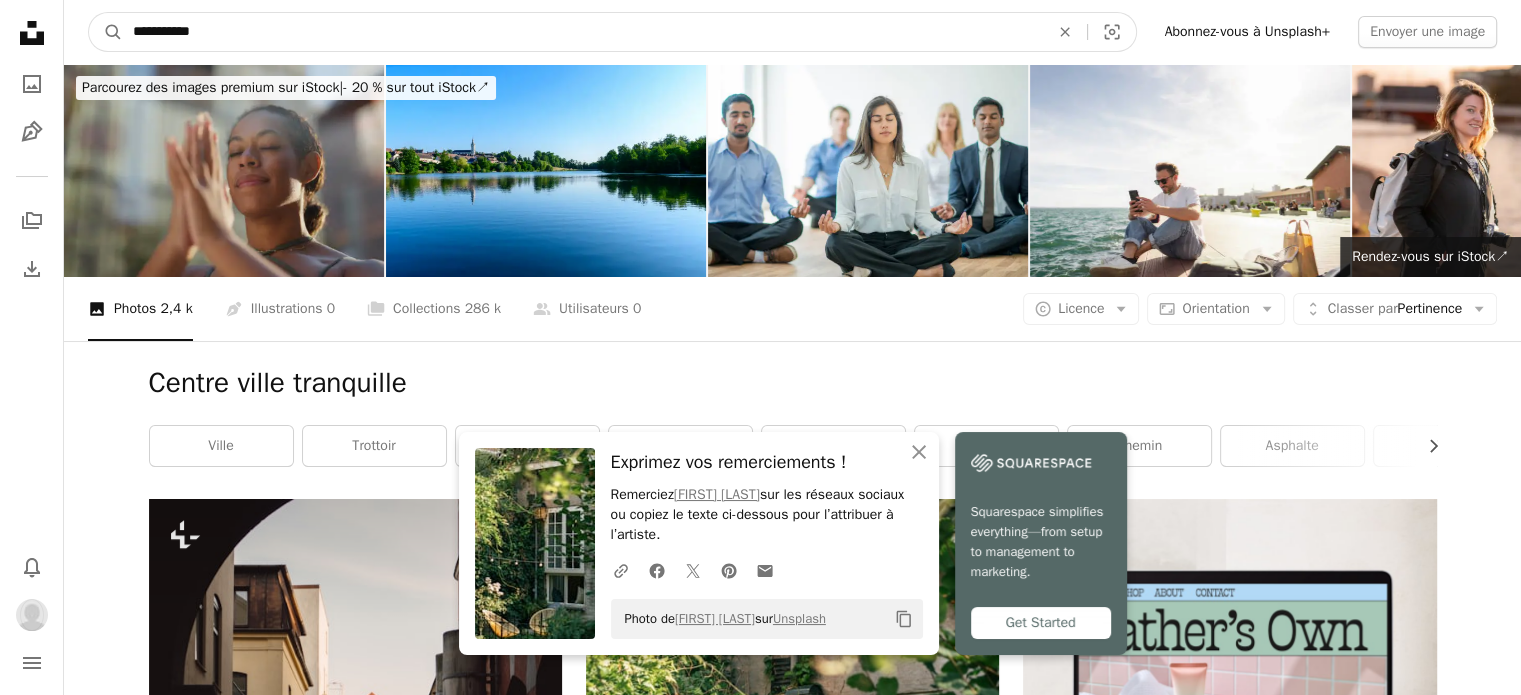 click on "A magnifying glass" at bounding box center (106, 32) 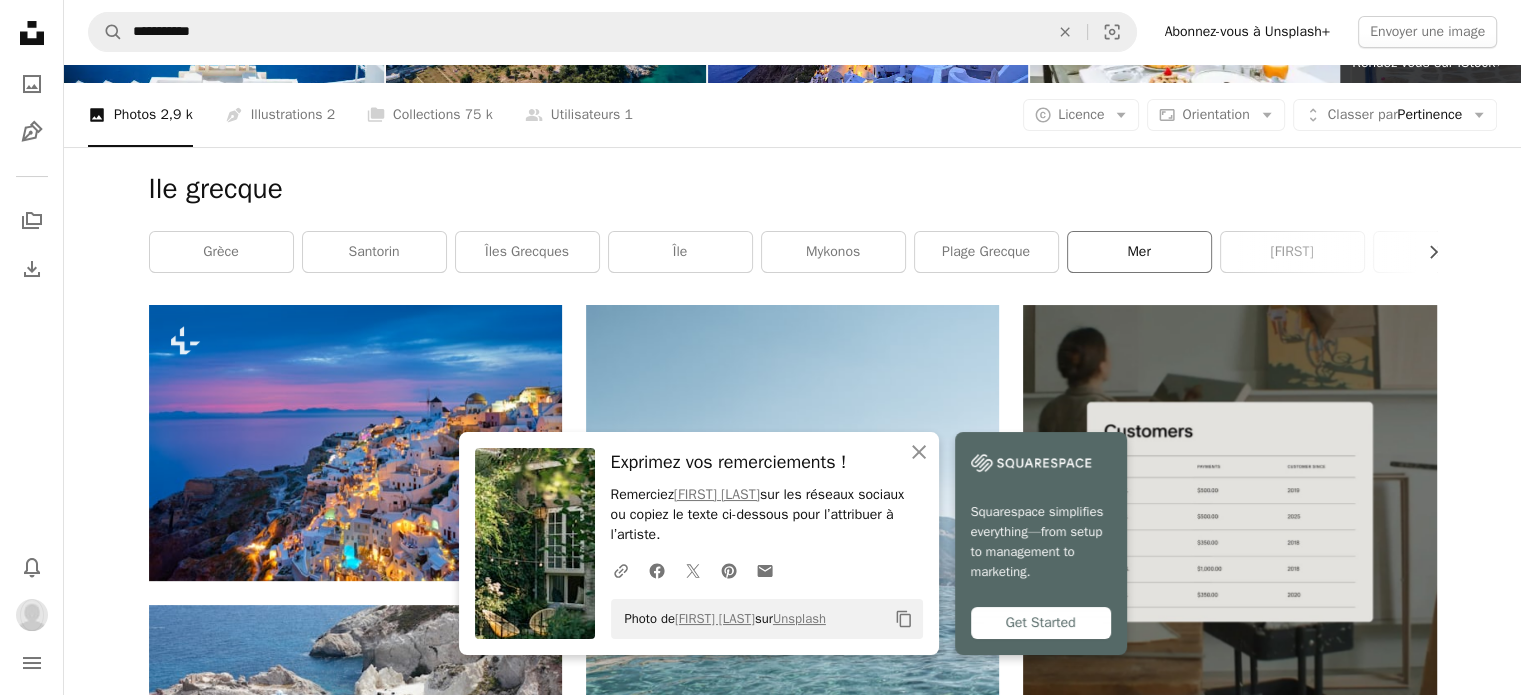 scroll, scrollTop: 300, scrollLeft: 0, axis: vertical 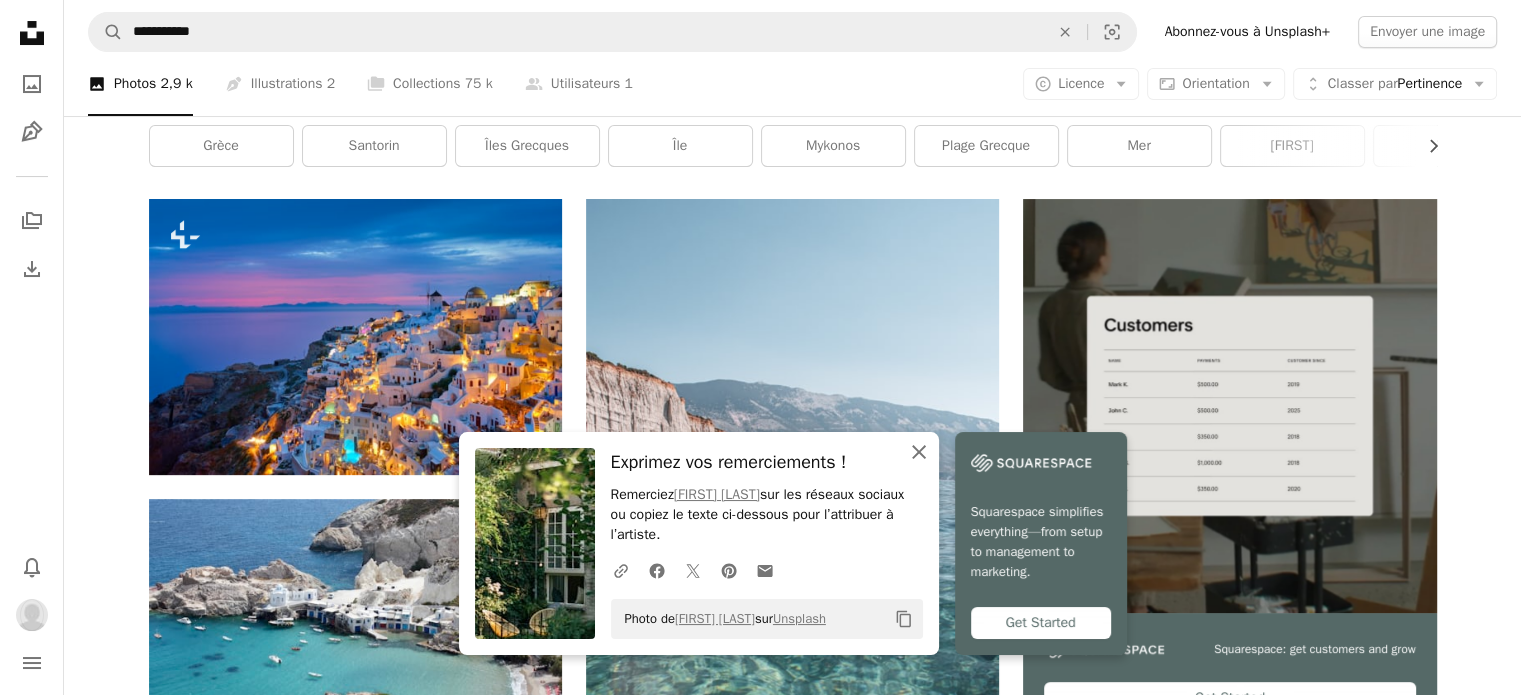 click on "An X shape" 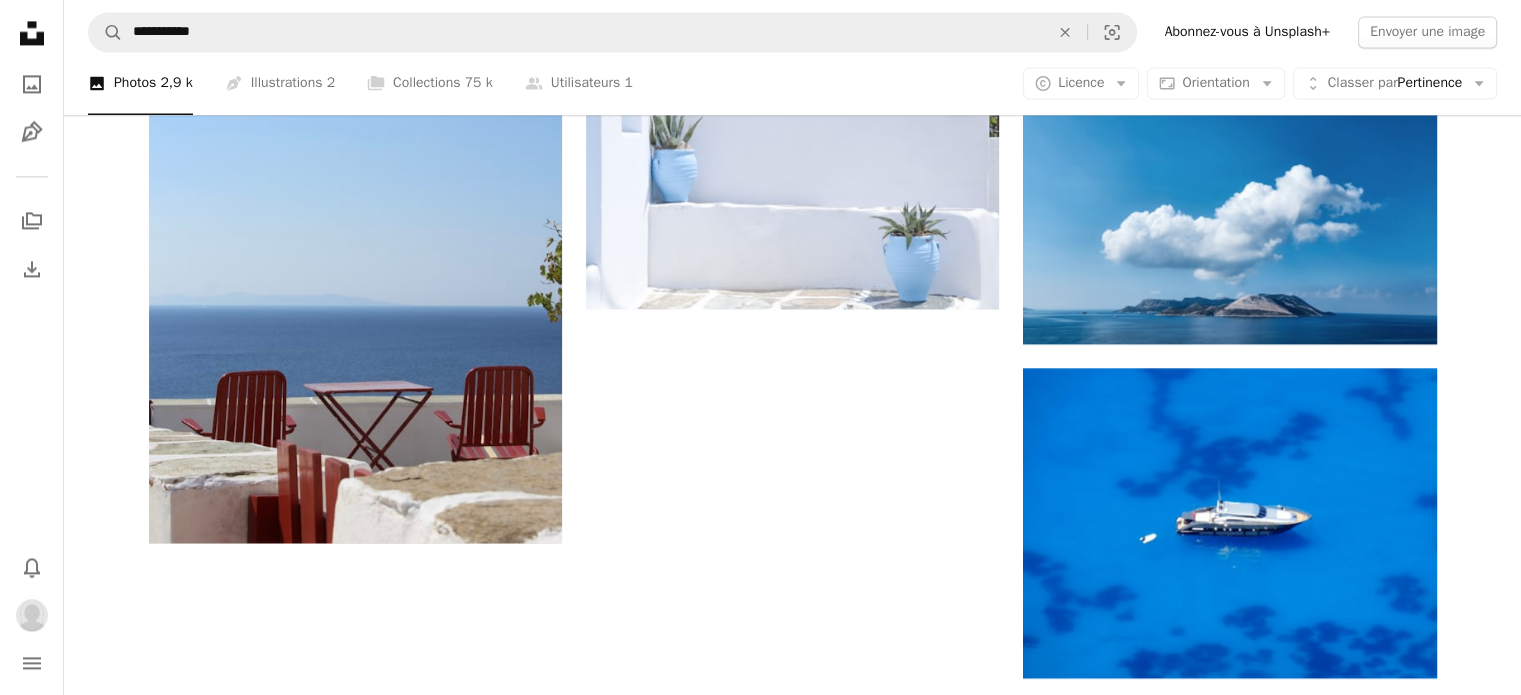 scroll, scrollTop: 3000, scrollLeft: 0, axis: vertical 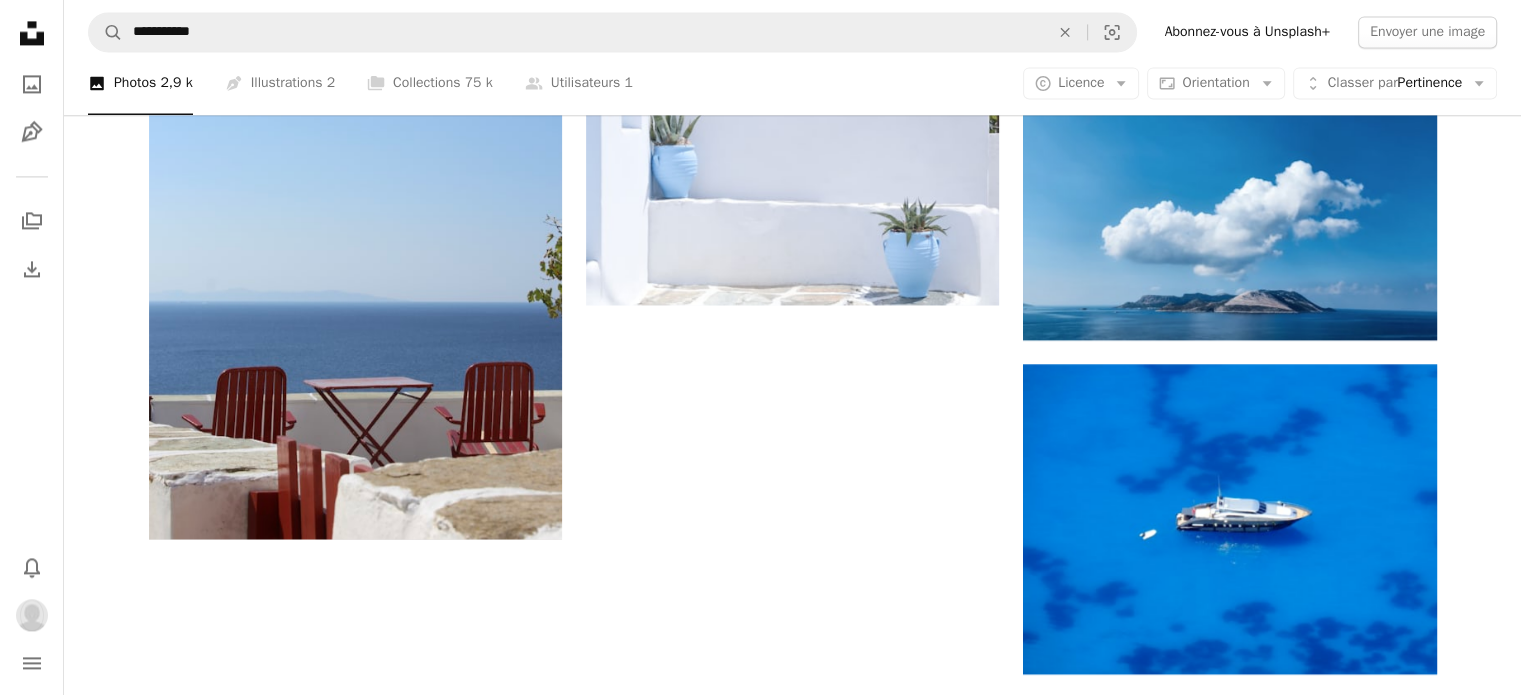click on "Plus de résultats" at bounding box center (793, 754) 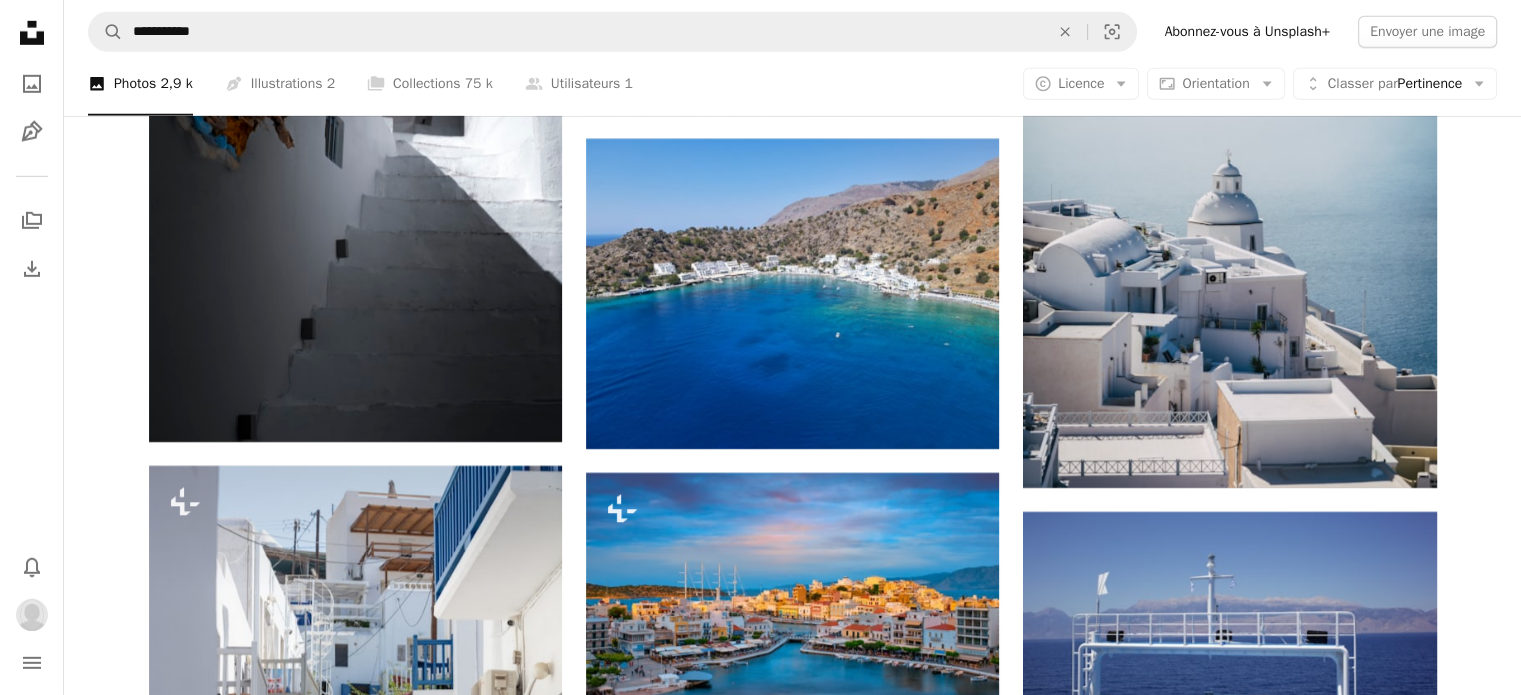 scroll, scrollTop: 21800, scrollLeft: 0, axis: vertical 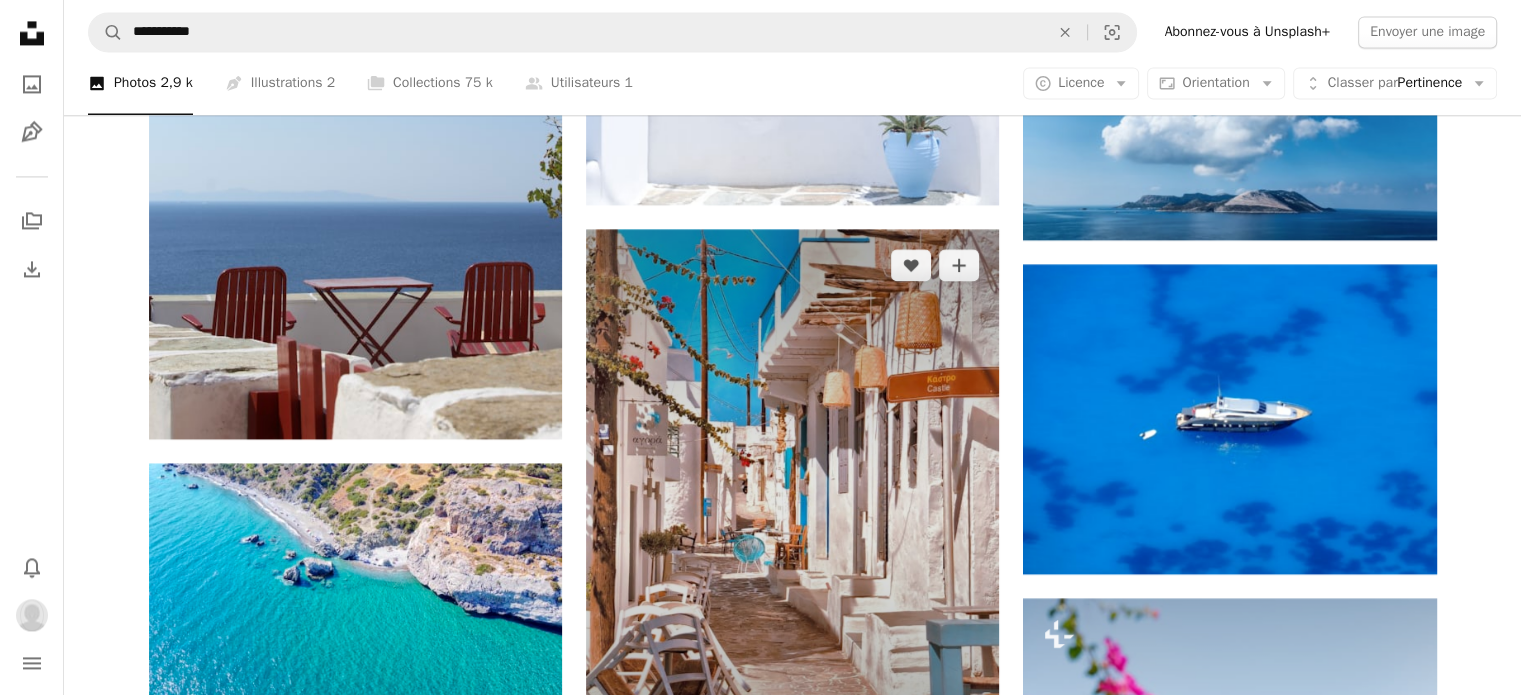 click on "Arrow pointing down" at bounding box center (959, 743) 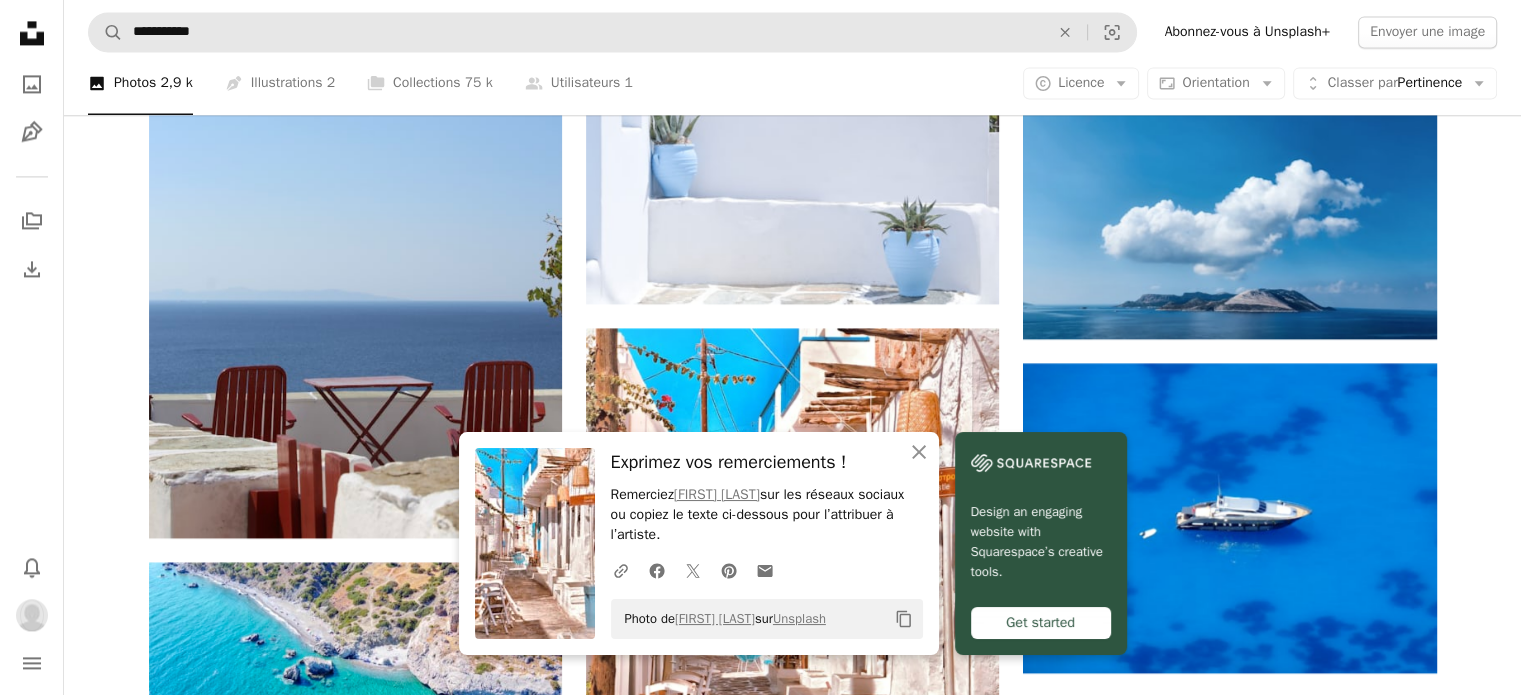 scroll, scrollTop: 3000, scrollLeft: 0, axis: vertical 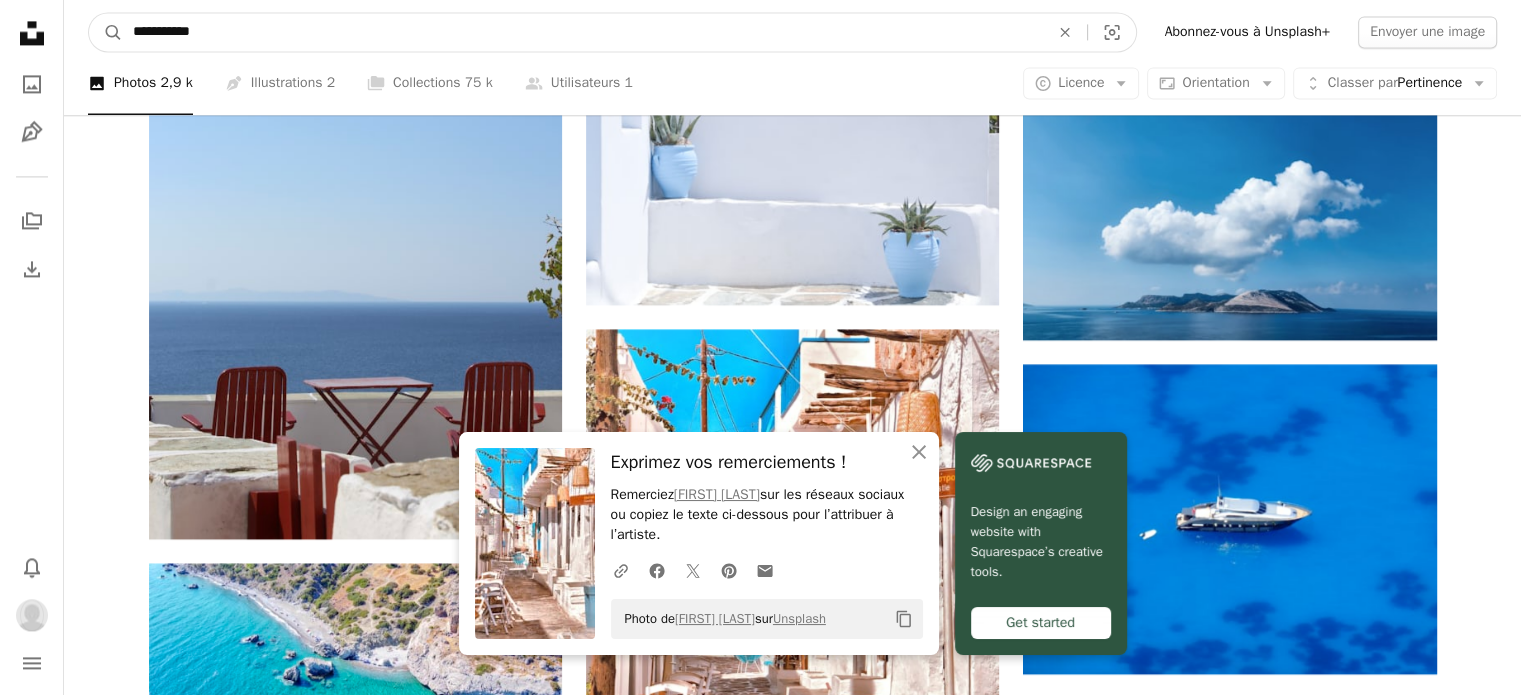 click on "**********" at bounding box center (583, 32) 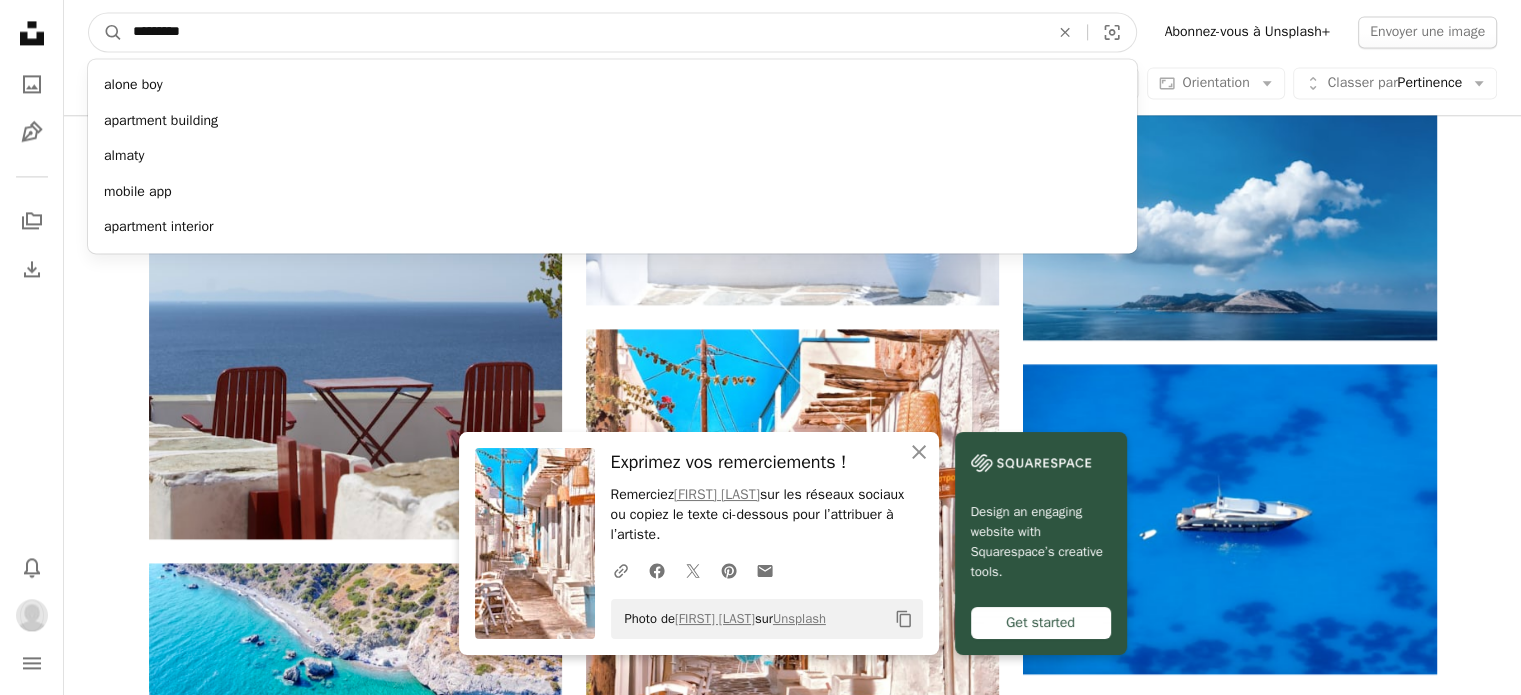 type on "*********" 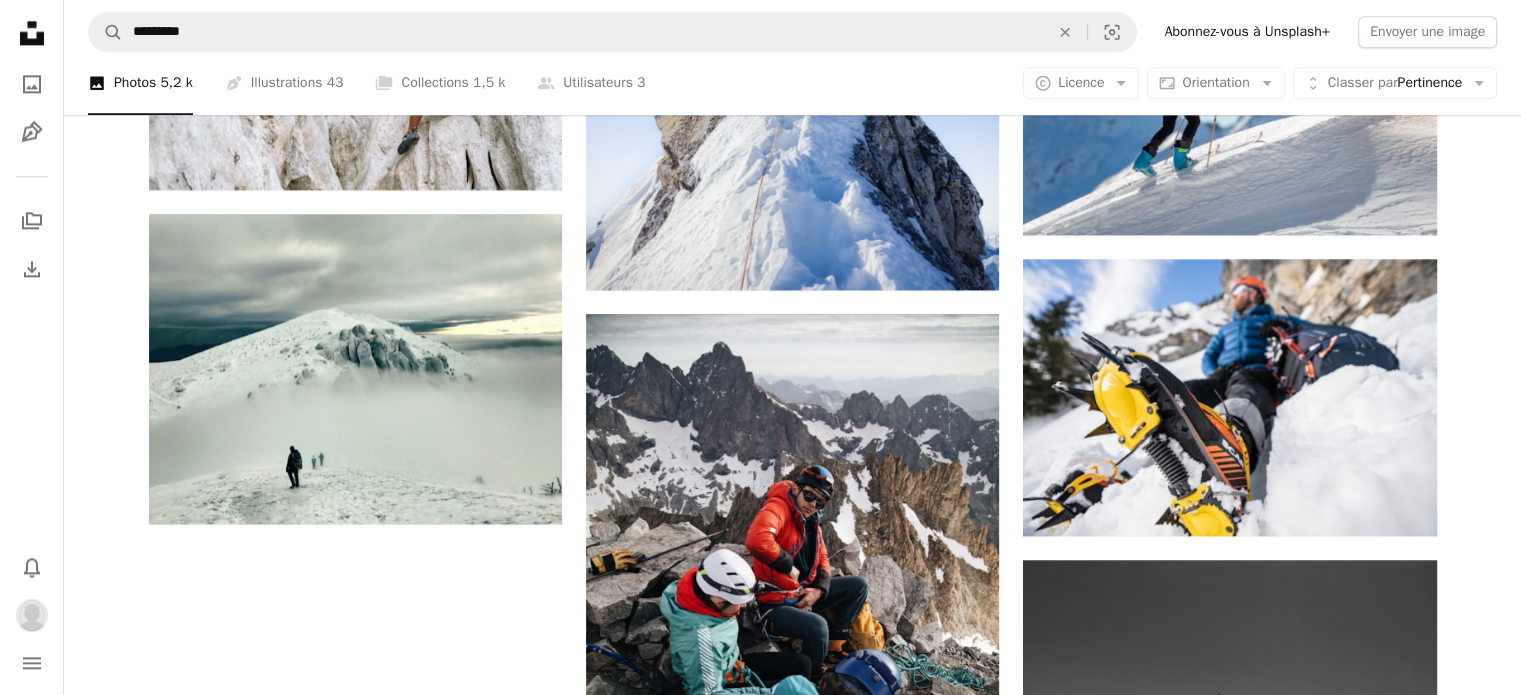 scroll, scrollTop: 3000, scrollLeft: 0, axis: vertical 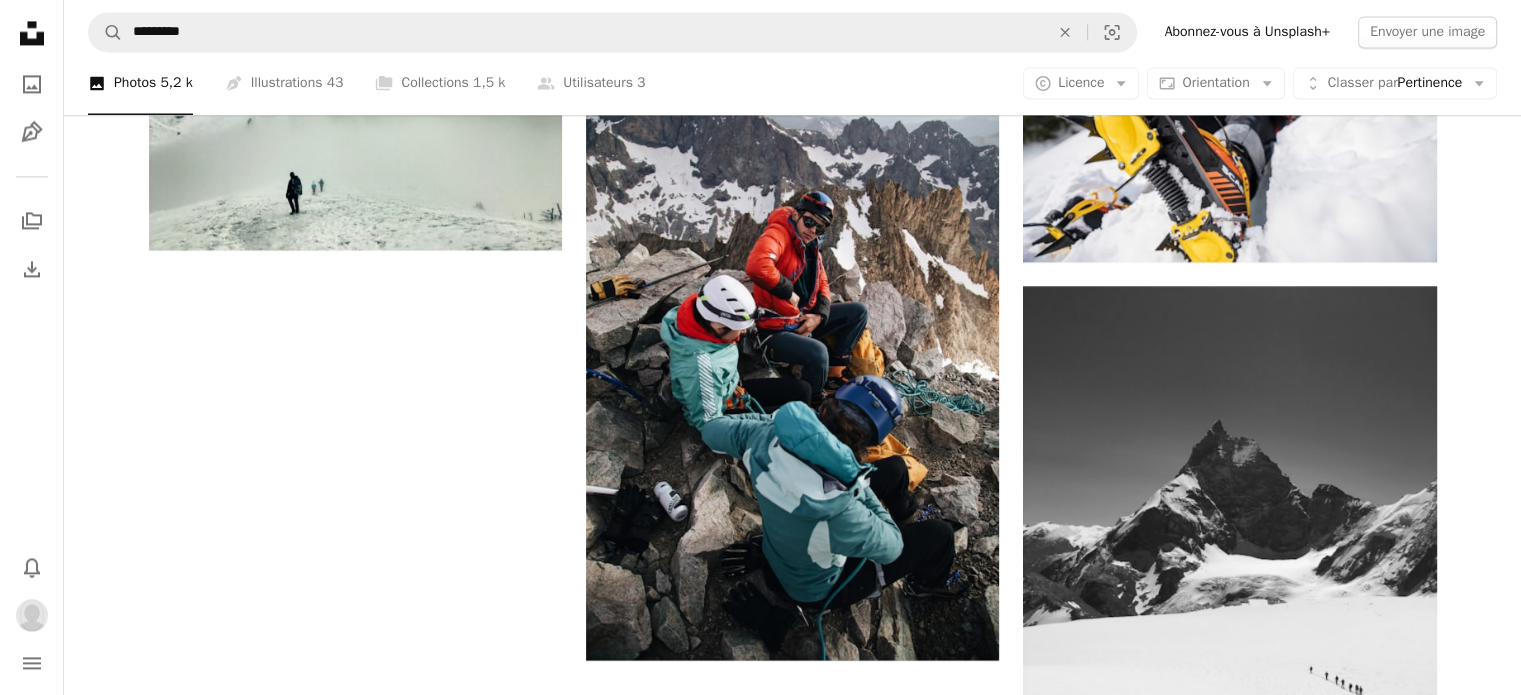 click on "Plus de résultats" at bounding box center (793, 917) 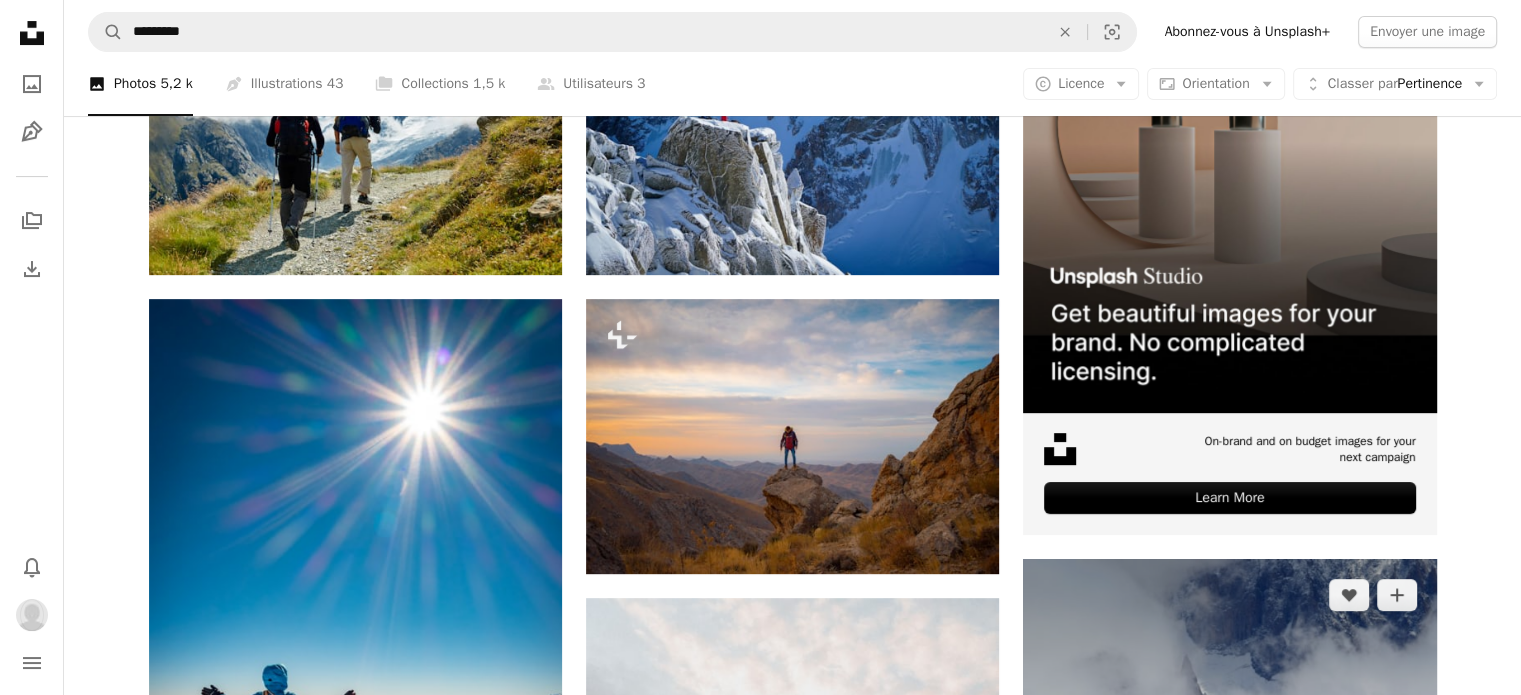 scroll, scrollTop: 600, scrollLeft: 0, axis: vertical 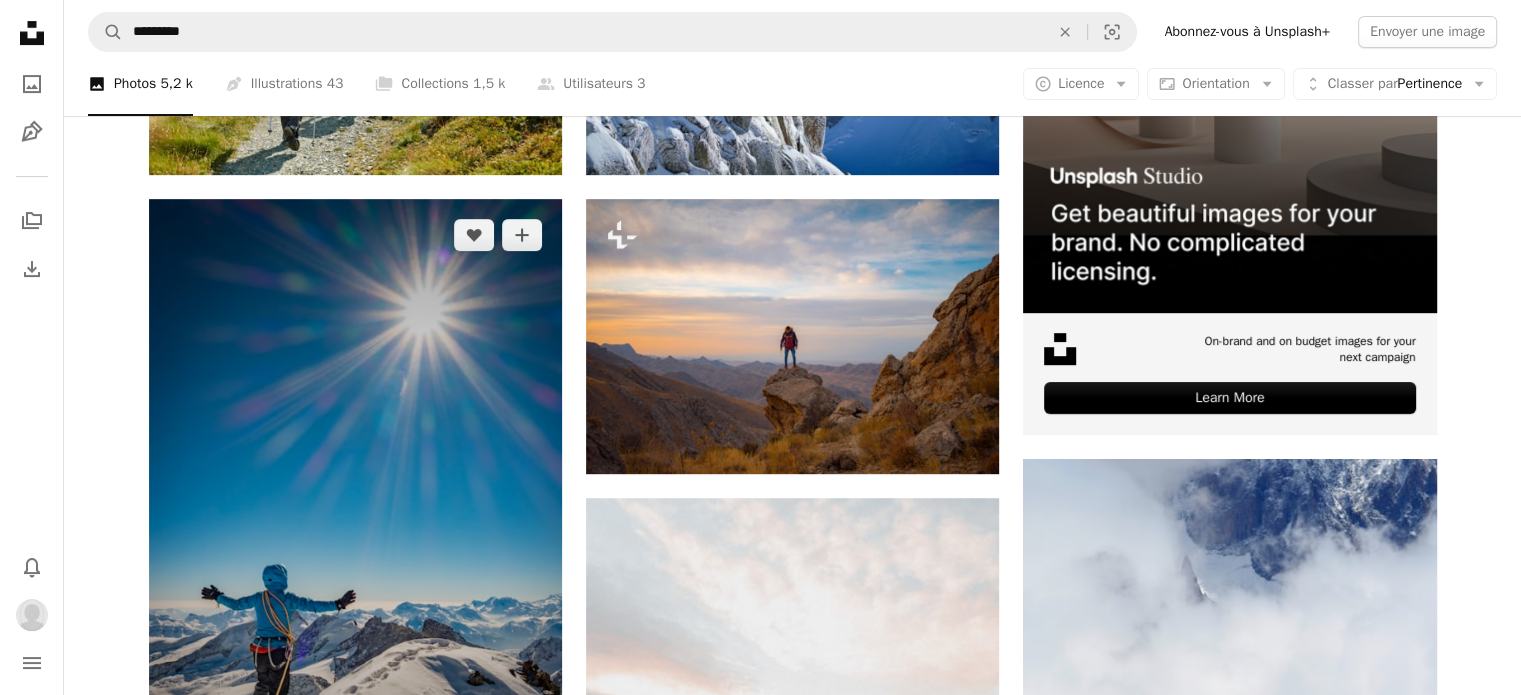 click on "Arrow pointing down" at bounding box center [522, 783] 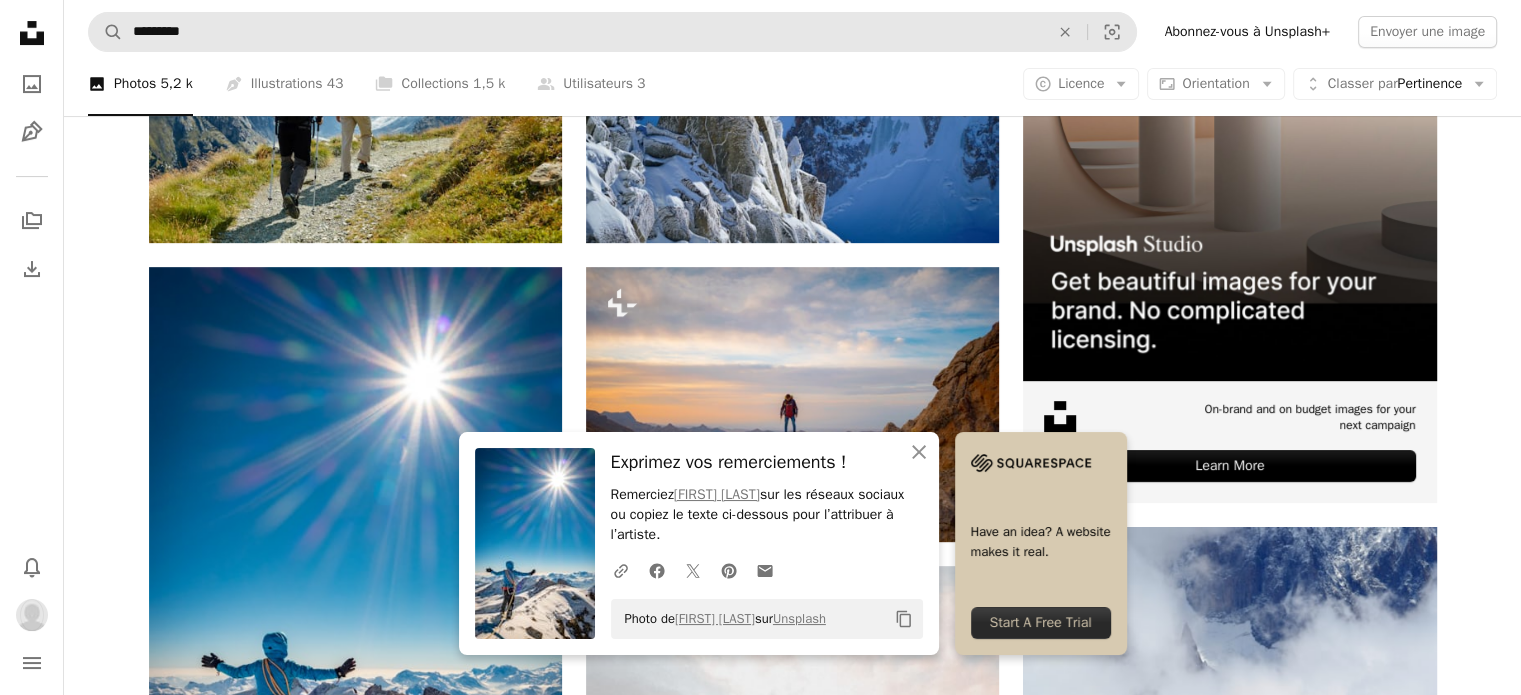 scroll, scrollTop: 500, scrollLeft: 0, axis: vertical 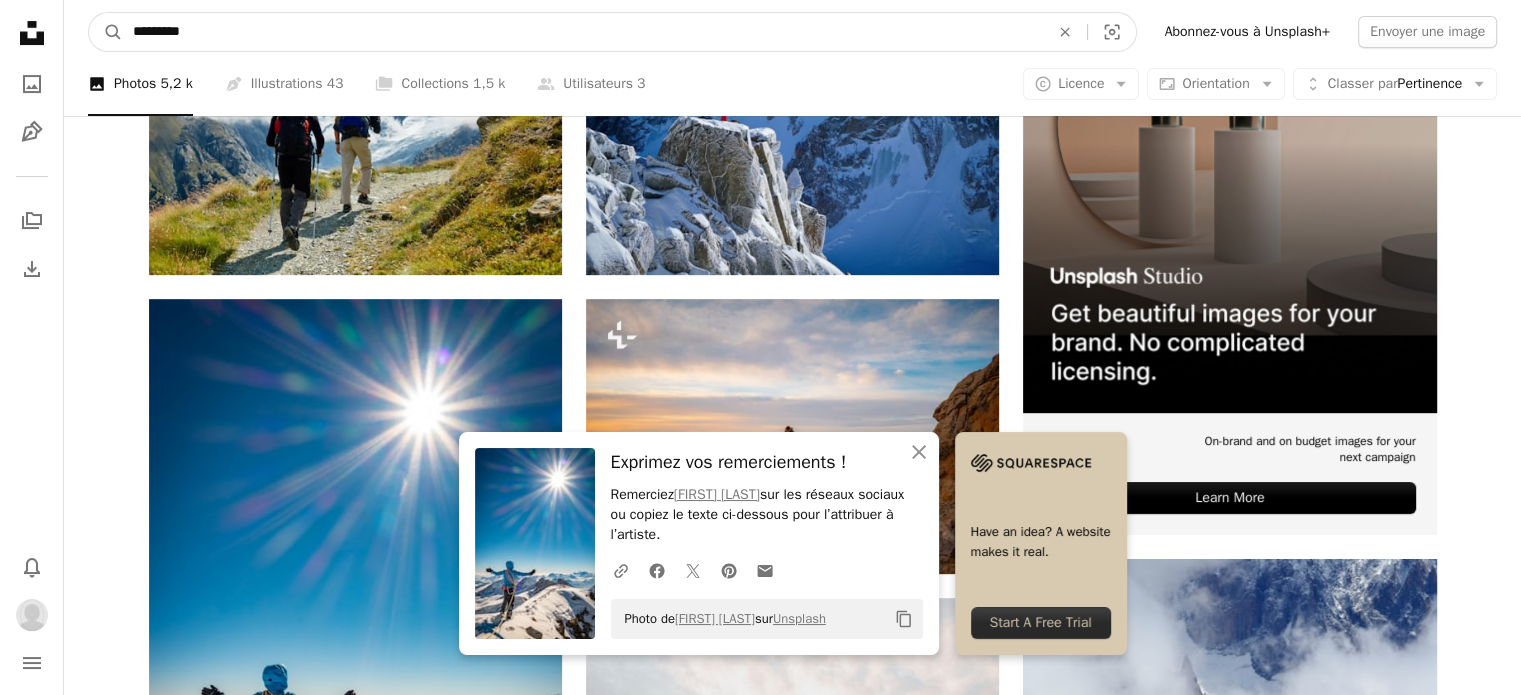 drag, startPoint x: 228, startPoint y: 32, endPoint x: 83, endPoint y: 29, distance: 145.03104 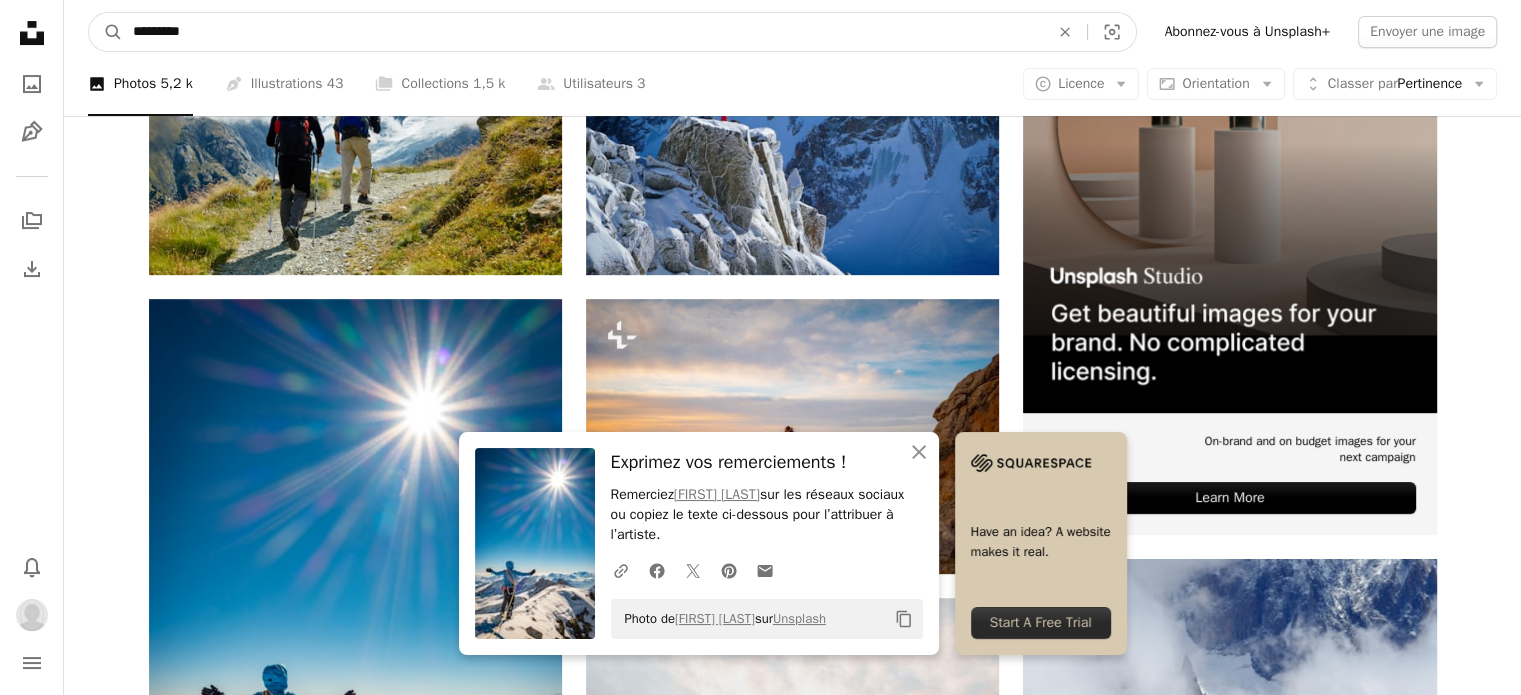 click on "A magnifying glass ********* An X shape Visual search Abonnez-vous à Unsplash+ Envoyer une image" at bounding box center [792, 32] 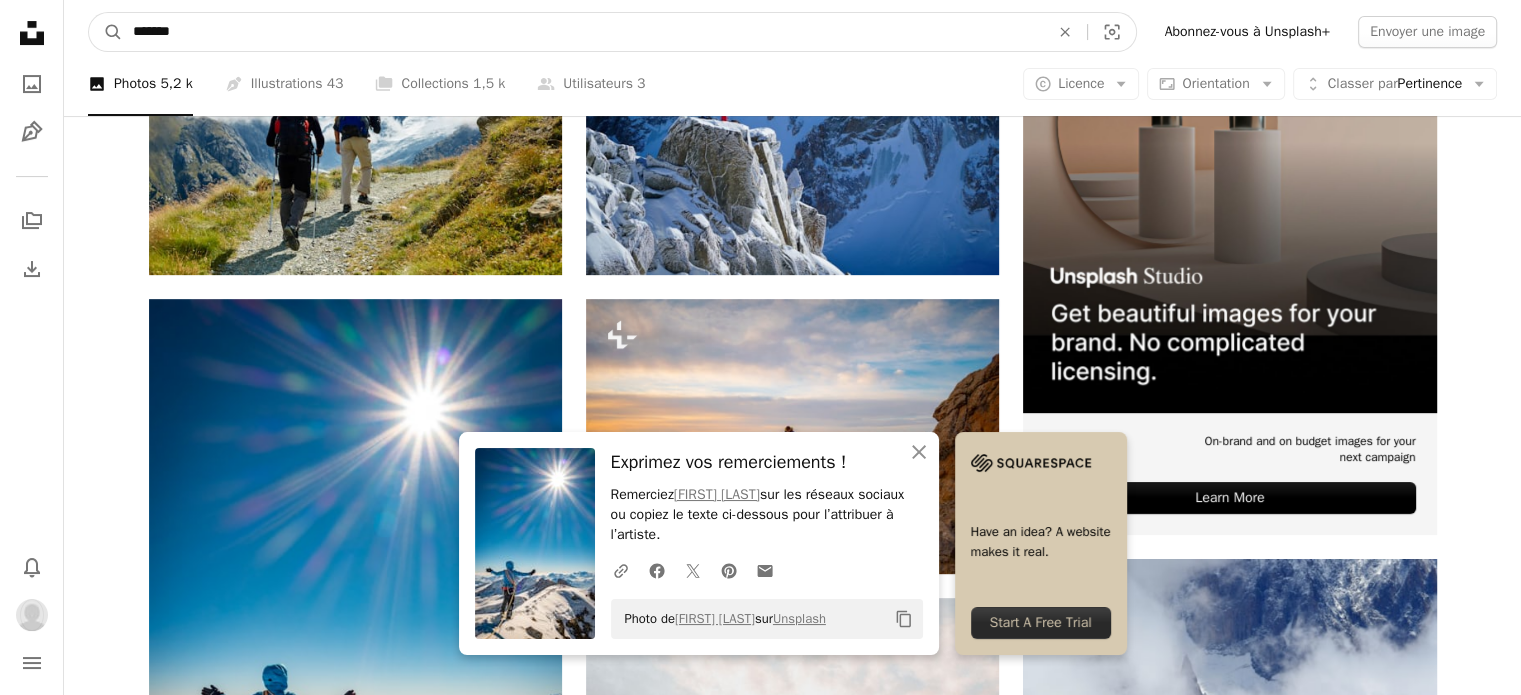 type on "******" 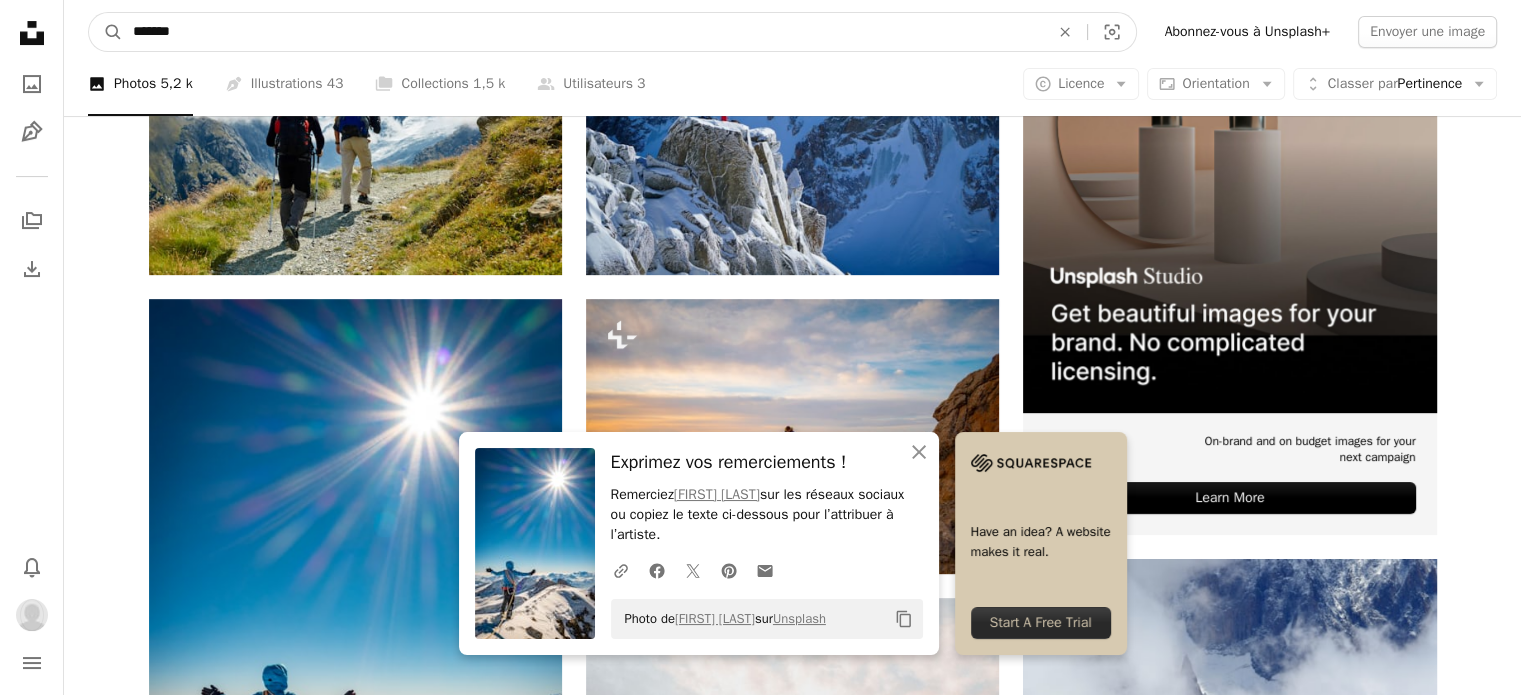 click on "A magnifying glass" at bounding box center (106, 32) 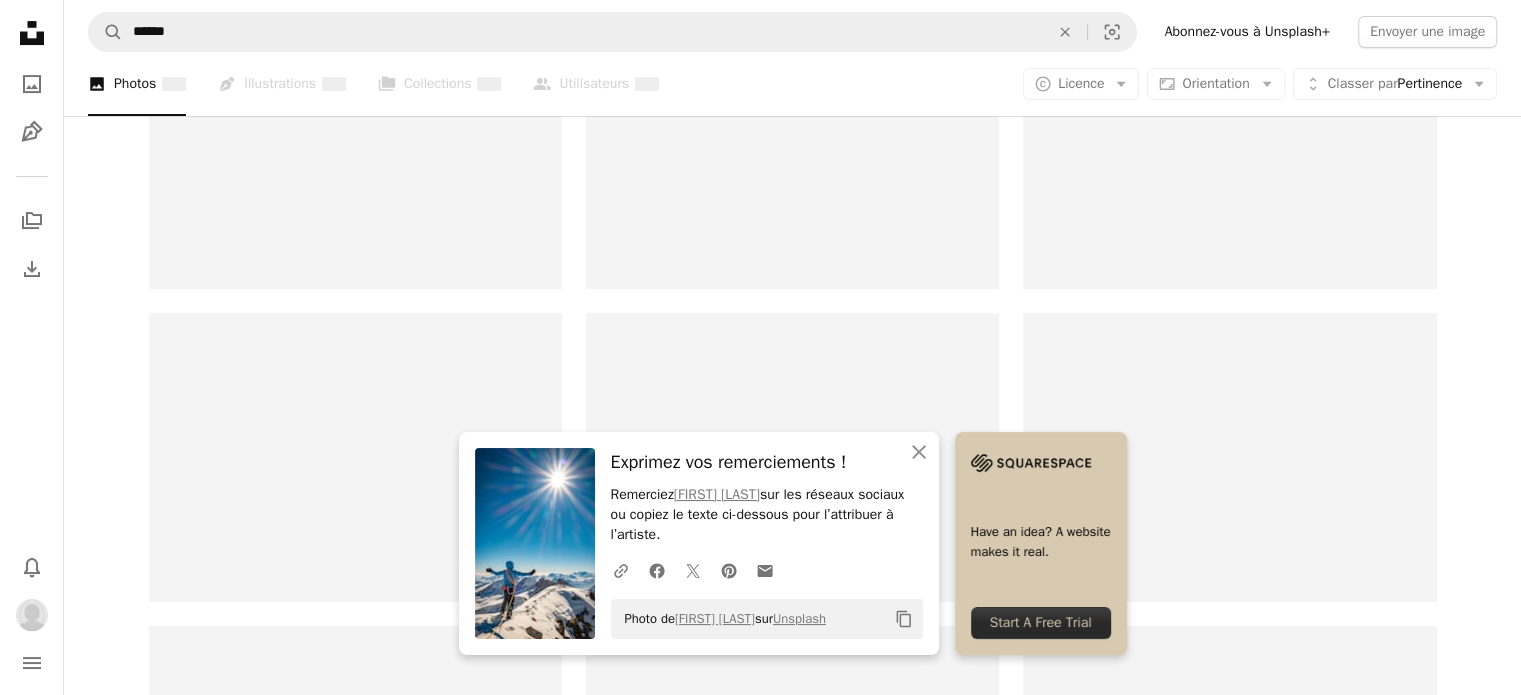 scroll, scrollTop: 0, scrollLeft: 0, axis: both 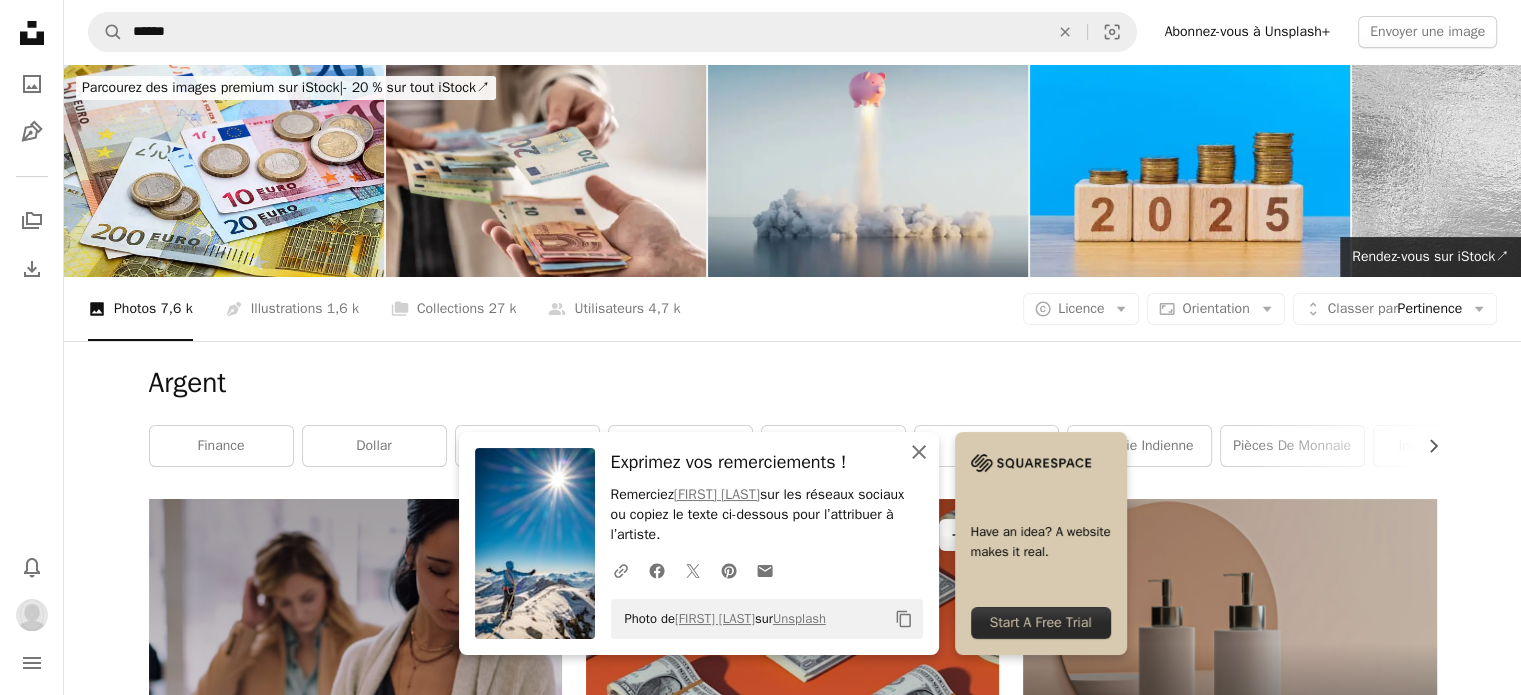 drag, startPoint x: 1011, startPoint y: 457, endPoint x: 808, endPoint y: 315, distance: 247.73575 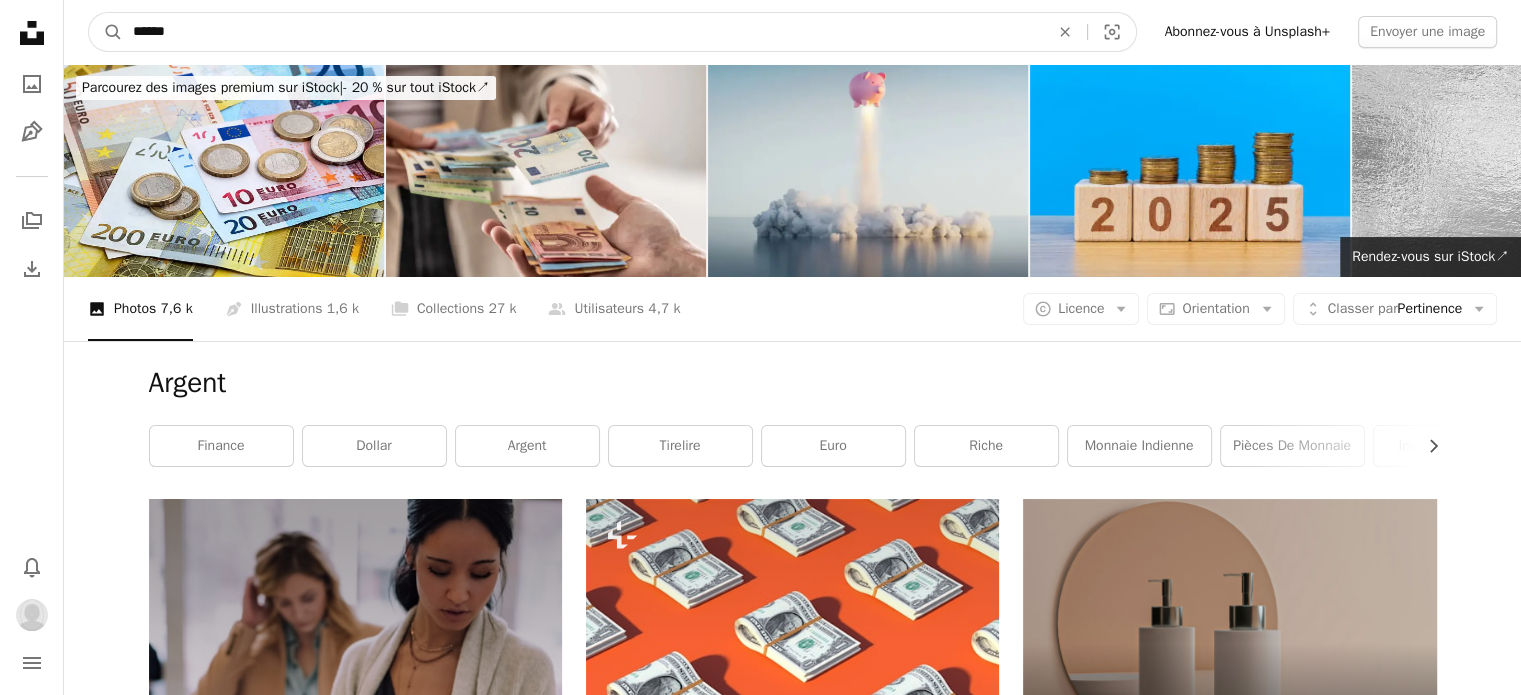 click on "******" at bounding box center [583, 32] 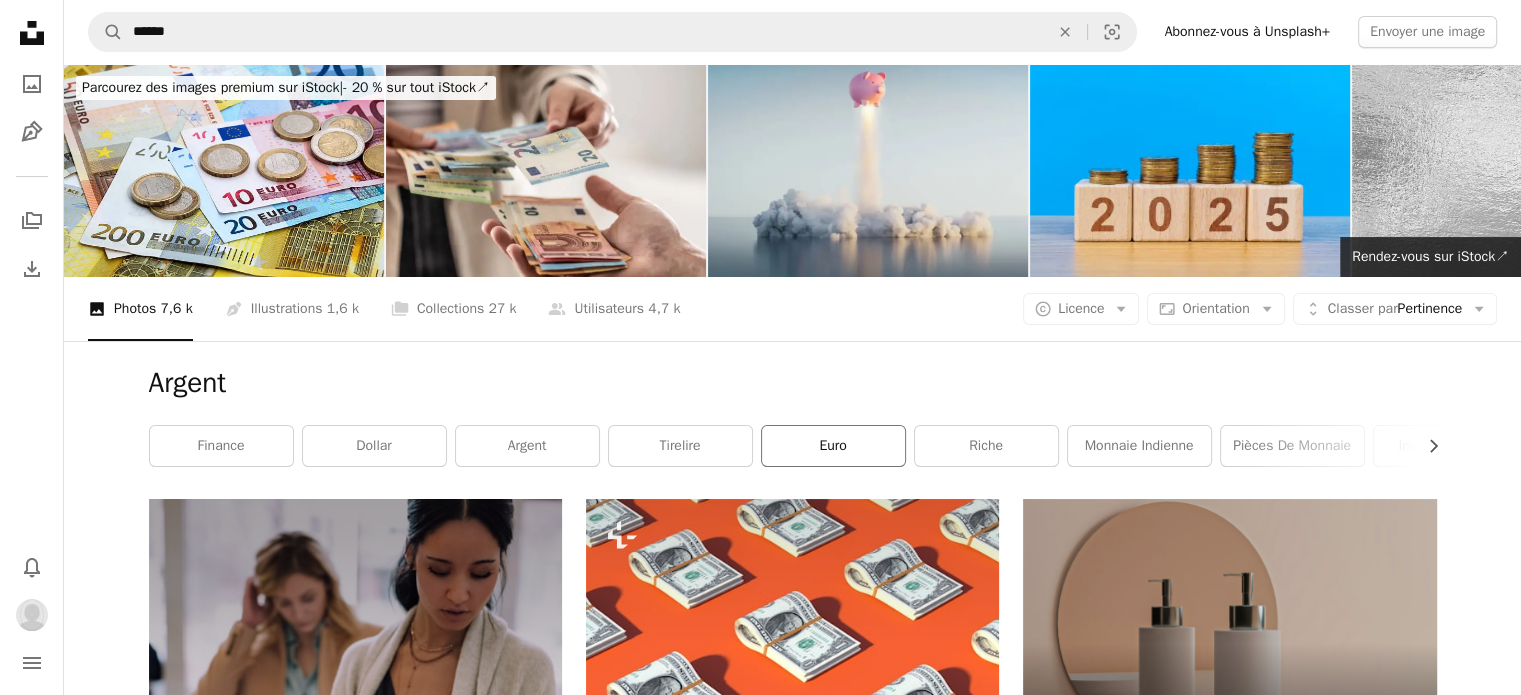 click on "euro" at bounding box center [833, 446] 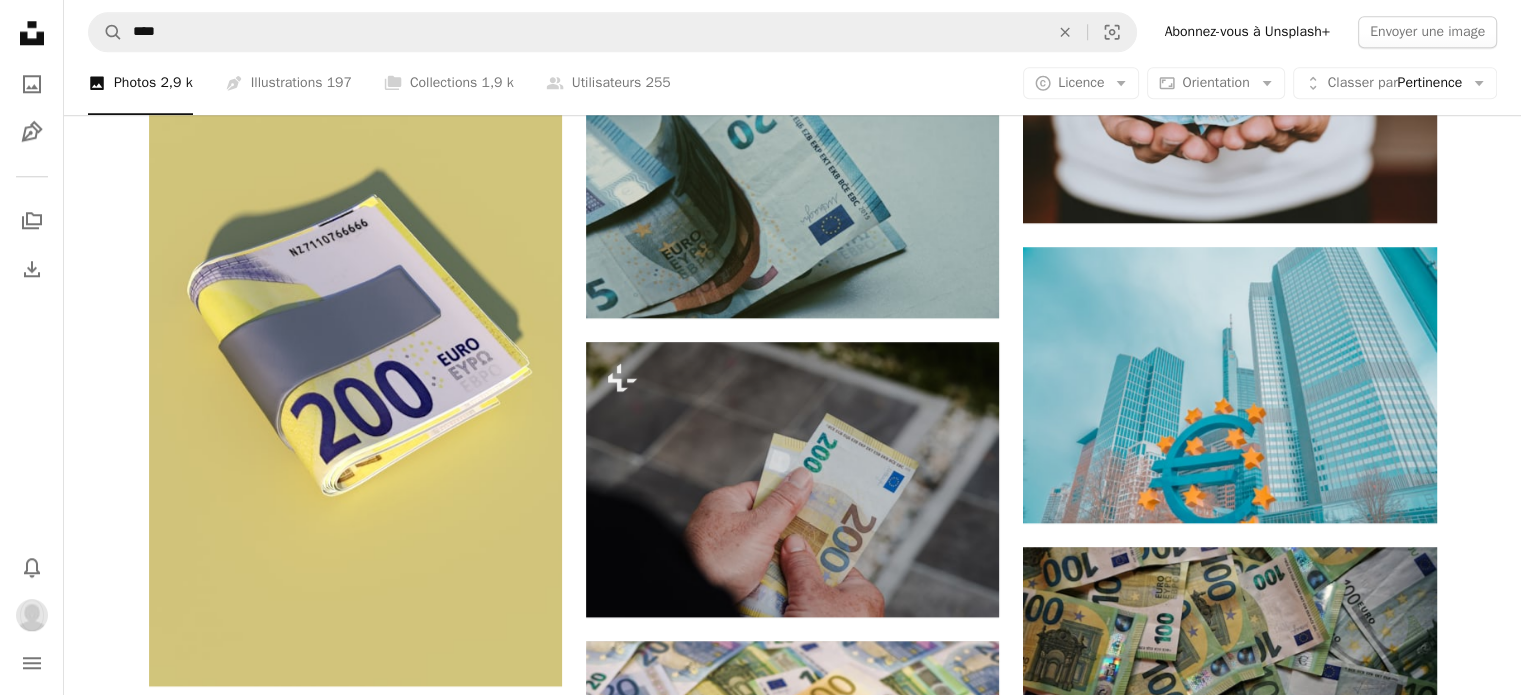 scroll, scrollTop: 2300, scrollLeft: 0, axis: vertical 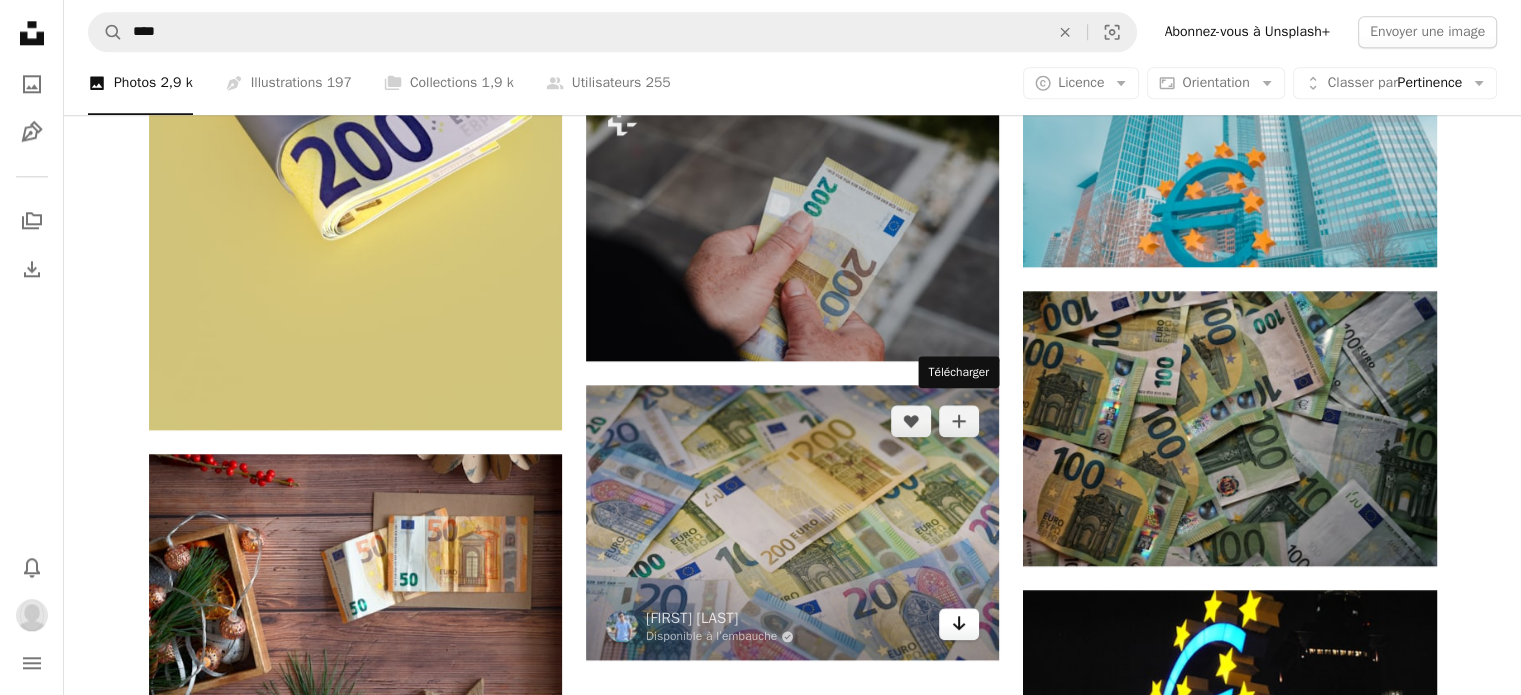 click on "Arrow pointing down" at bounding box center (959, 624) 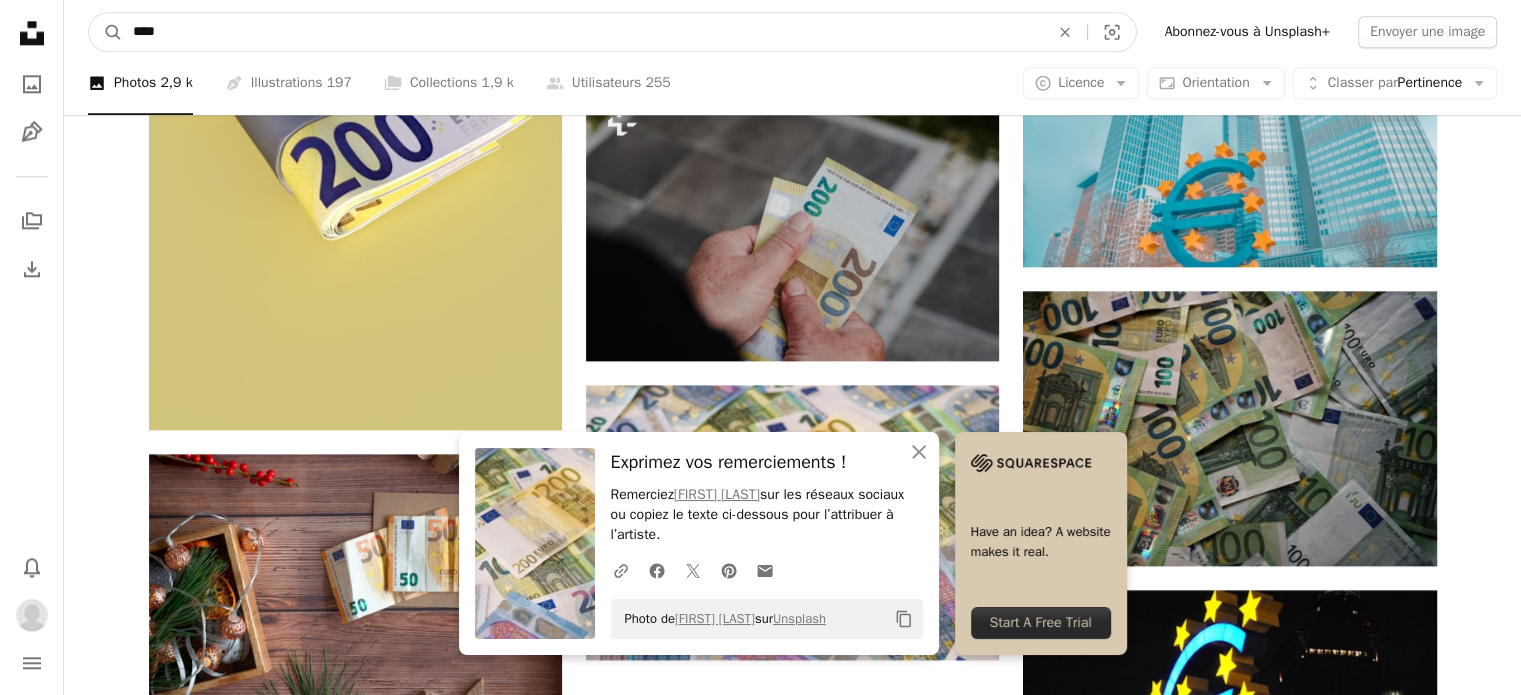 click on "****" at bounding box center (583, 32) 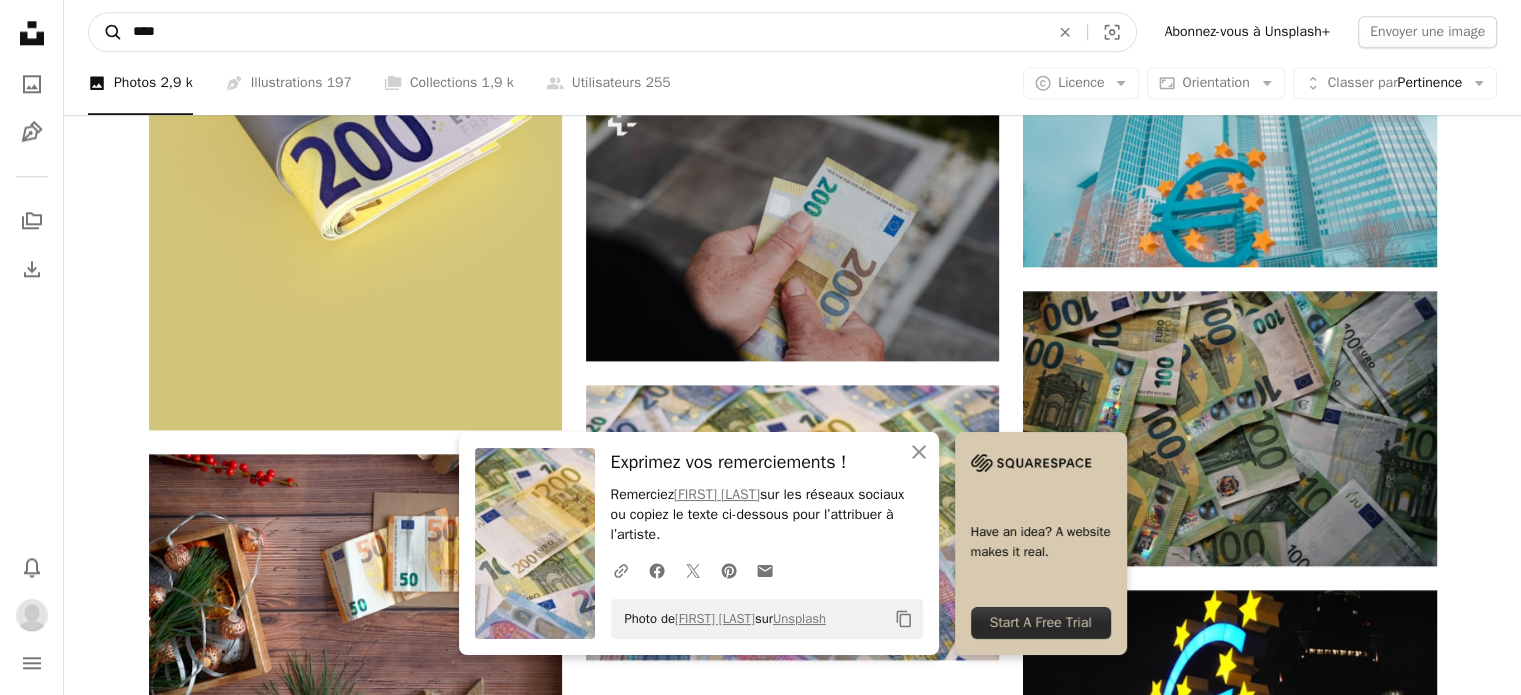 drag, startPoint x: 217, startPoint y: 39, endPoint x: 97, endPoint y: 35, distance: 120.06665 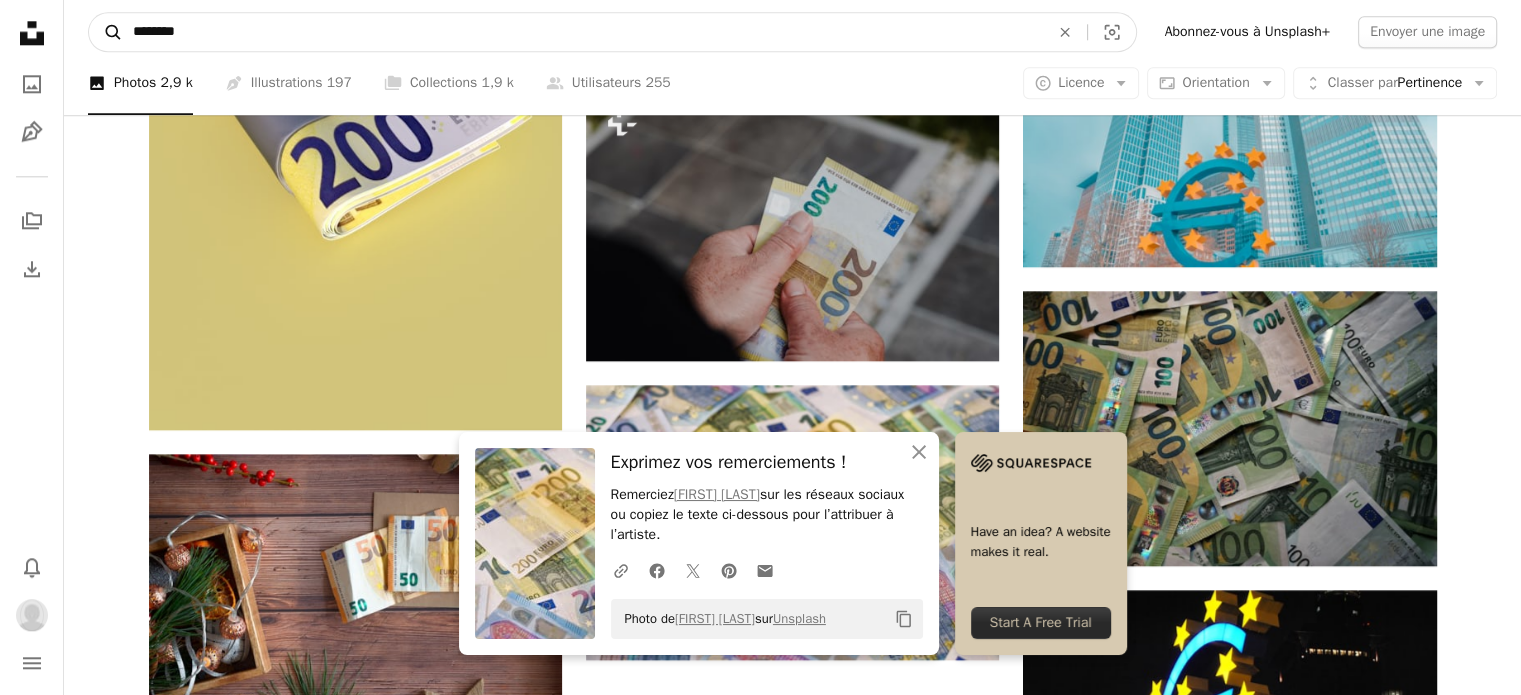 type on "********" 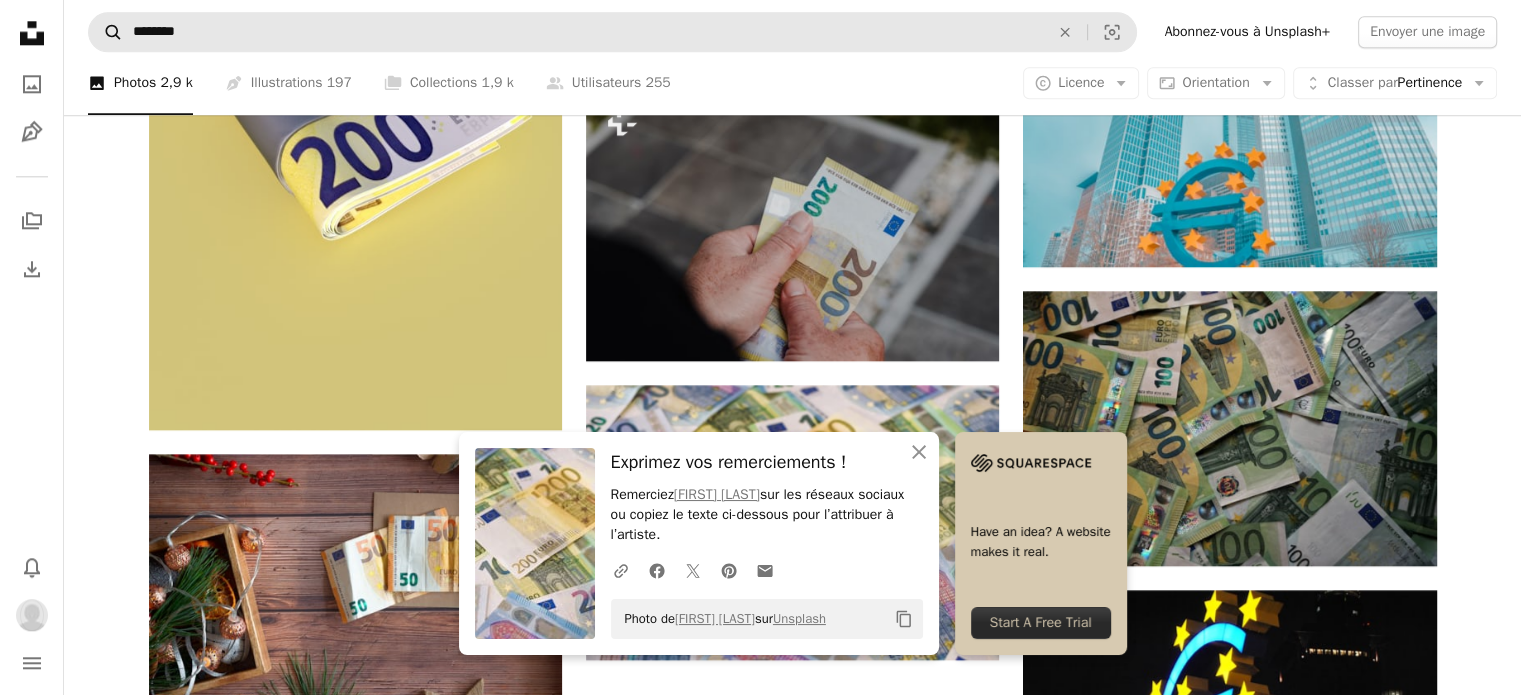 scroll, scrollTop: 0, scrollLeft: 0, axis: both 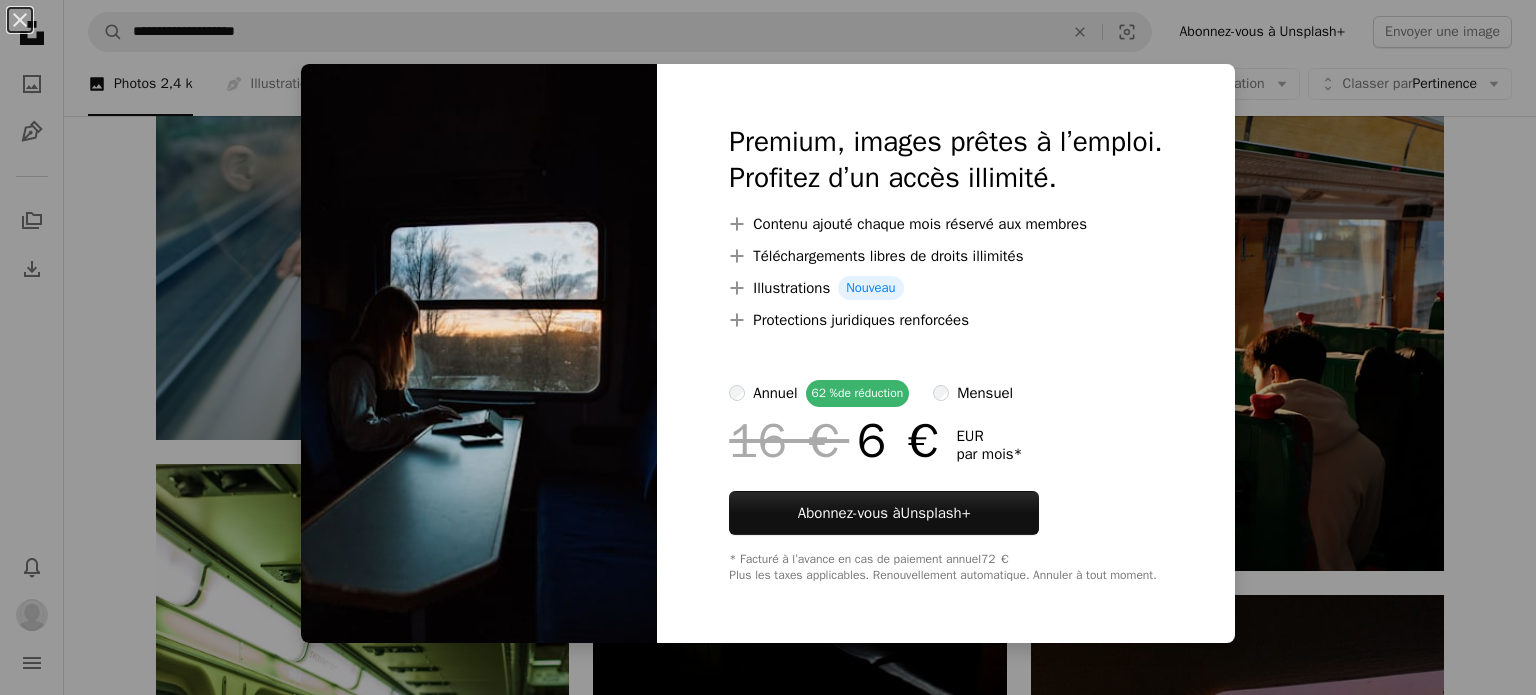 drag, startPoint x: 1473, startPoint y: 416, endPoint x: 1454, endPoint y: 401, distance: 24.207438 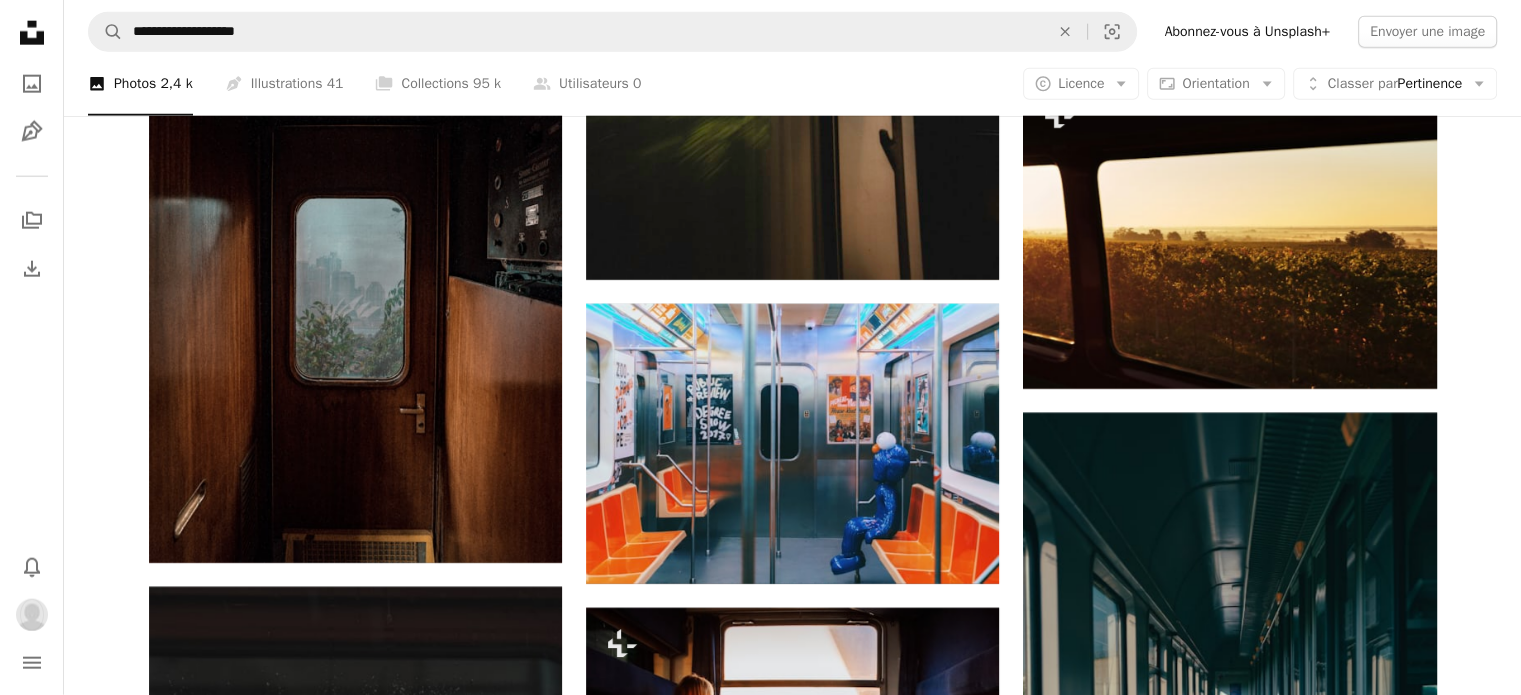 scroll, scrollTop: 20500, scrollLeft: 0, axis: vertical 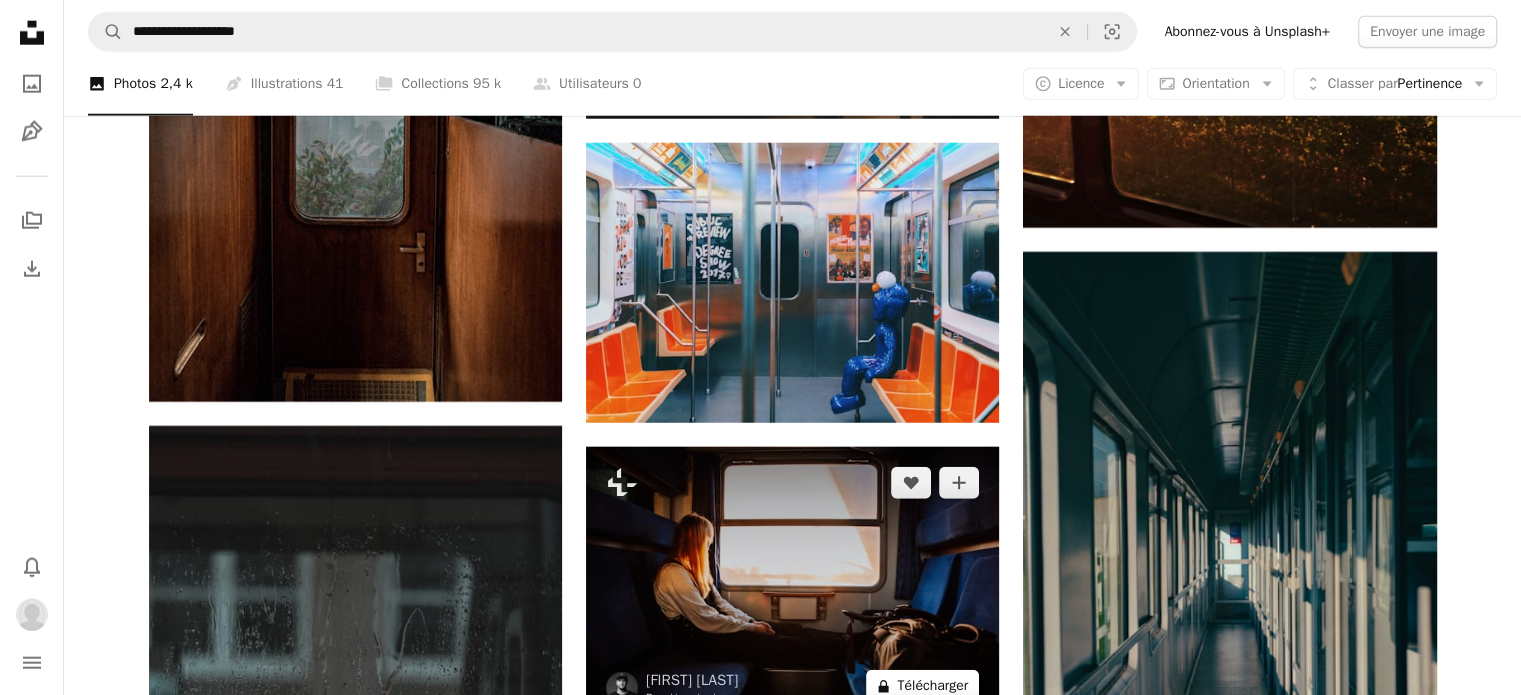 click on "A lock   Télécharger" at bounding box center (922, 686) 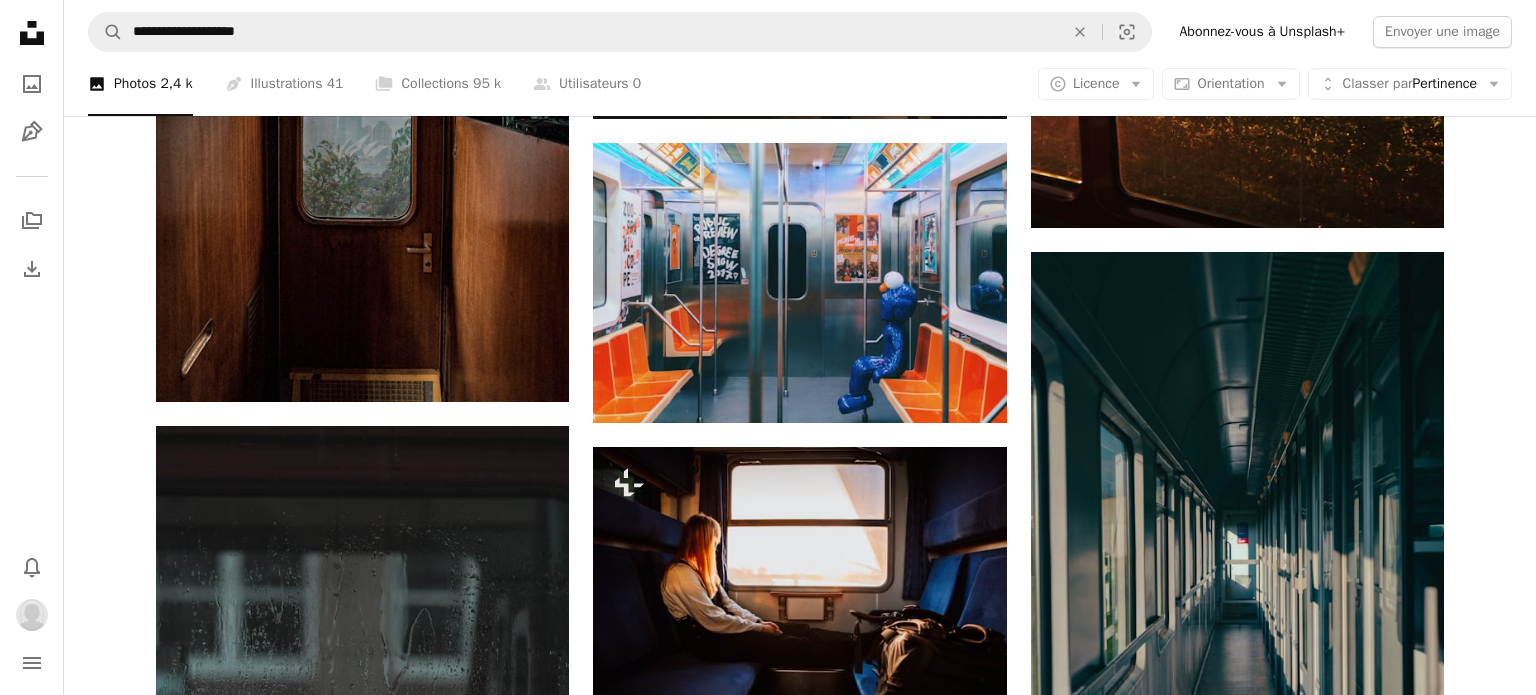 click on "An X shape Premium, images prêtes à l’emploi. Profitez d’un accès illimité. A plus sign Contenu ajouté chaque mois réservé aux membres A plus sign Téléchargements libres de droits illimités A plus sign Illustrations  Nouveau A plus sign Protections juridiques renforcées annuel 62 %  de réduction mensuel 16 €   6 € EUR par mois * Abonnez-vous à  Unsplash+ * Facturé à l’avance en cas de paiement annuel  72 € Plus les taxes applicables. Renouvellement automatique. Annuler à tout moment." at bounding box center [768, 5805] 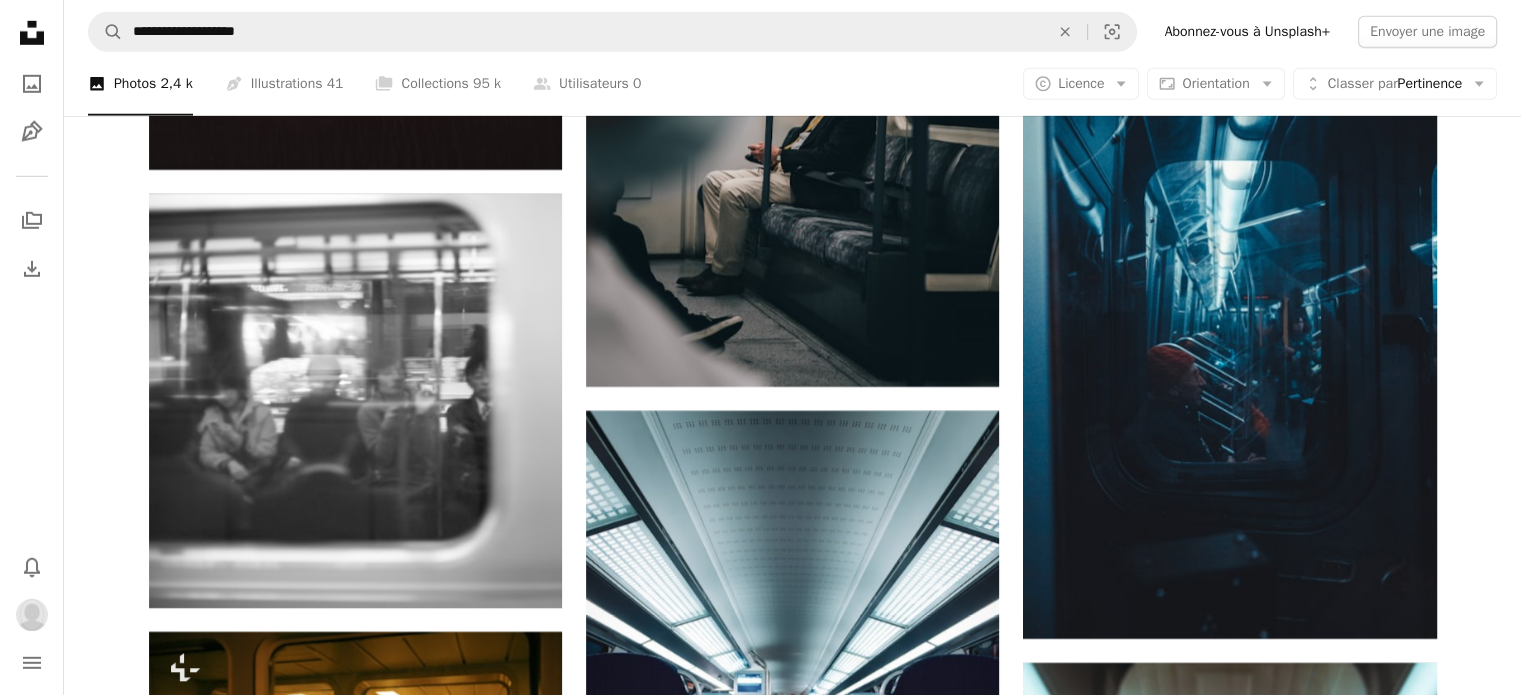 scroll, scrollTop: 21378, scrollLeft: 0, axis: vertical 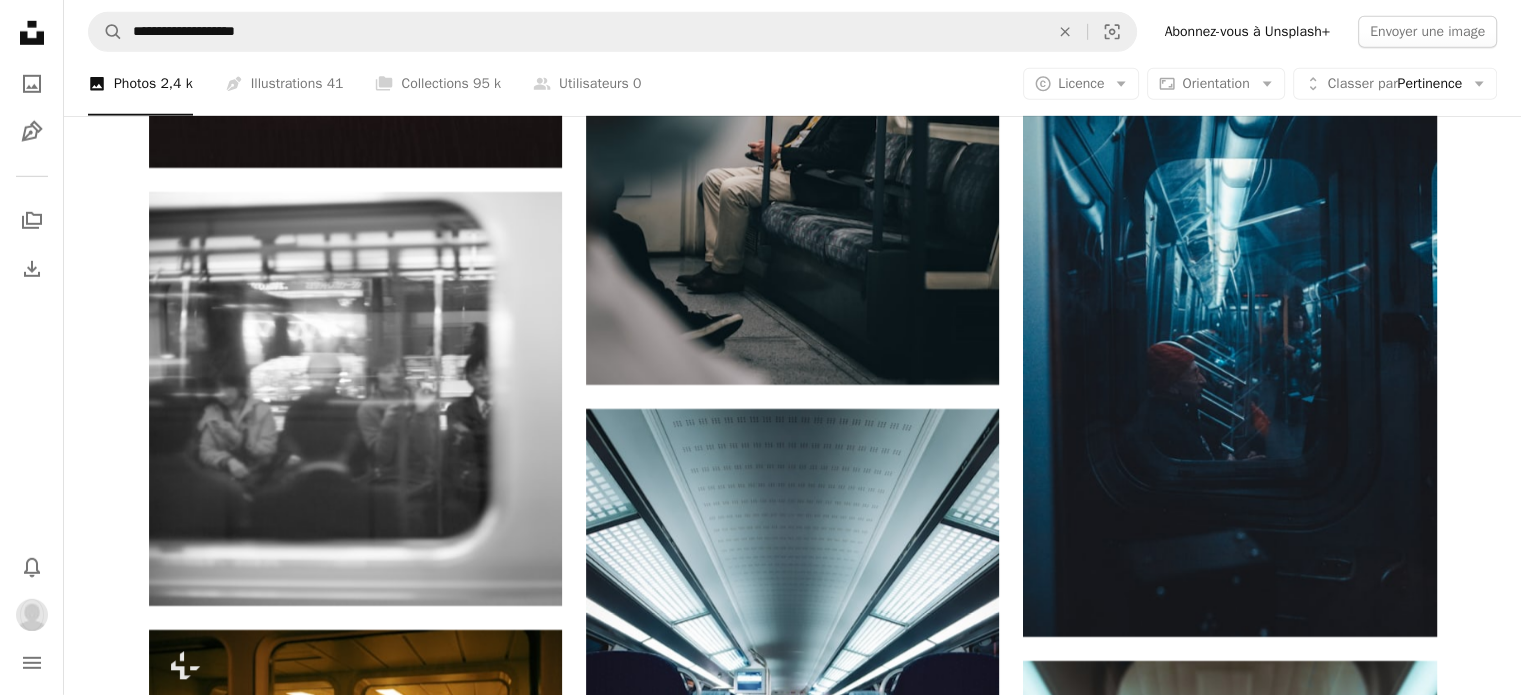 click at bounding box center [355, 1238] 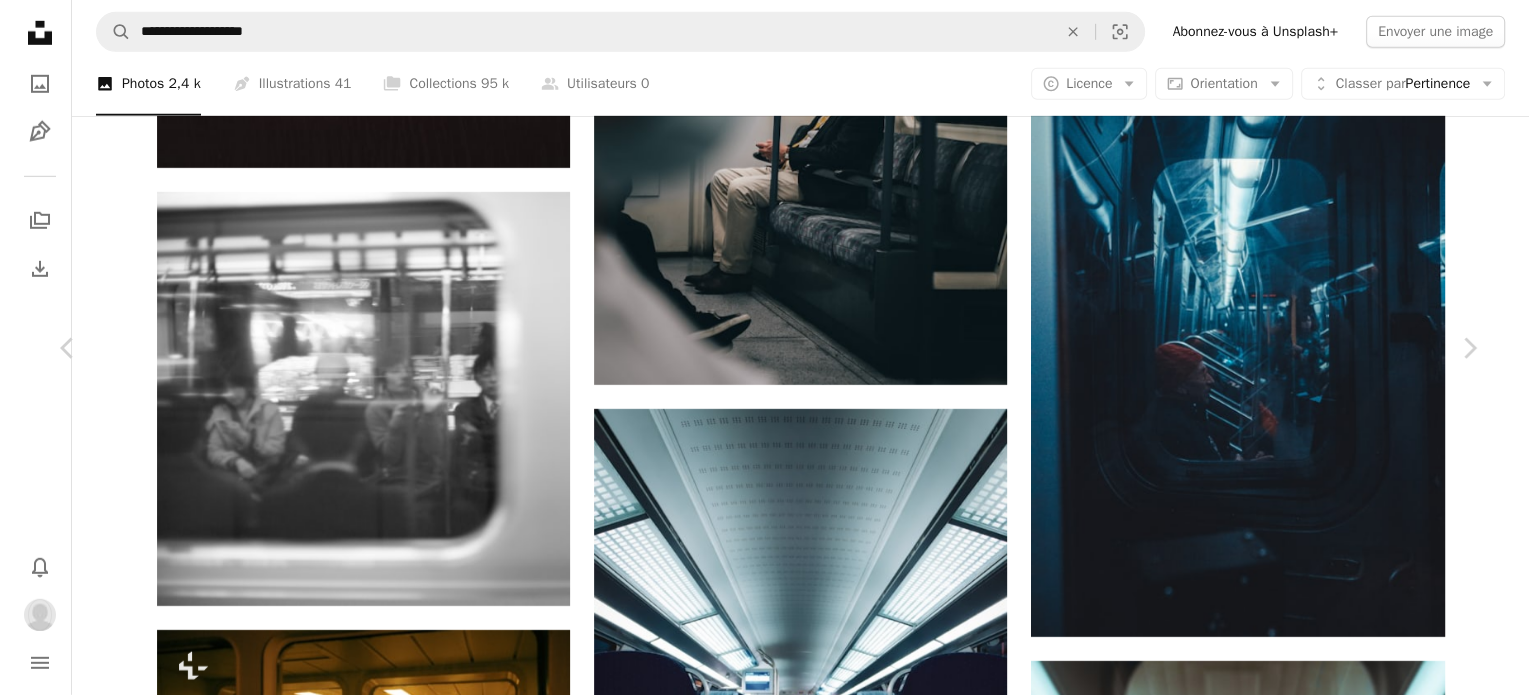 scroll, scrollTop: 21415, scrollLeft: 0, axis: vertical 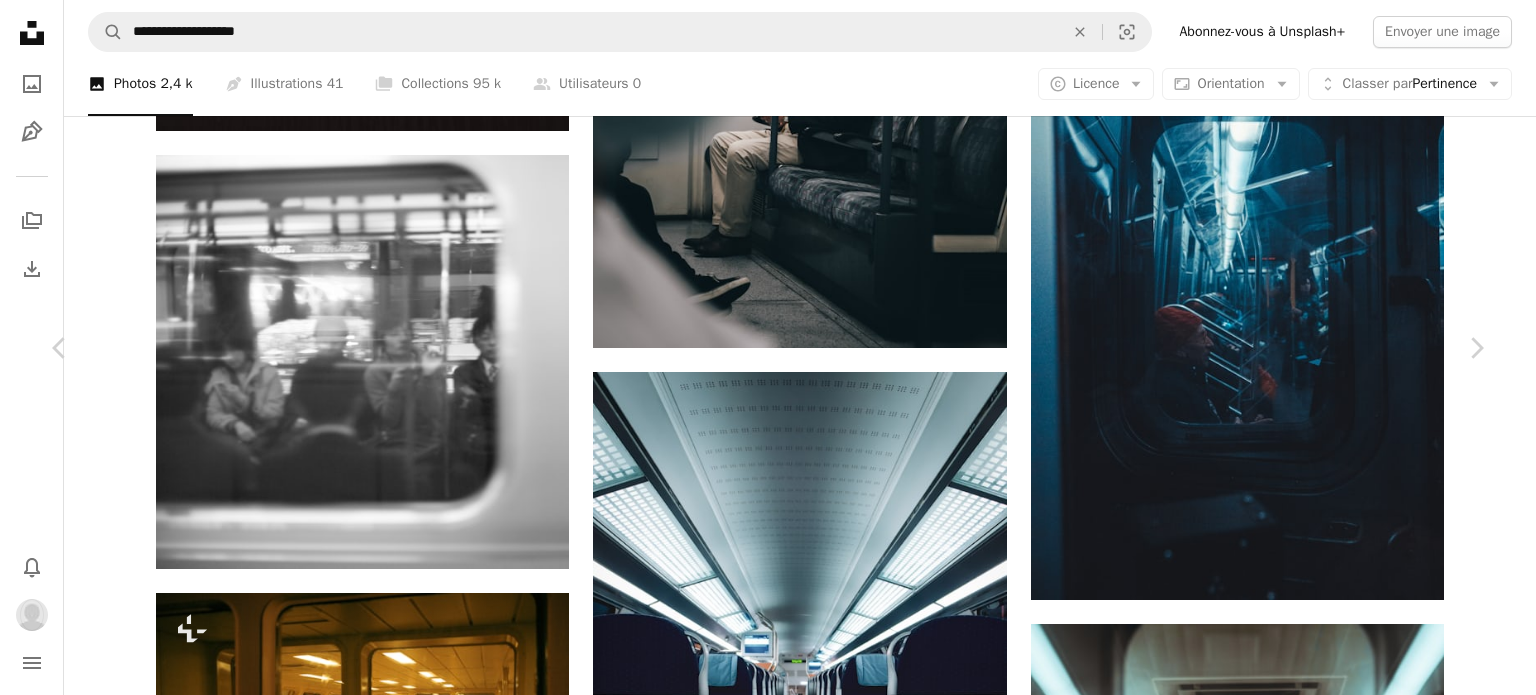 click on "An X shape Chevron left Chevron right Eddy Lee Disponible à l’embauche A checkmark inside of a circle A heart A plus sign Modifier l’image   Plus sign for Unsplash+ Télécharger Chevron down Zoom in Vues 576 471 Téléchargements 1 652 Présentée dans Photos A forward-right arrow Partager Info icon Infos More Actions A map marker Montreal, QC, Canada Calendar outlined Publiée le  22 septembre 2020 Camera NIKON CORPORATION, NIKON D750 Safety Utilisation gratuite sous la  Licence Unsplash masque Montréal métro vert Téléphone Canada boire bouteille électronique boisson Parcourez des images premium sur iStock  |  - 20 % avec le code UNSPLASH20 Rendez-vous sur iStock  ↗ Images associées A heart A plus sign Mathias Reding Disponible à l’embauche A checkmark inside of a circle Arrow pointing down A heart A plus sign Dylan Michaud Disponible à l’embauche A checkmark inside of a circle Arrow pointing down Plus sign for Unsplash+ A heart A plus sign Mesut çiçen Pour  Unsplash+ A lock" at bounding box center [768, 13894] 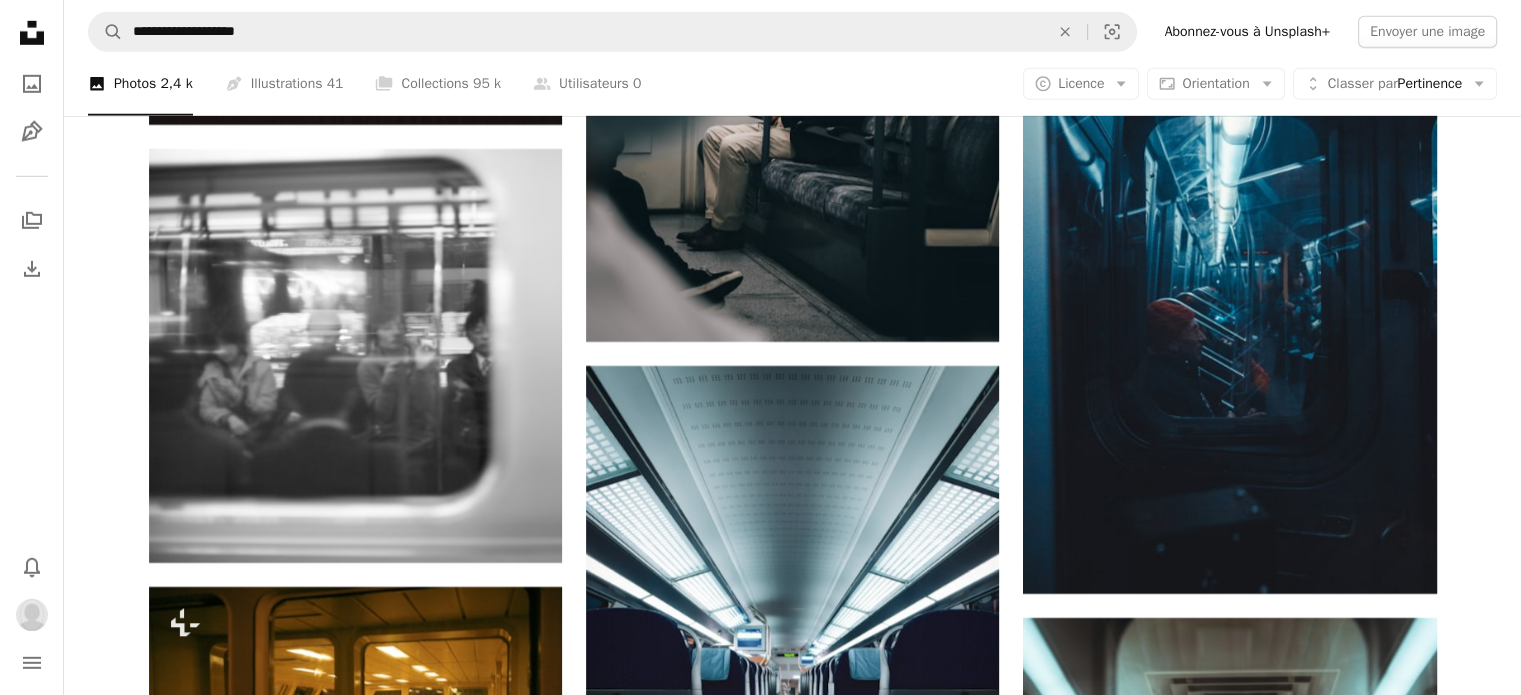scroll, scrollTop: 21422, scrollLeft: 0, axis: vertical 